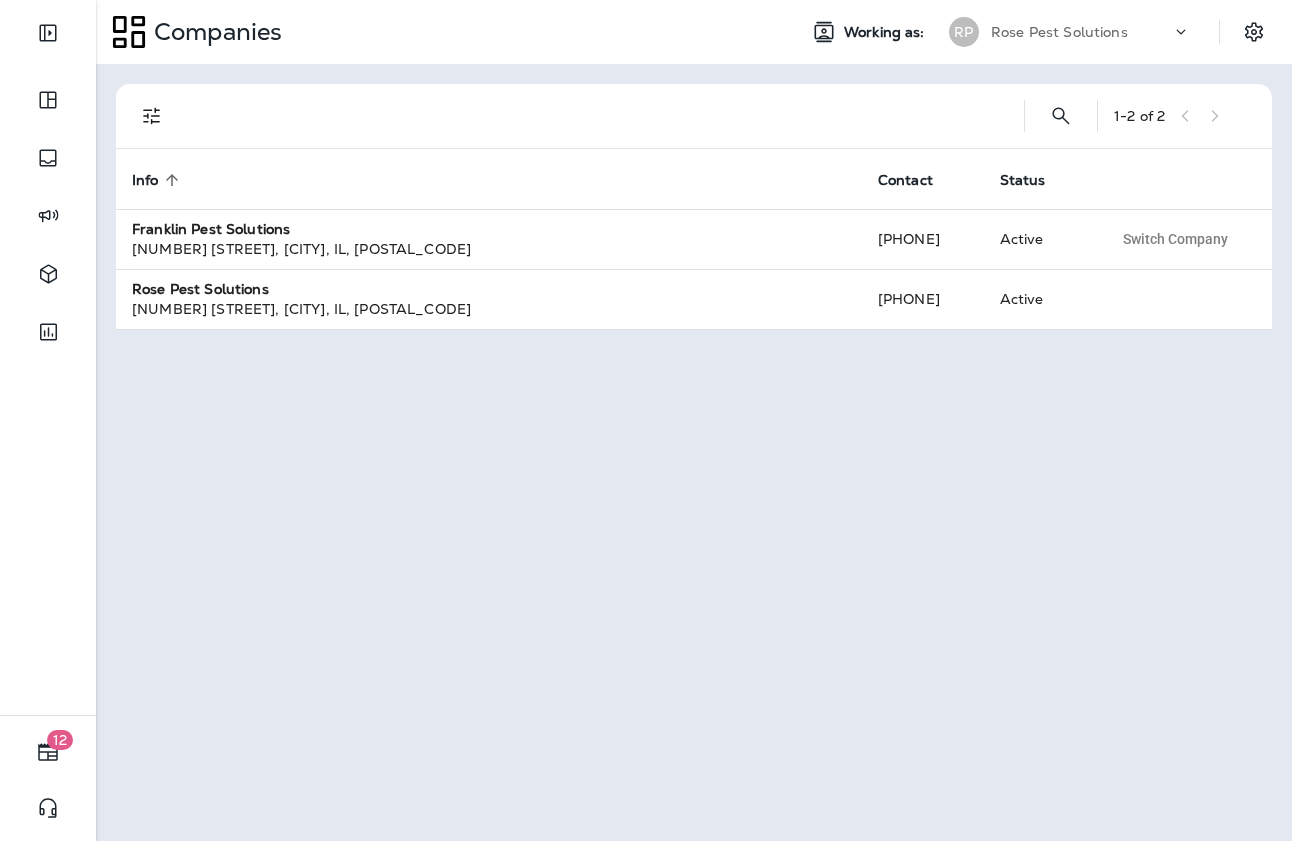 scroll, scrollTop: 0, scrollLeft: 0, axis: both 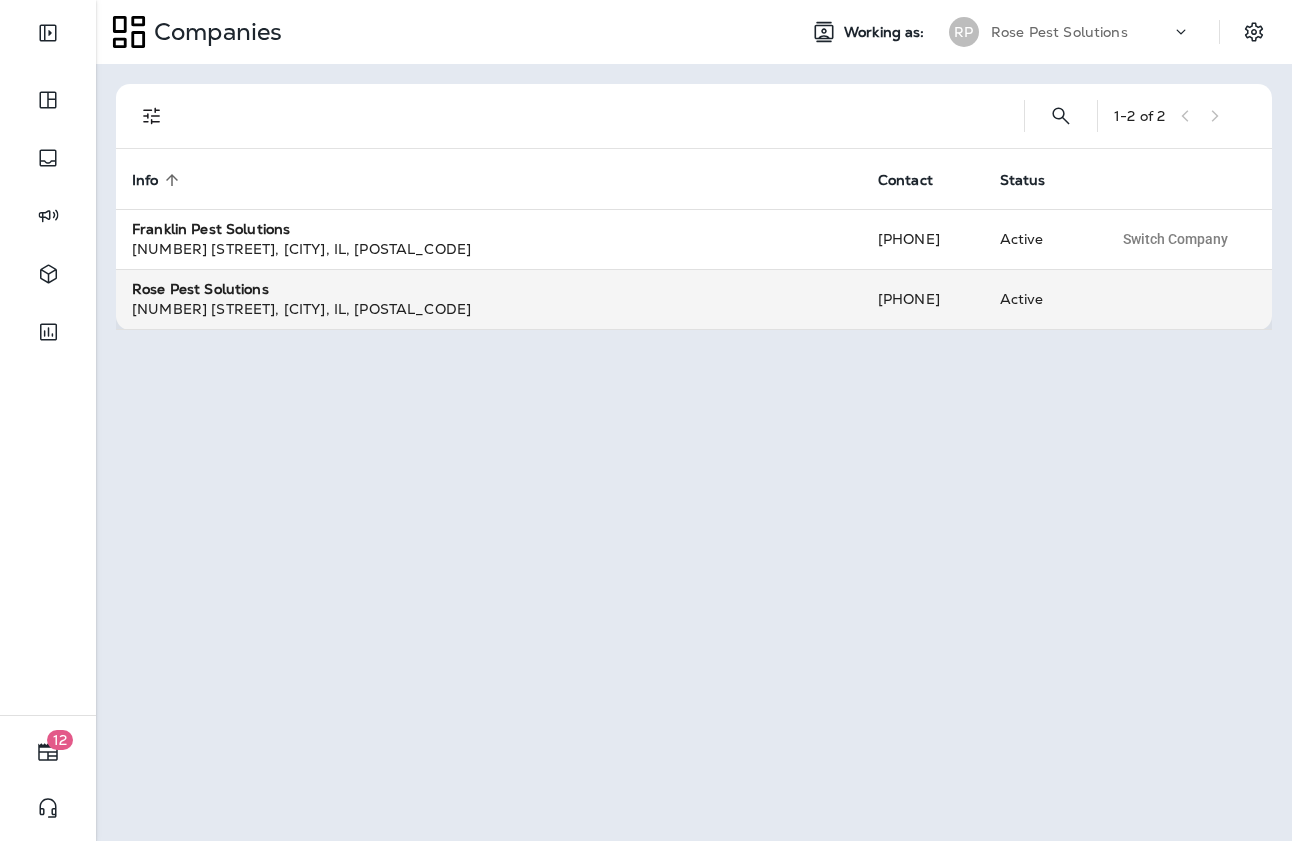 click on "[NUMBER] [STREET], [CITY], [STATE], [POSTAL_CODE]" at bounding box center [489, 309] 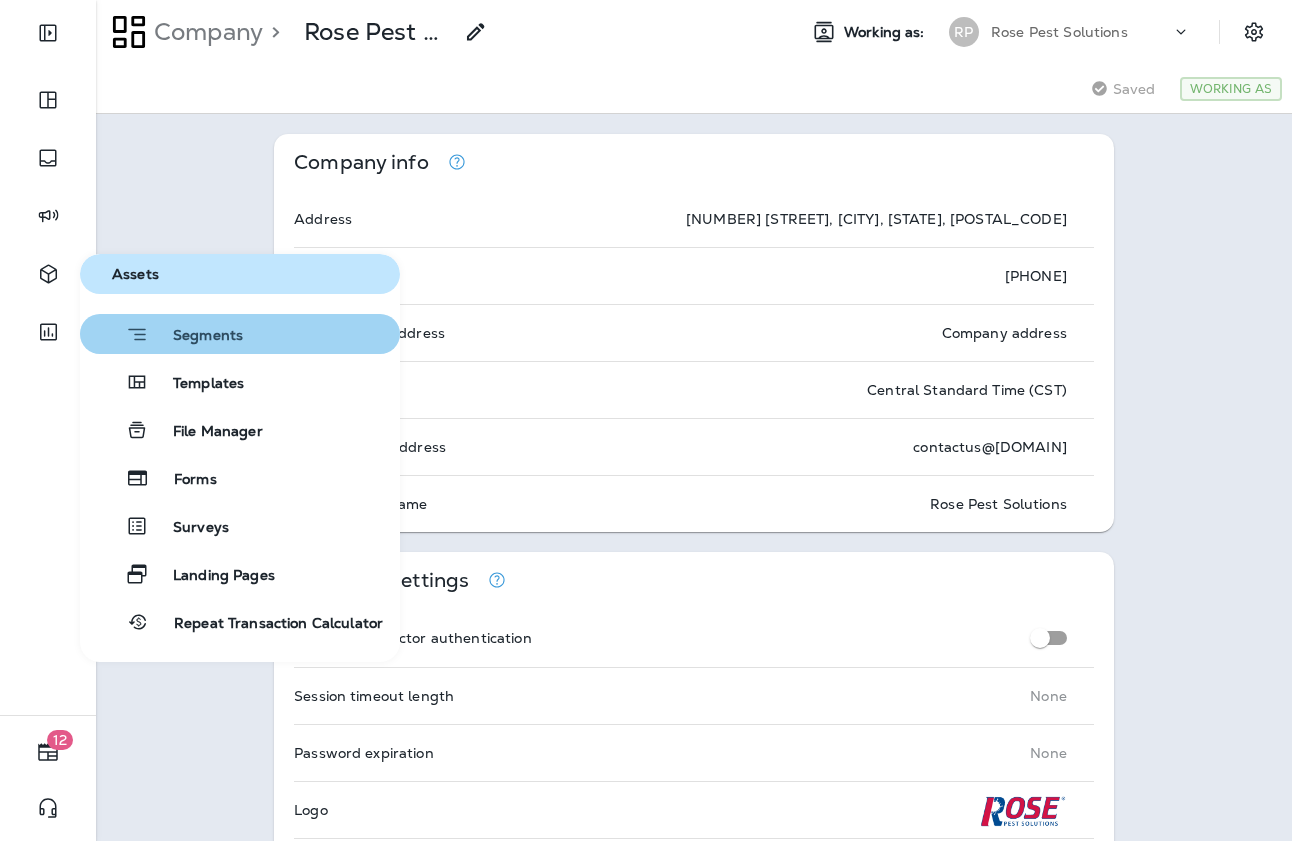click on "Segments" at bounding box center [196, 337] 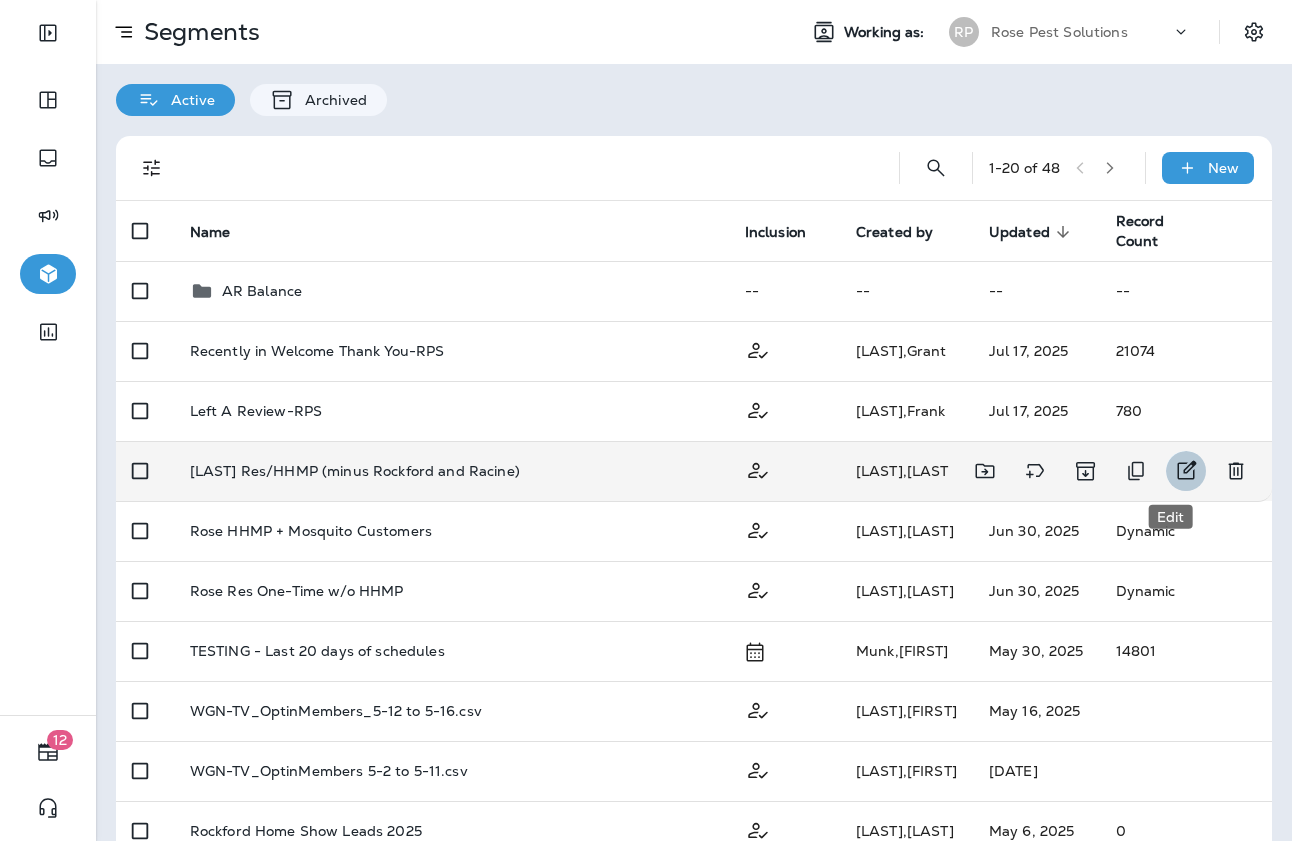 drag, startPoint x: 1172, startPoint y: 475, endPoint x: 1158, endPoint y: 465, distance: 17.20465 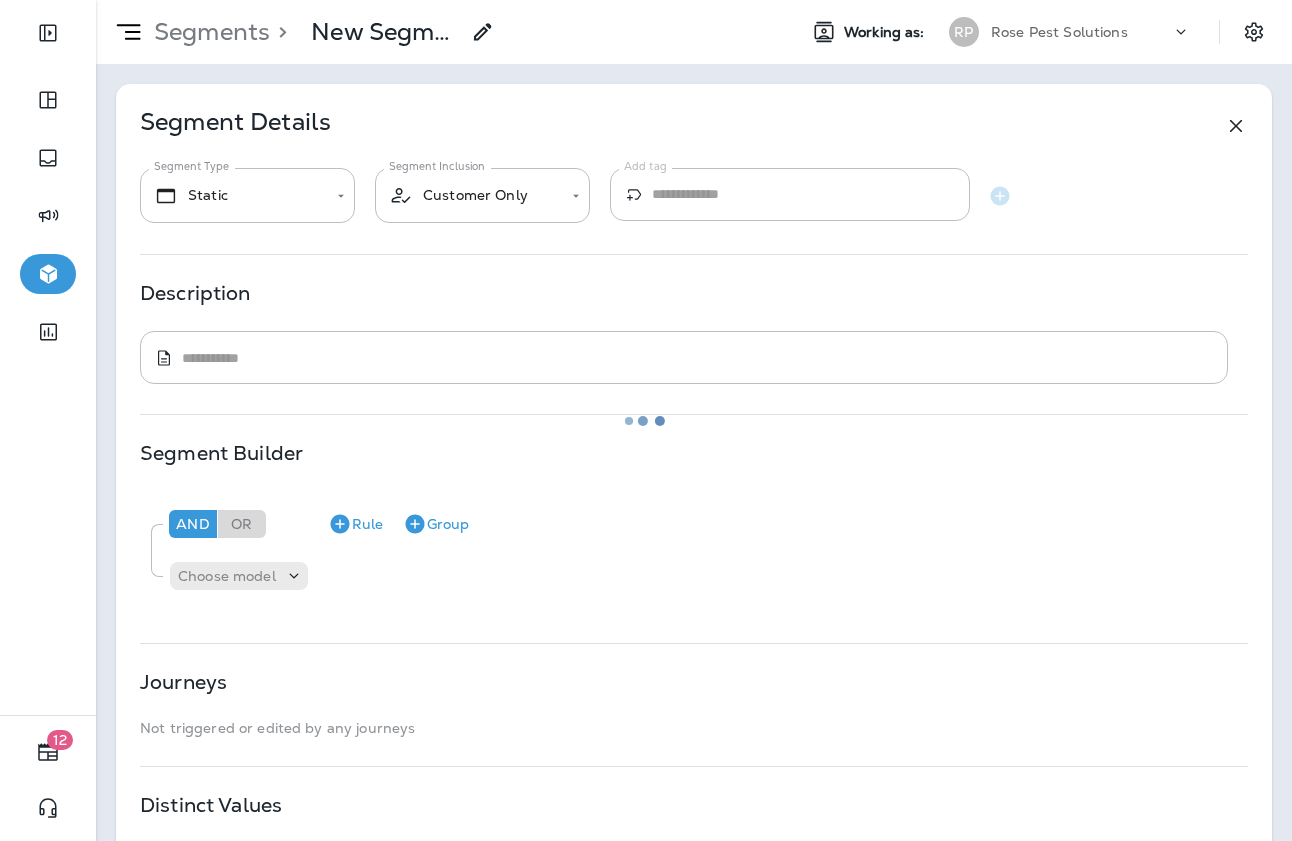 type on "*******" 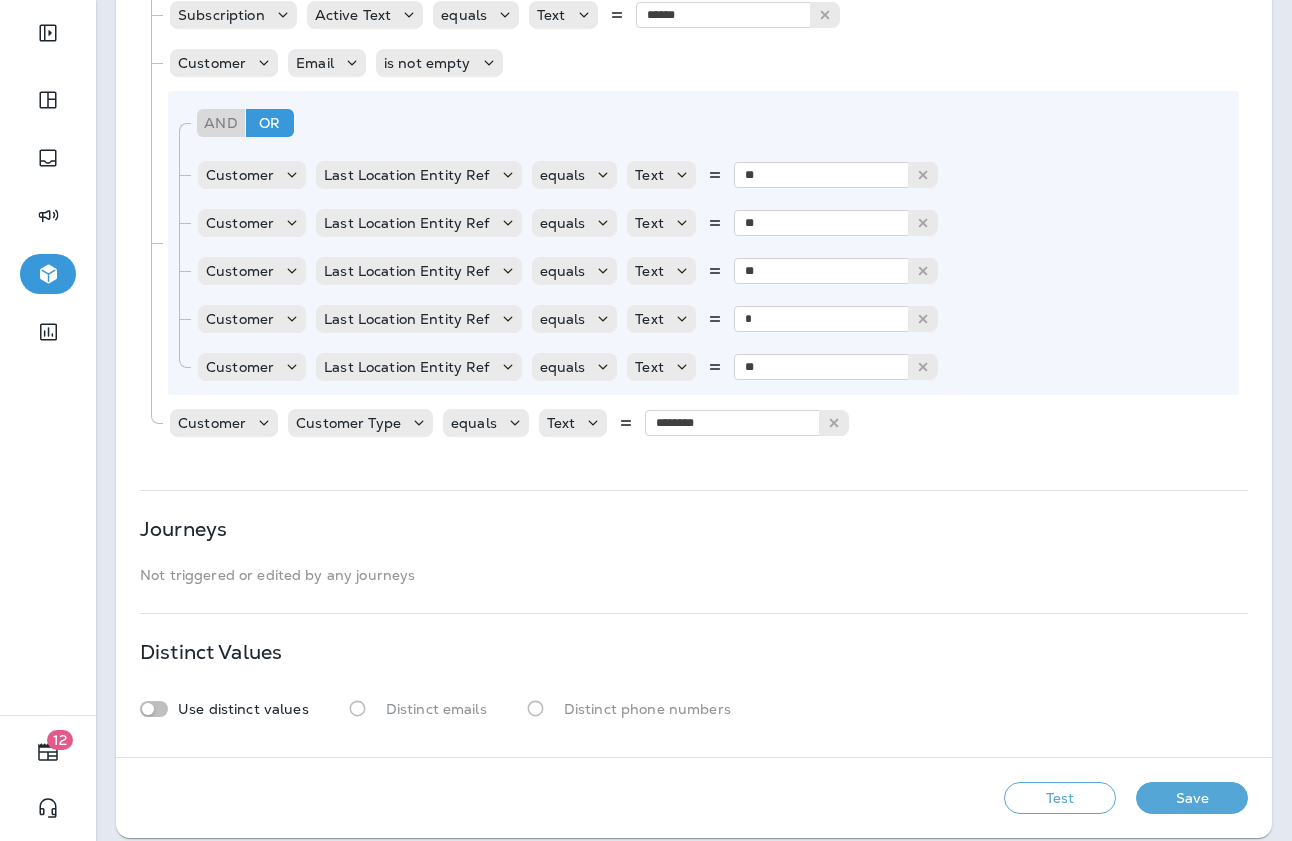 scroll, scrollTop: 672, scrollLeft: 0, axis: vertical 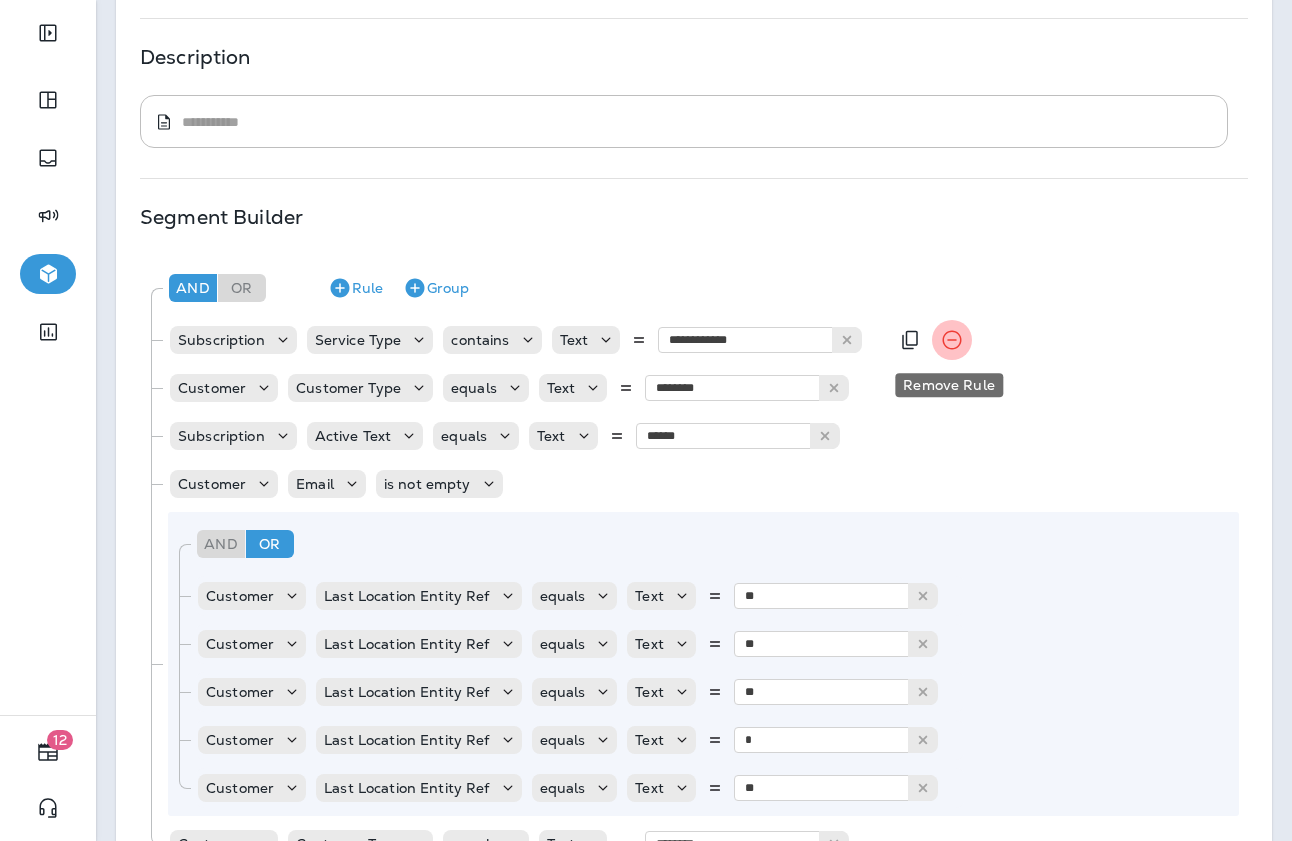 click 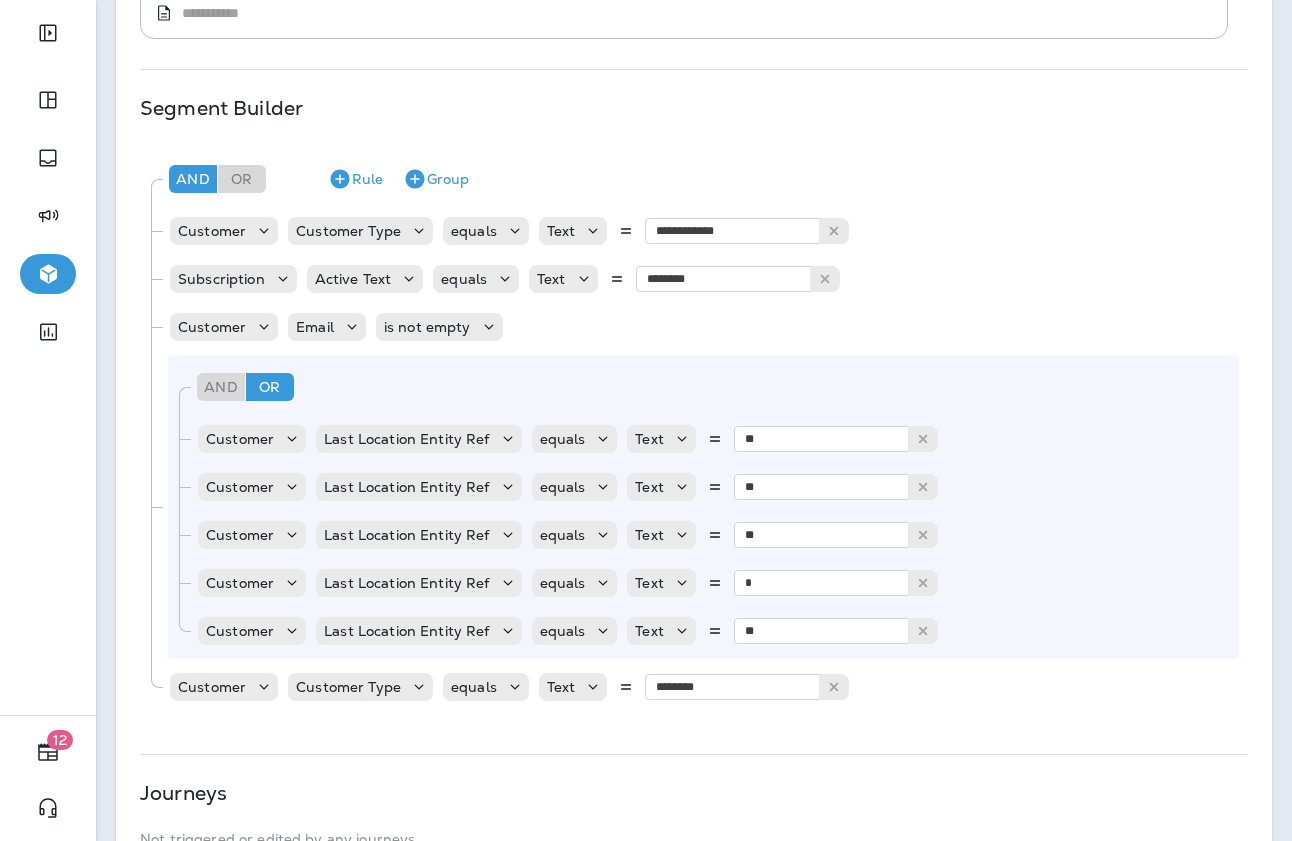 scroll, scrollTop: 348, scrollLeft: 0, axis: vertical 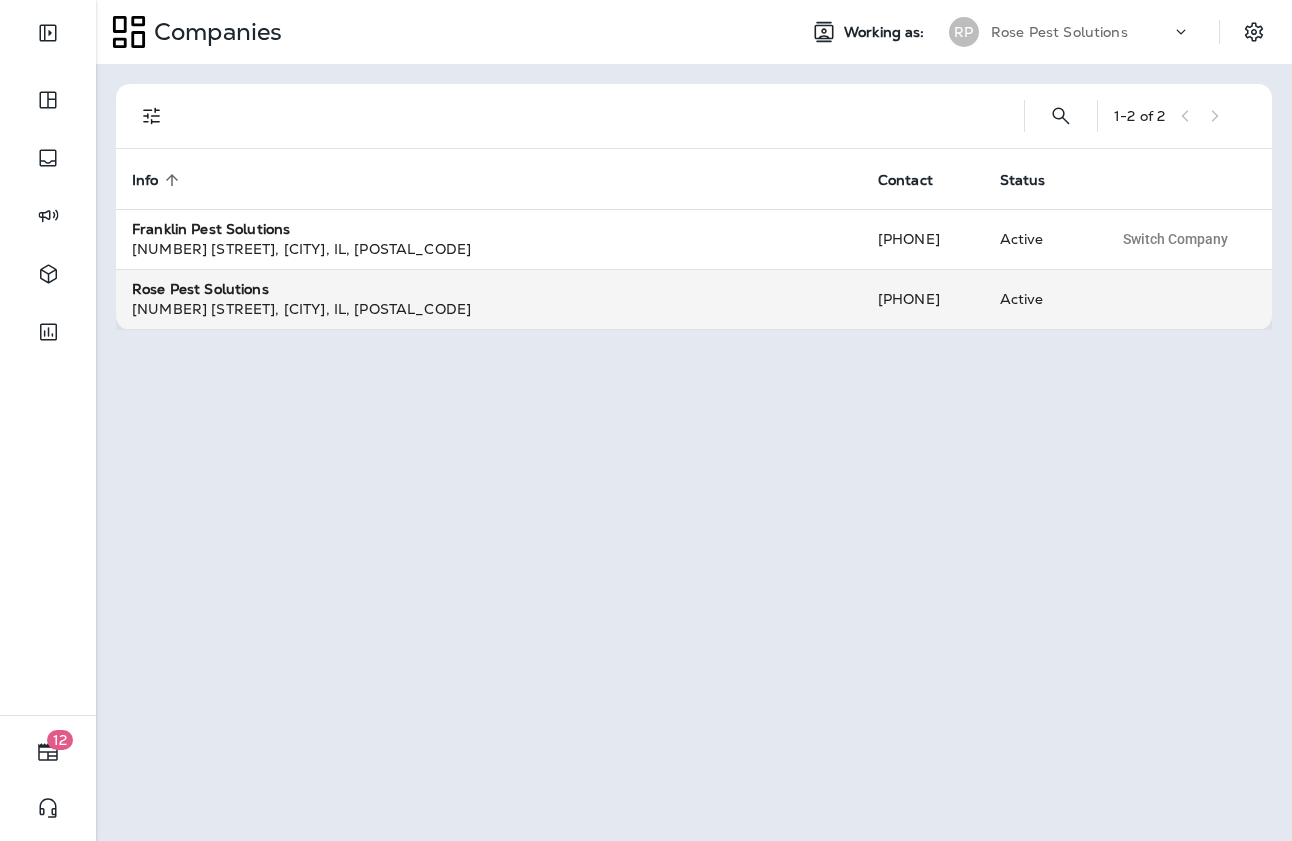 click on "[NUMBER] [STREET], [CITY], [STATE], [POSTAL_CODE]" at bounding box center (489, 309) 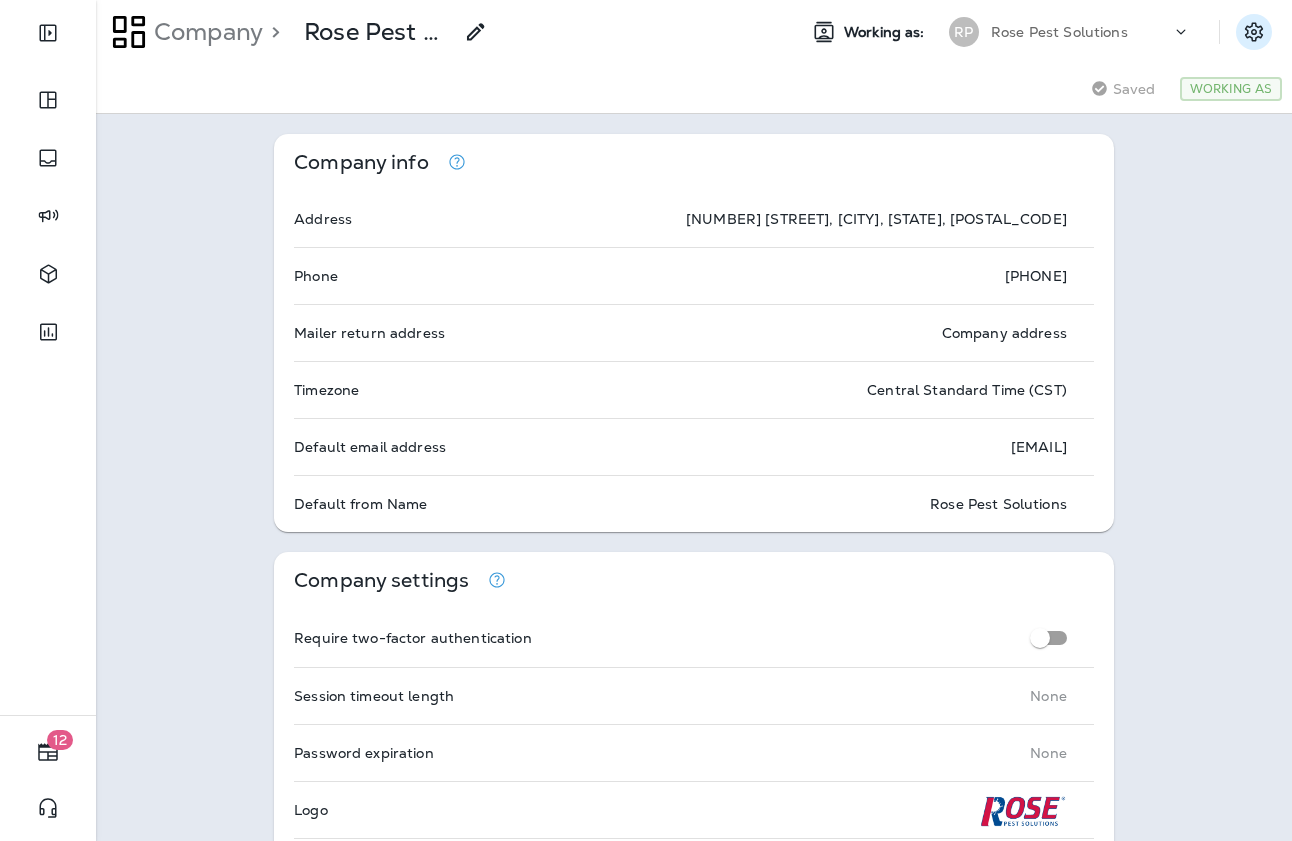 click 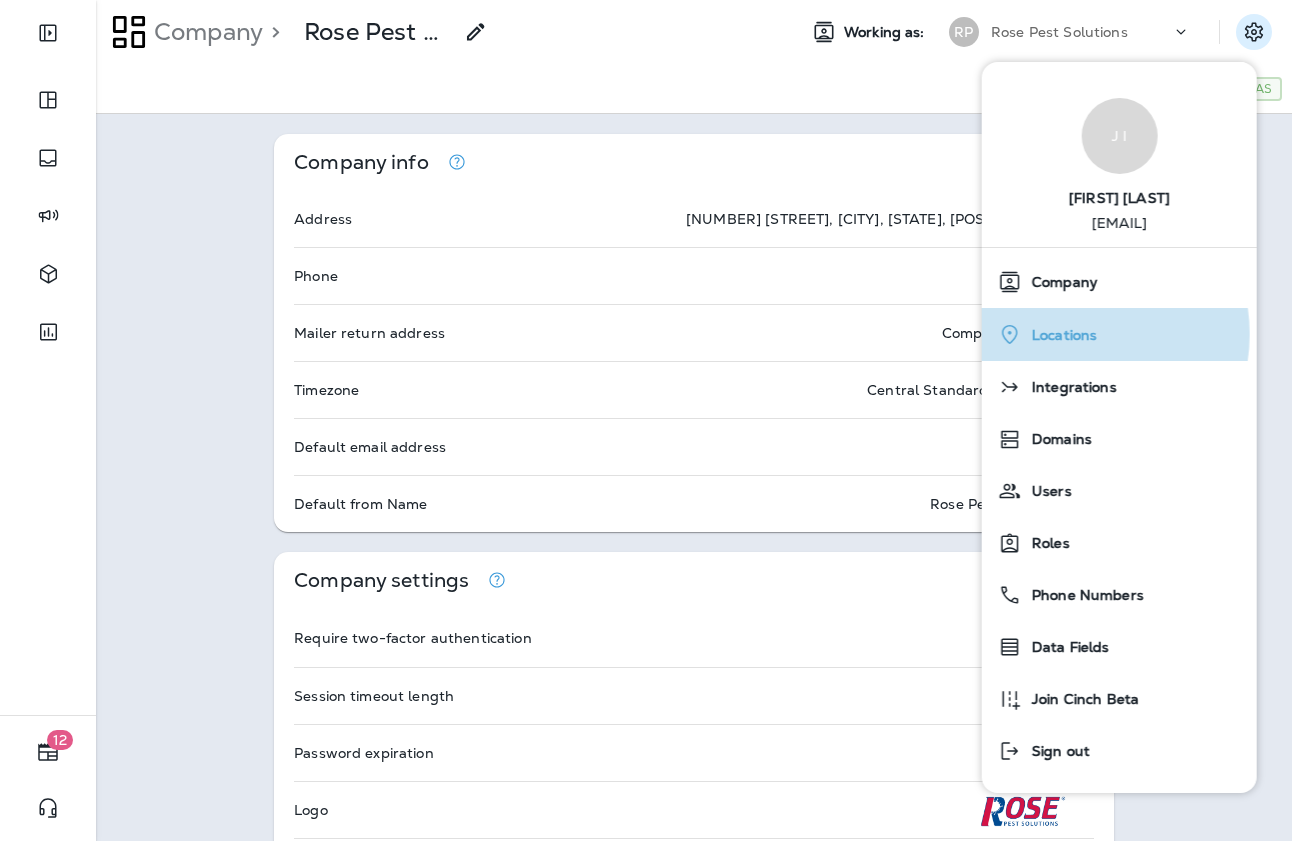 click on "Locations" at bounding box center (1059, 335) 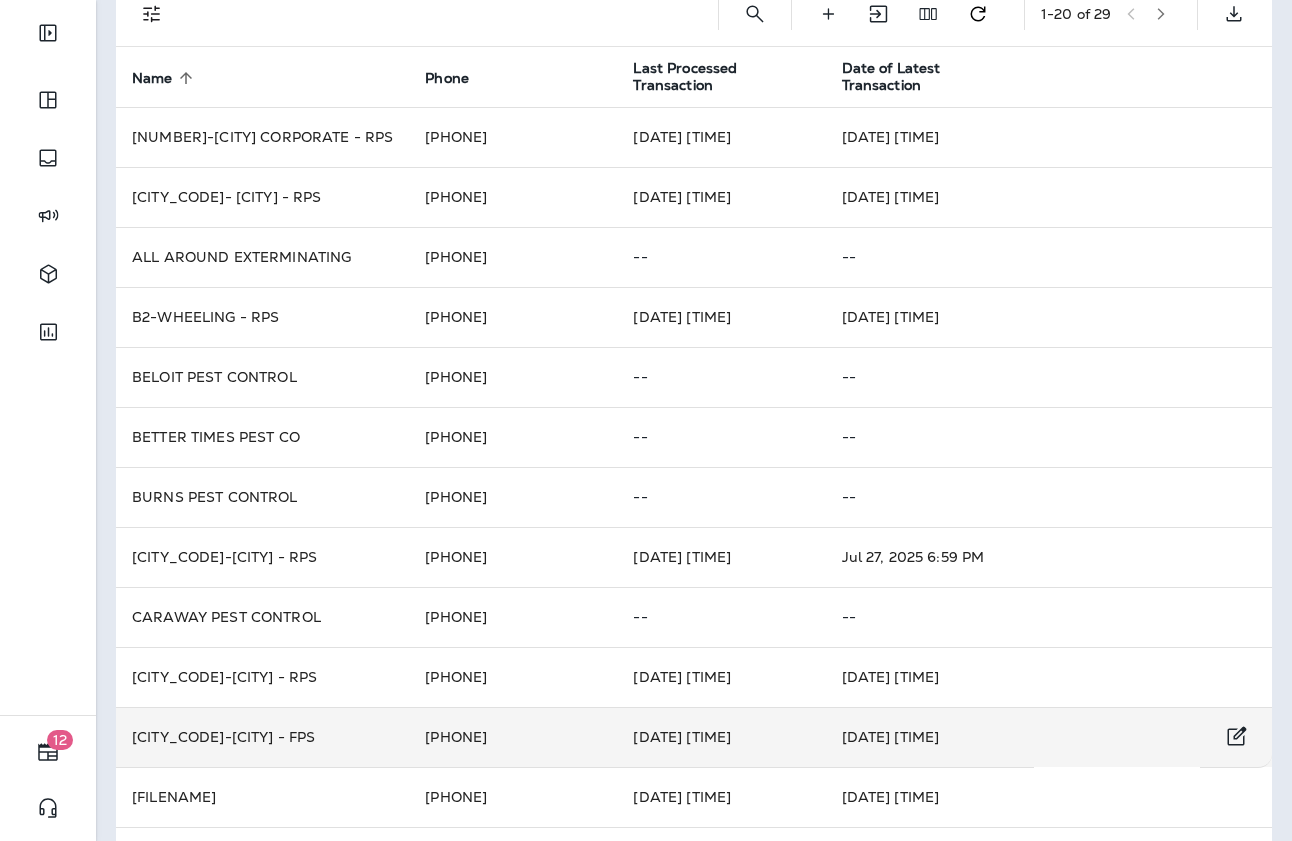 scroll, scrollTop: 0, scrollLeft: 0, axis: both 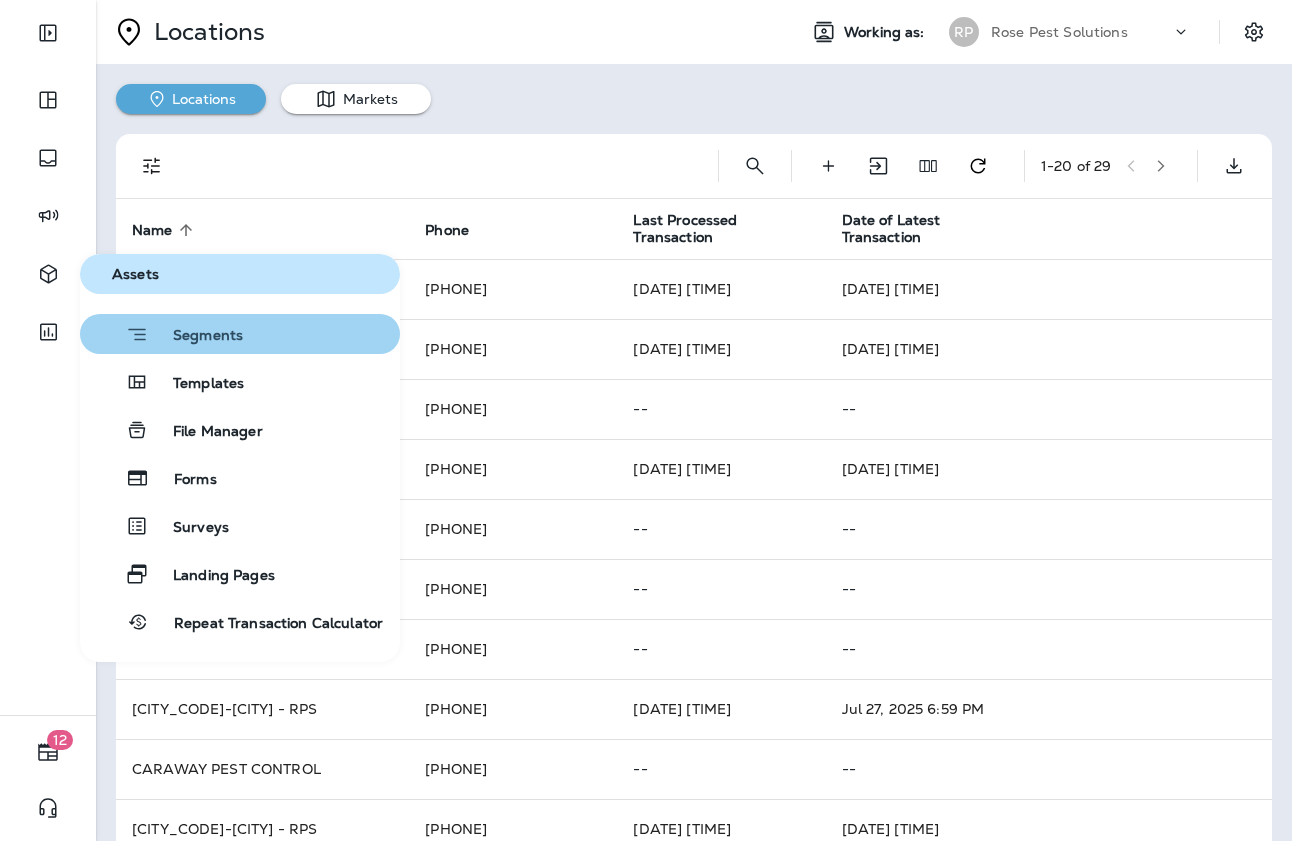 click on "Segments" at bounding box center (196, 337) 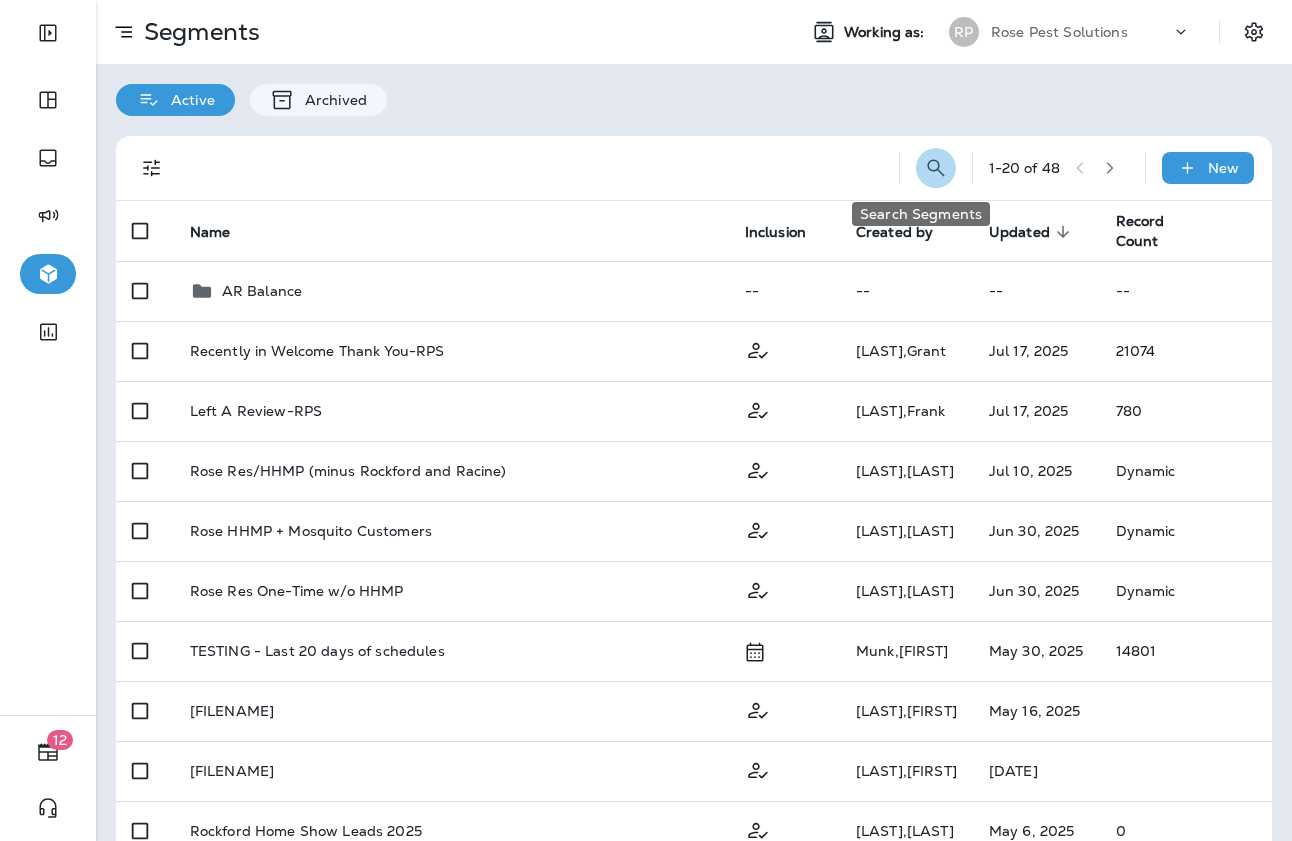 click 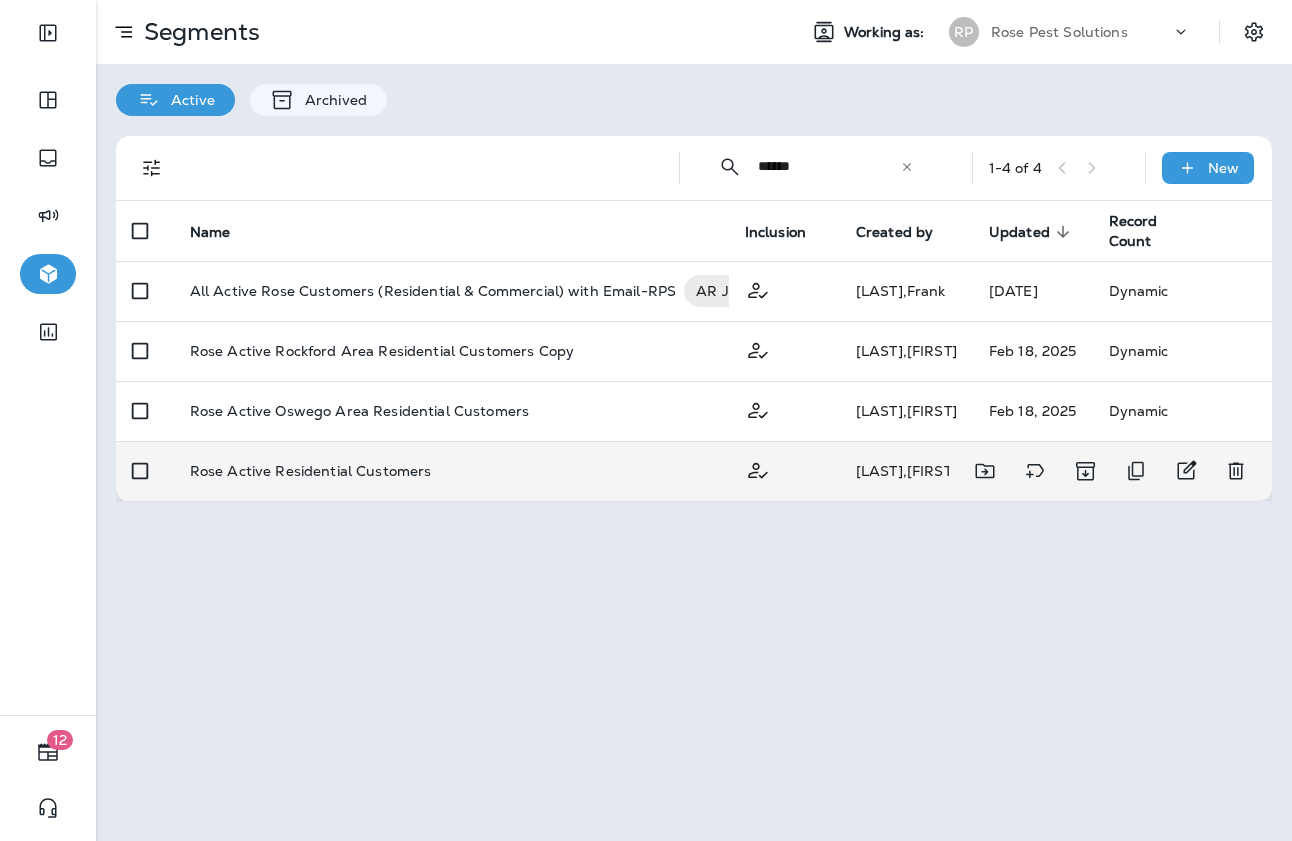 type on "******" 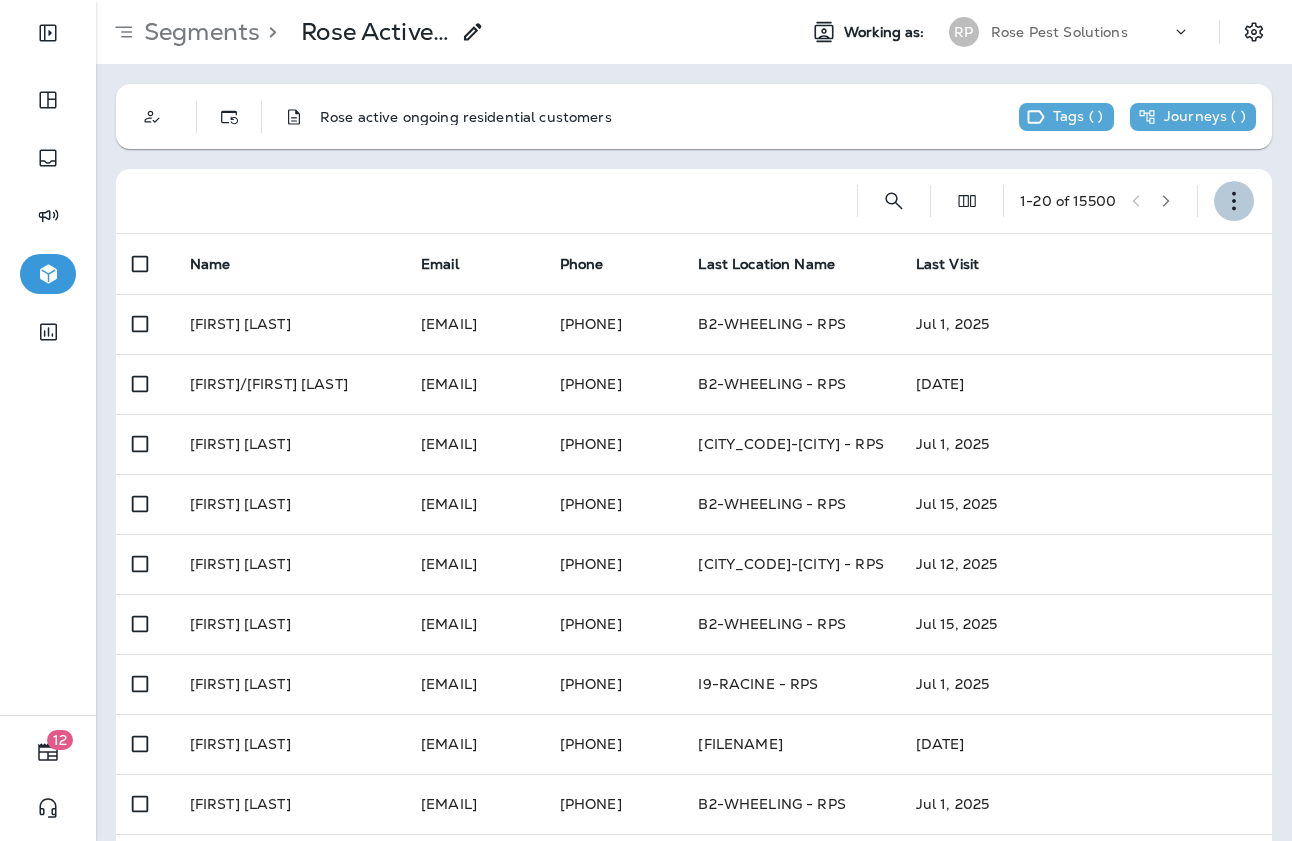 click 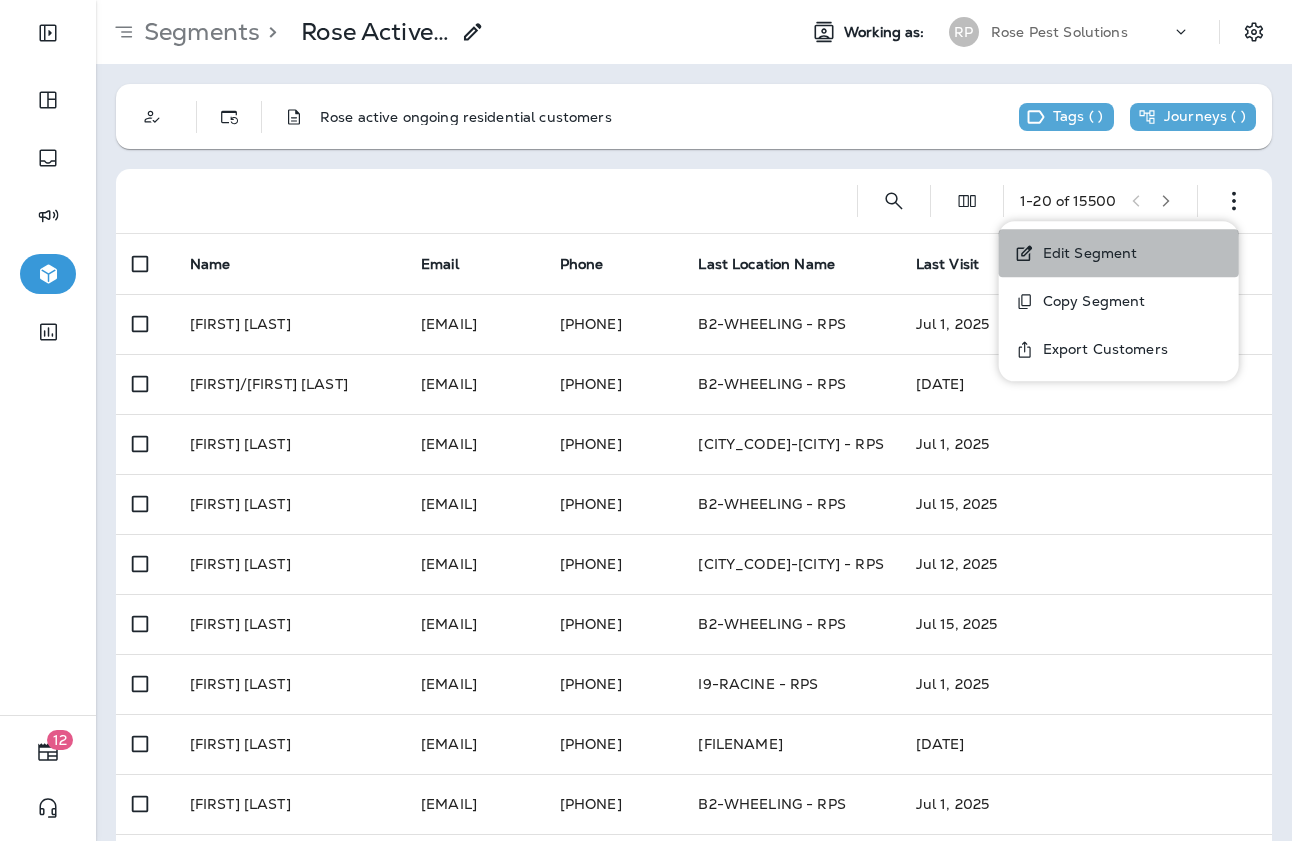 click on "Edit Segment" at bounding box center [1086, 253] 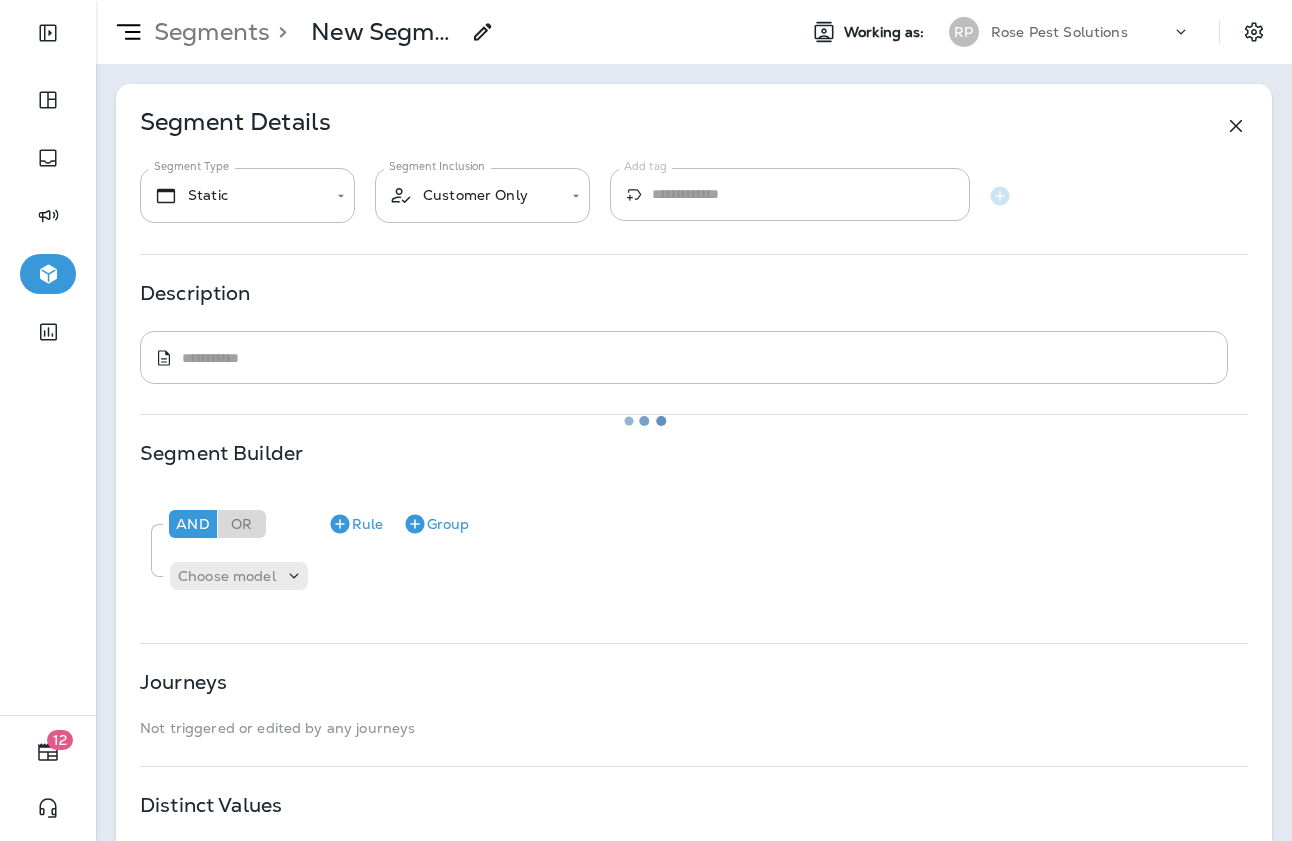 type on "*******" 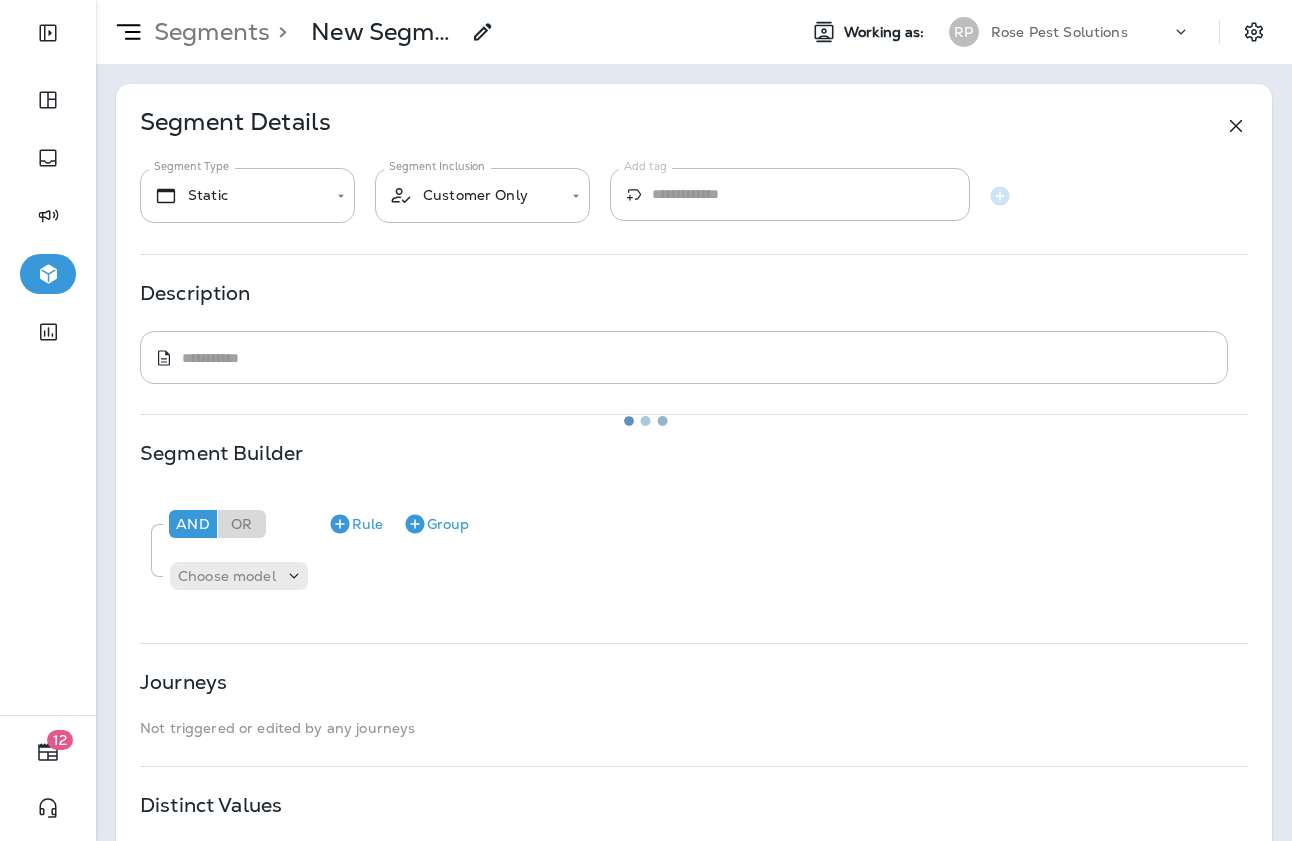 type on "**********" 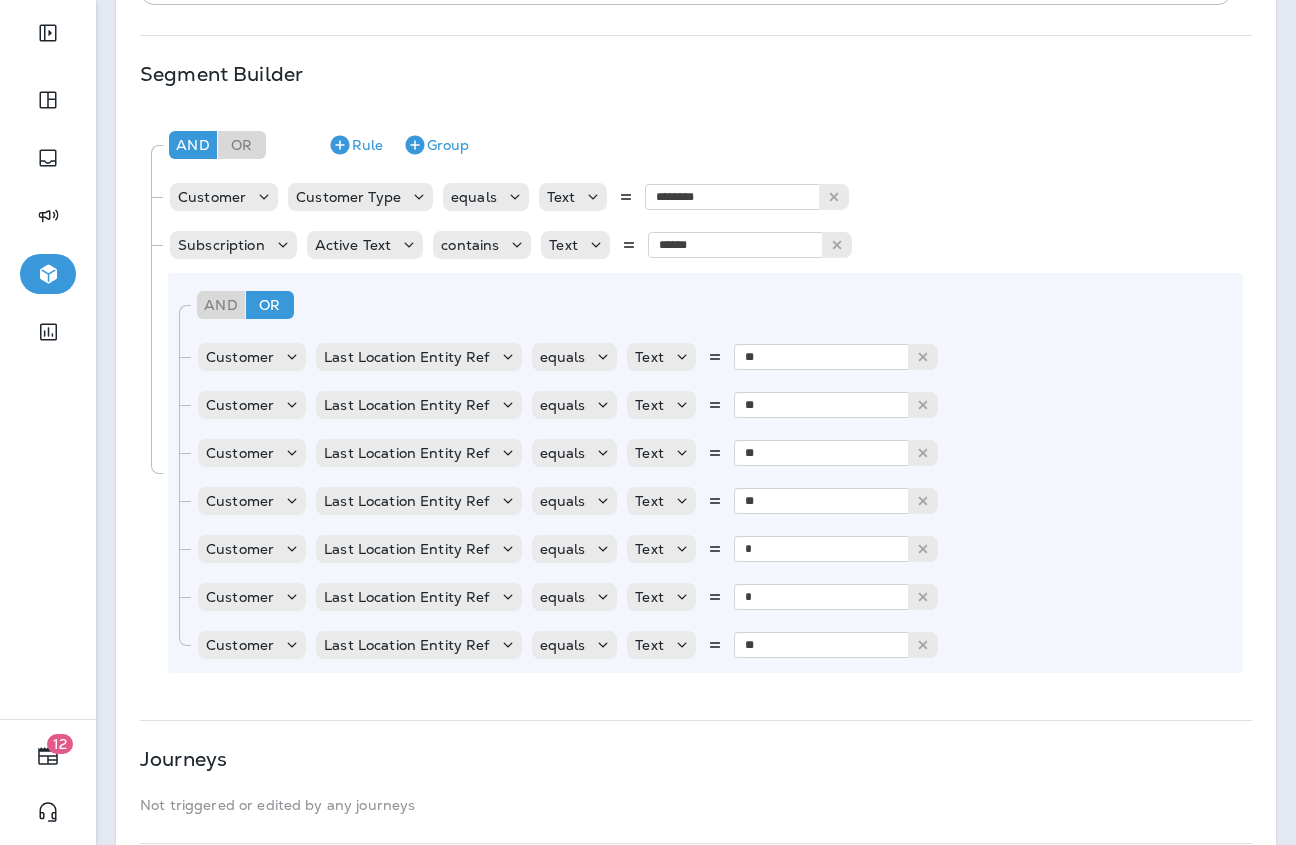 scroll, scrollTop: 364, scrollLeft: 0, axis: vertical 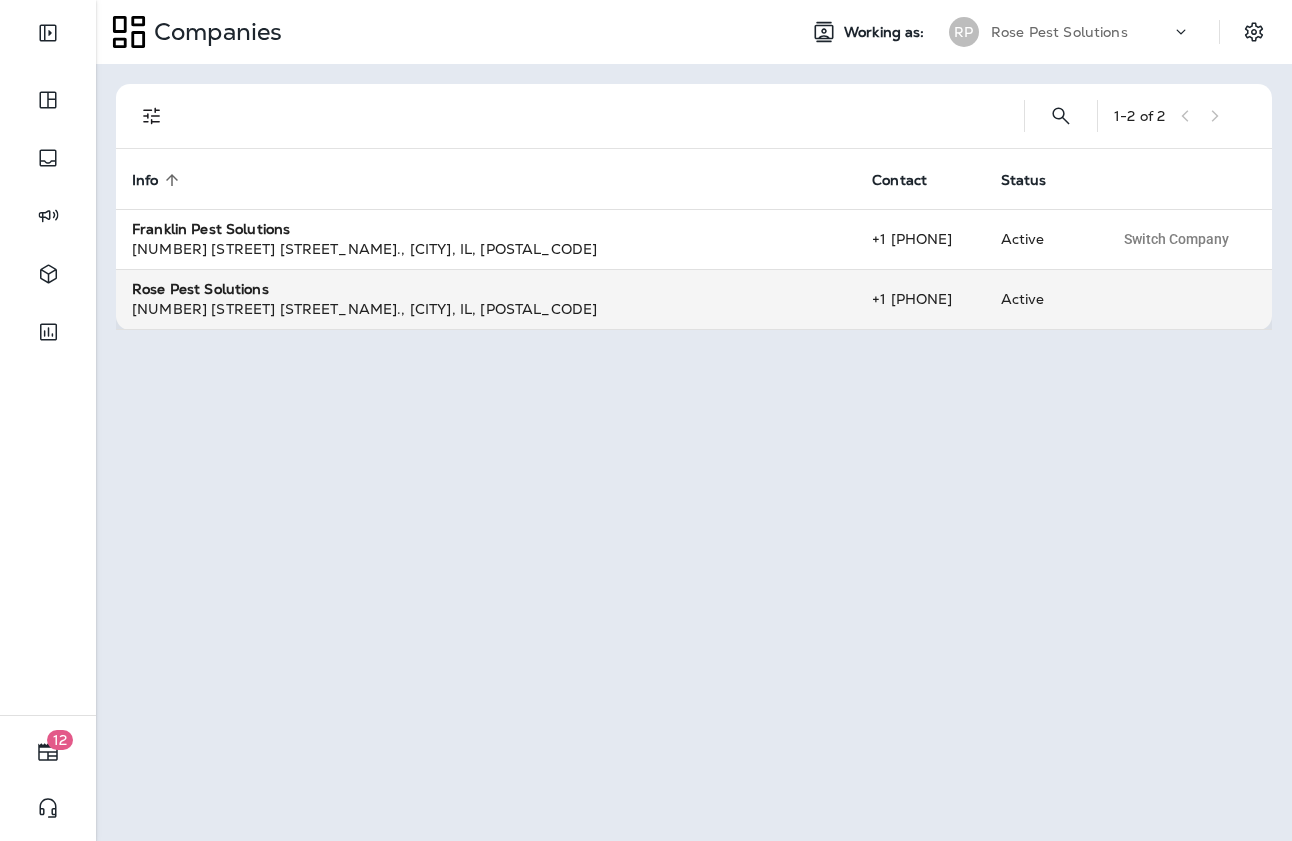 click on "414 W Frontage Rd. , [CITY] , [STATE] , [POSTAL_CODE]" at bounding box center [486, 309] 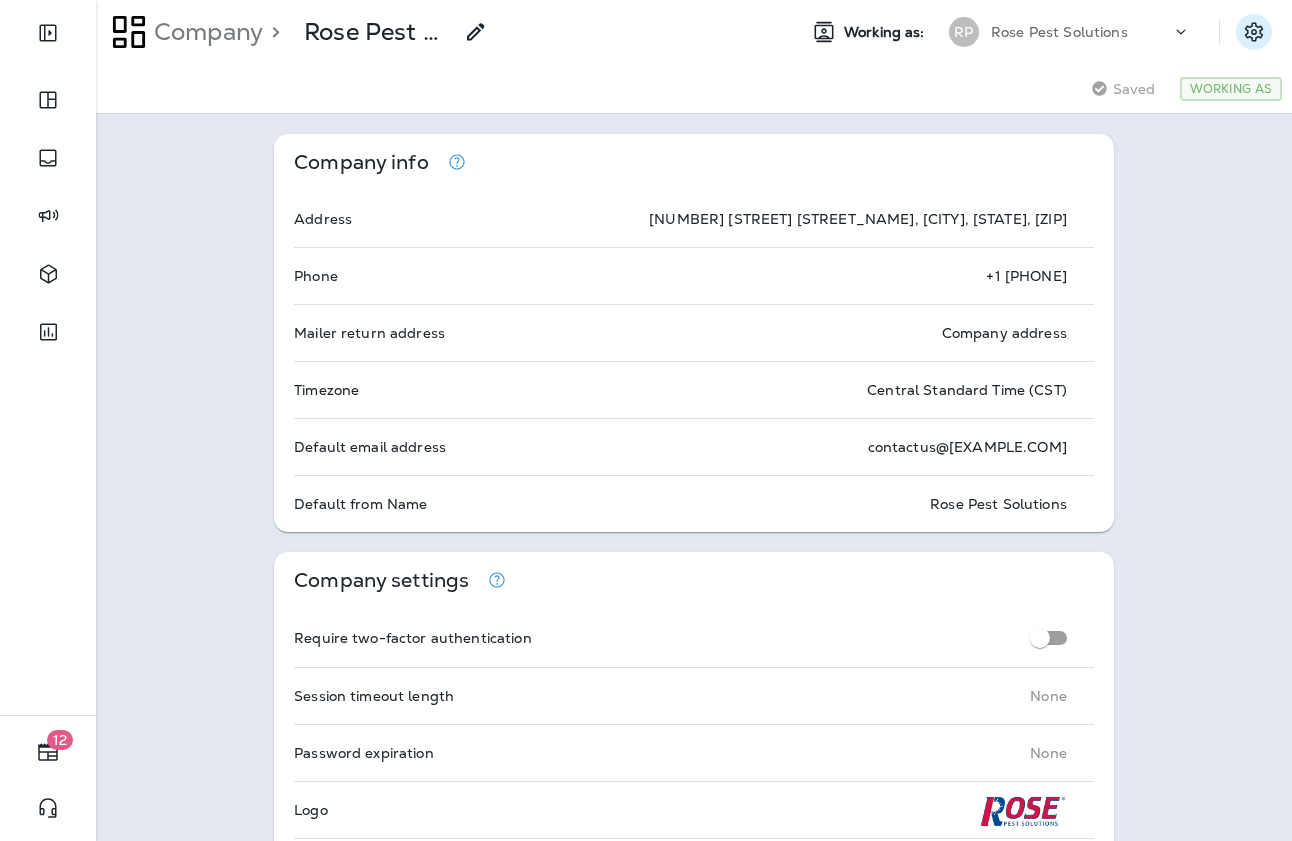click at bounding box center [1254, 32] 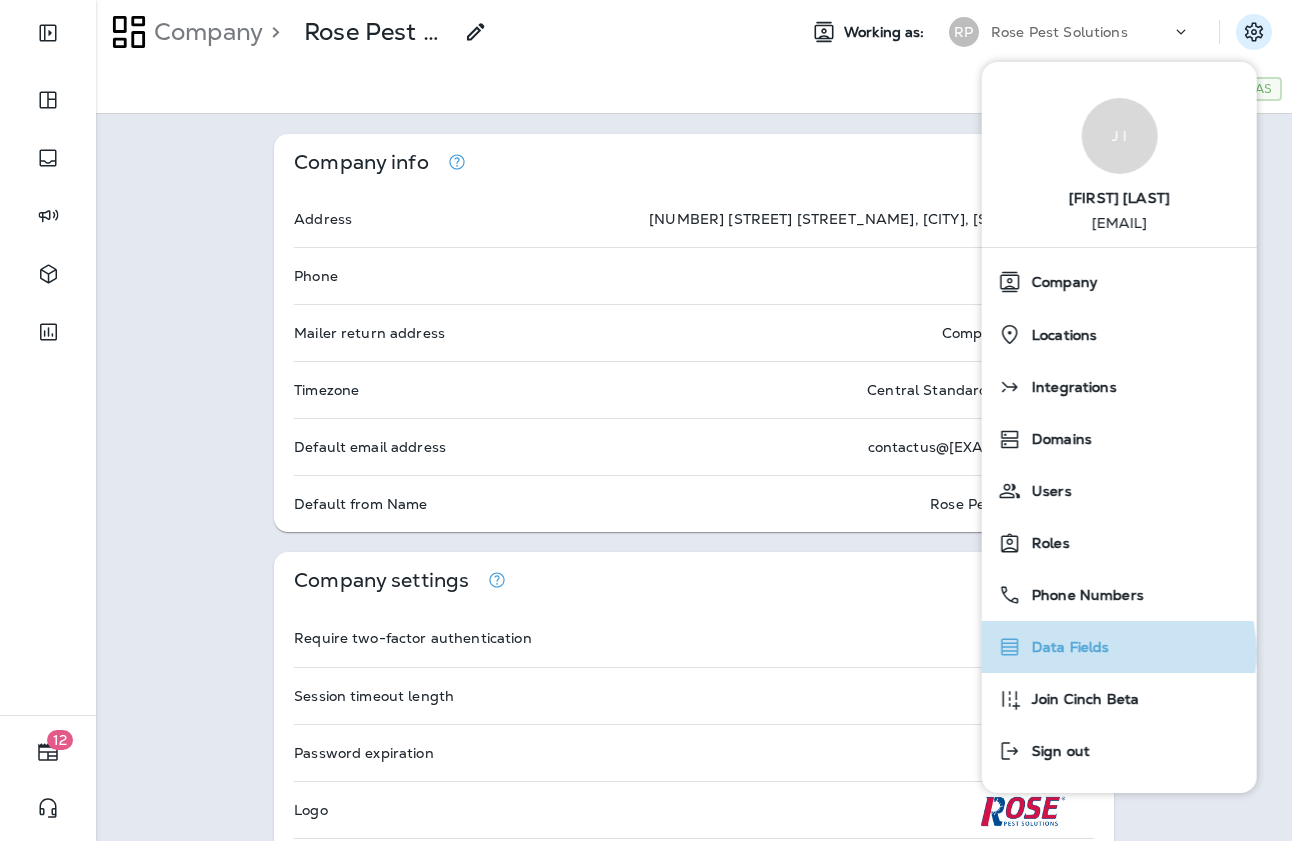 click on "Data Fields" at bounding box center [1119, 647] 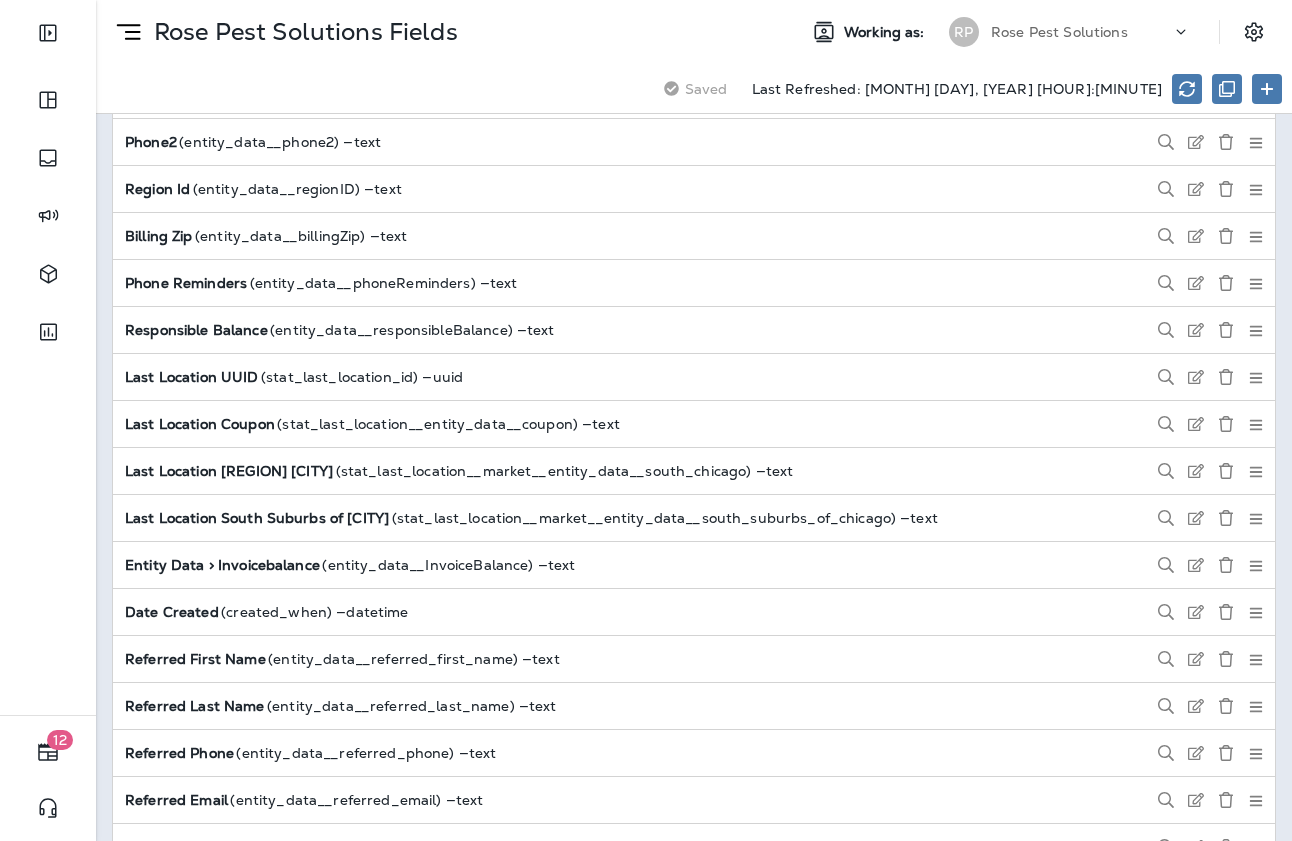 scroll, scrollTop: 1688, scrollLeft: 0, axis: vertical 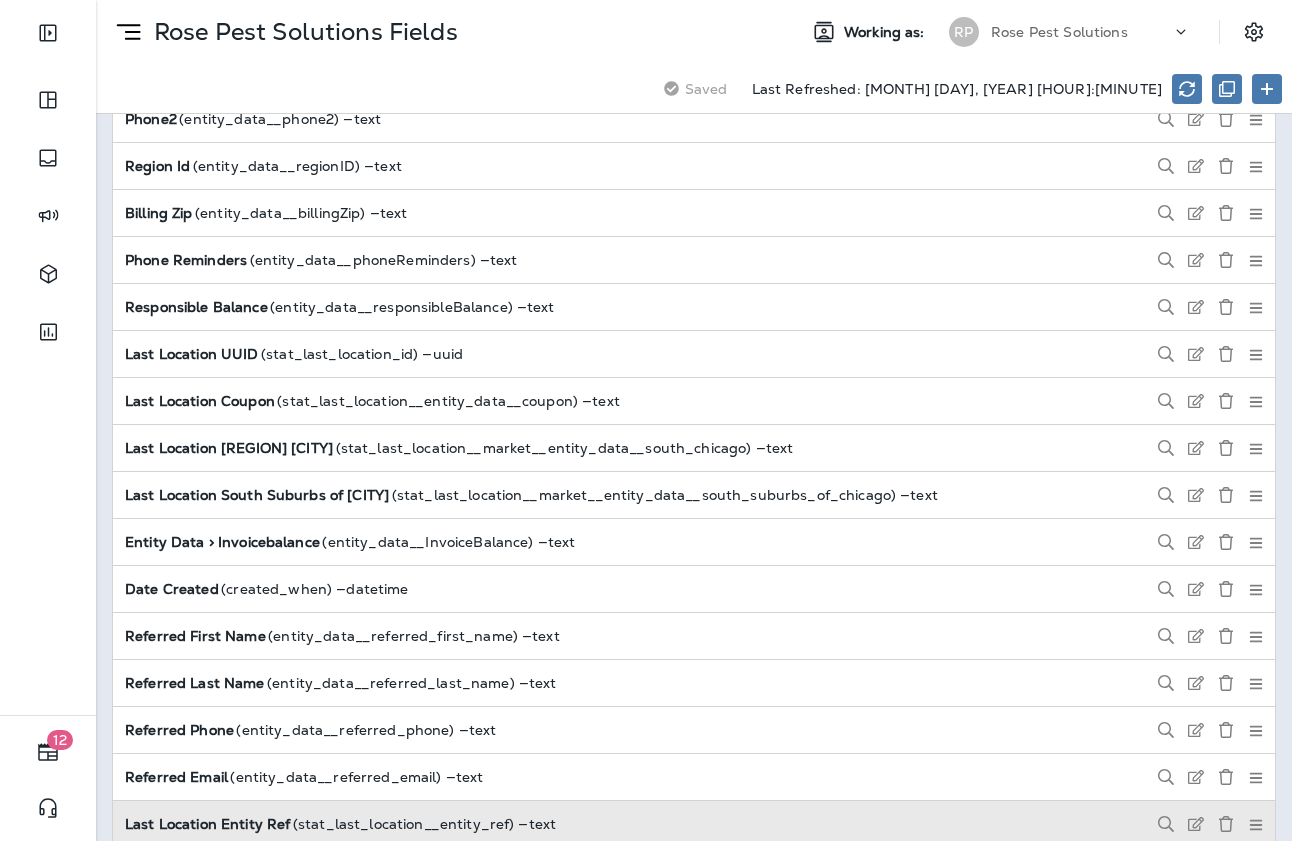 click on "Last Location Entity Ref ( stat_last_location__entity_ref ) — text" at bounding box center (340, 824) 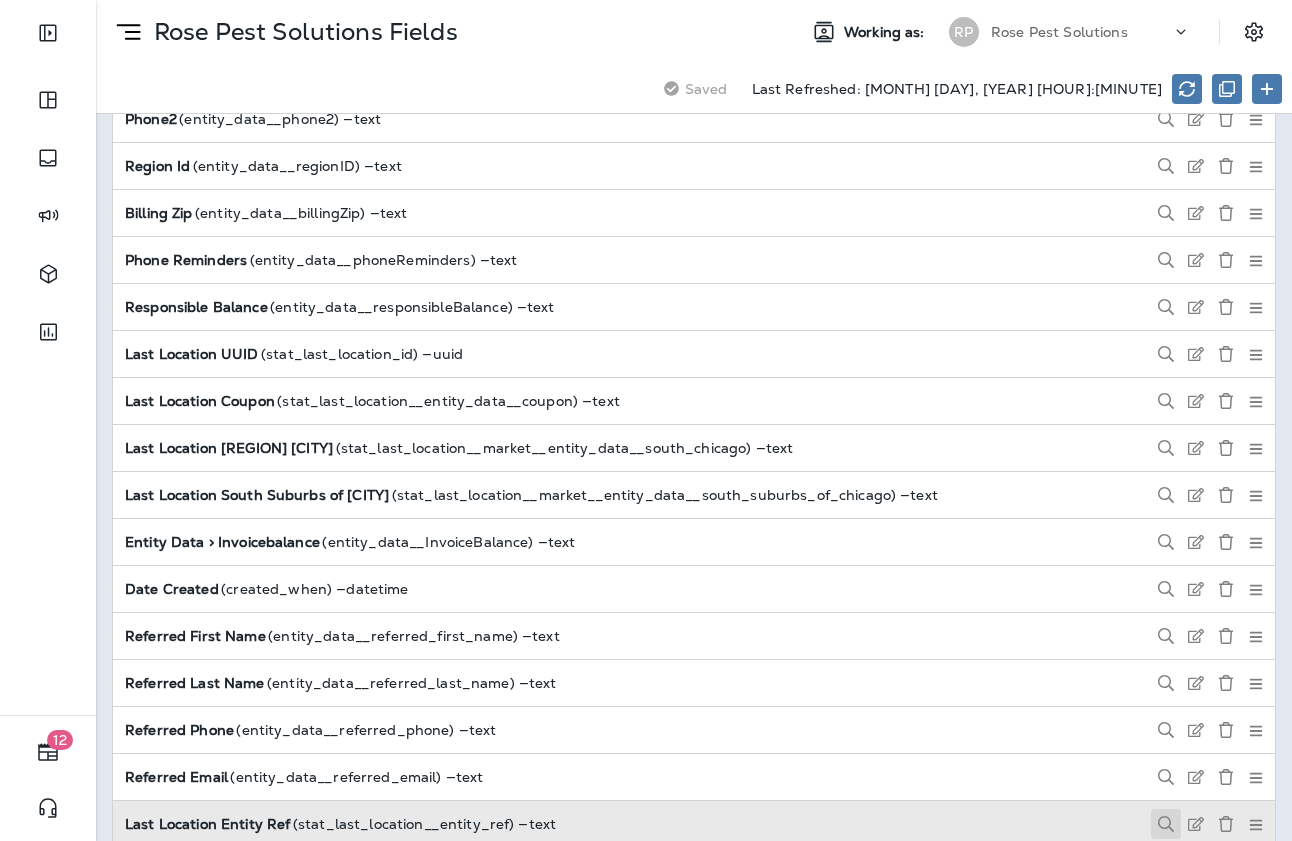click 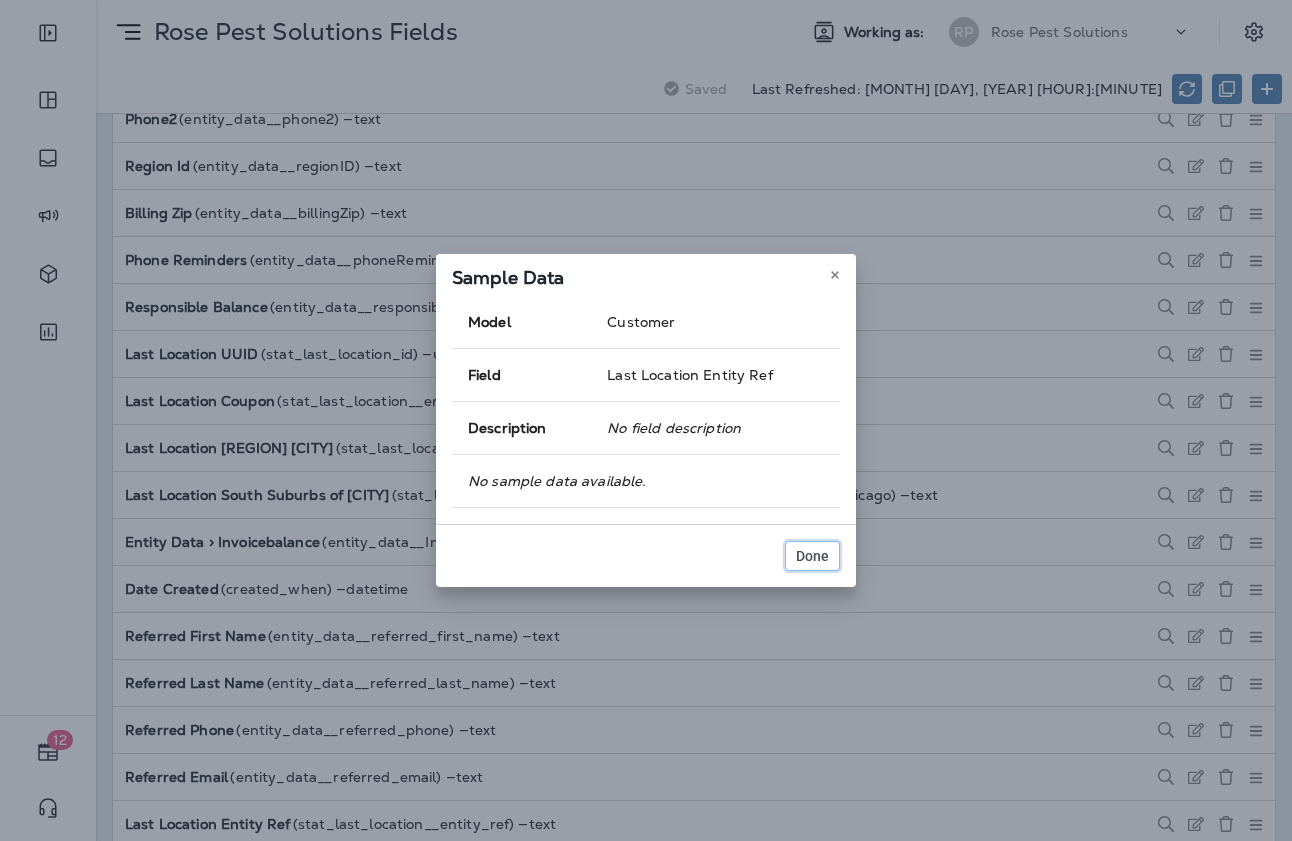 click on "Done" at bounding box center (812, 556) 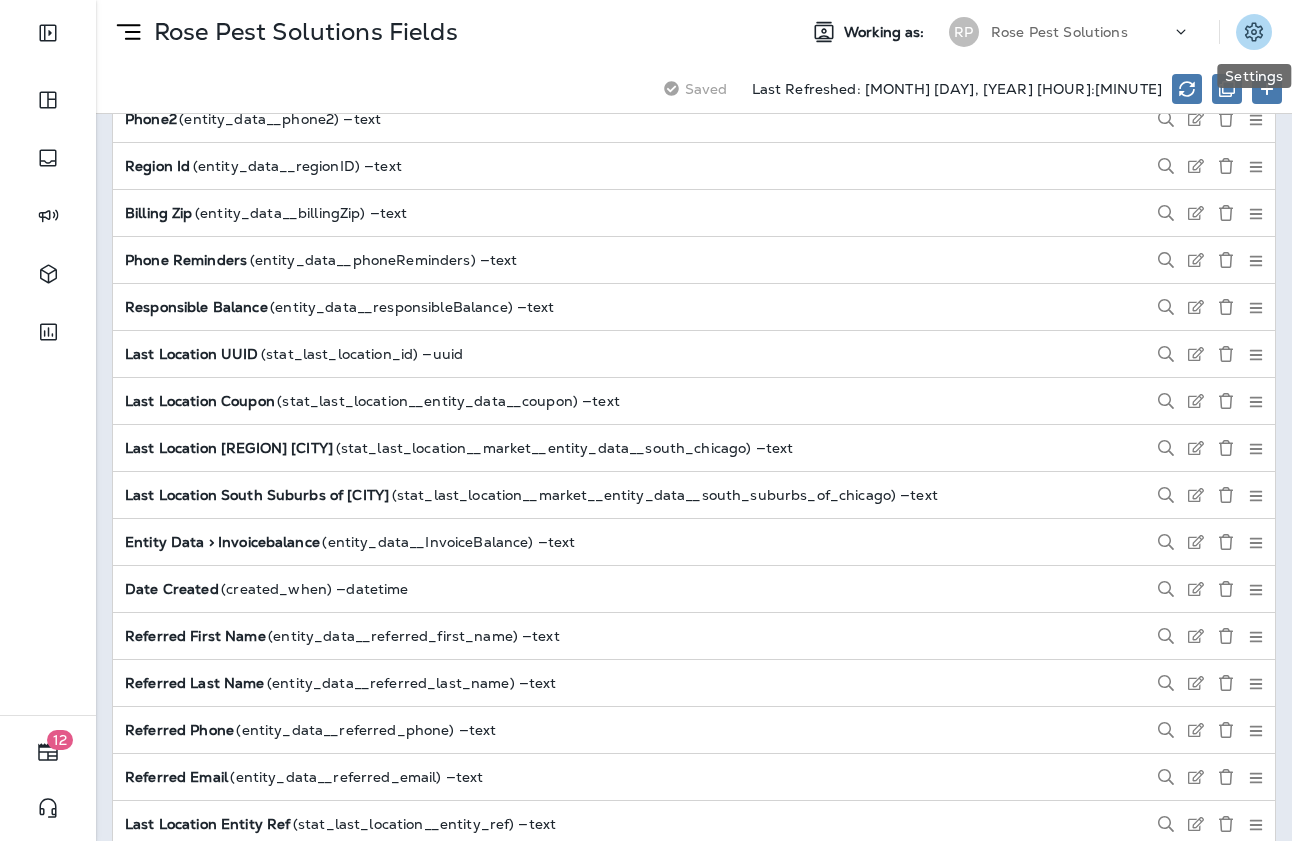 click at bounding box center (1254, 32) 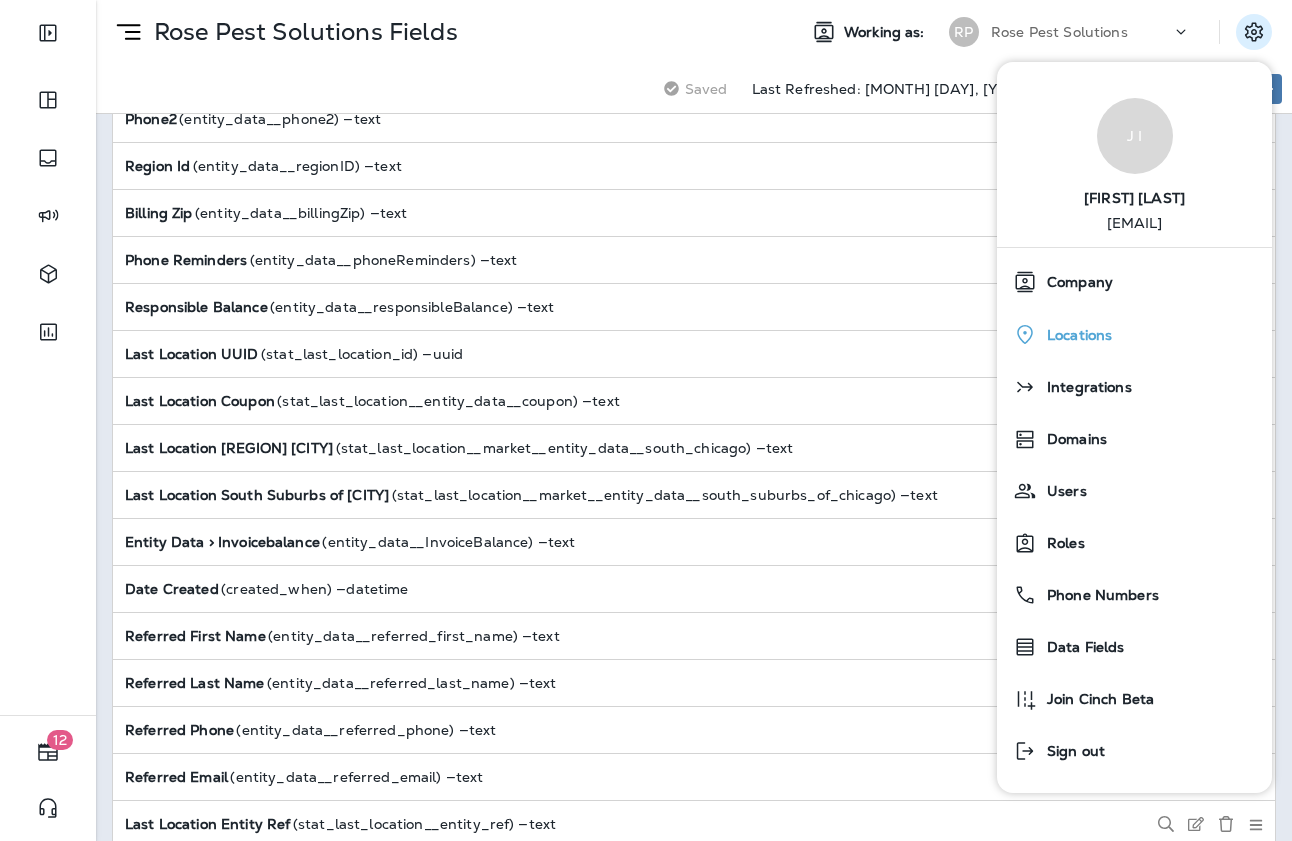 click on "Locations" at bounding box center [1074, 335] 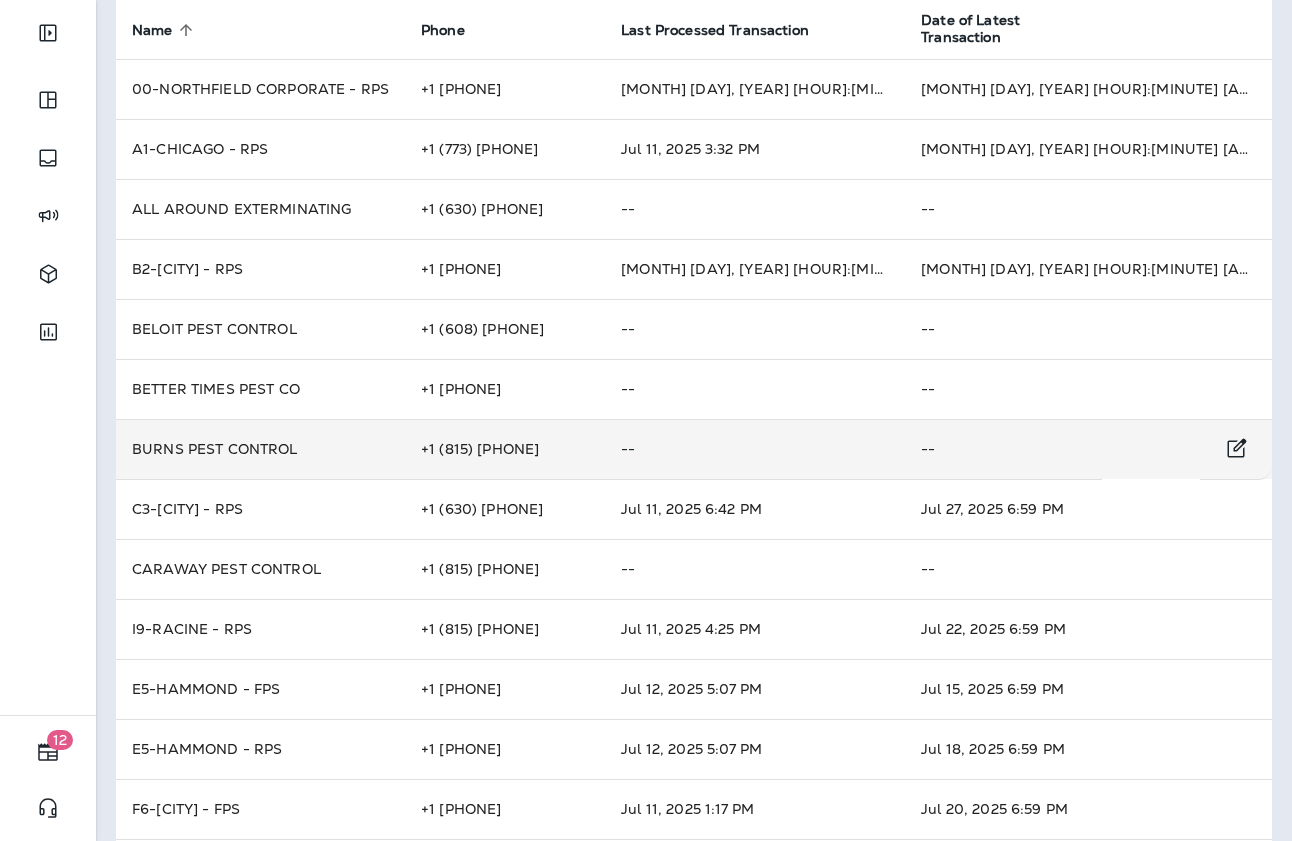scroll, scrollTop: 240, scrollLeft: 0, axis: vertical 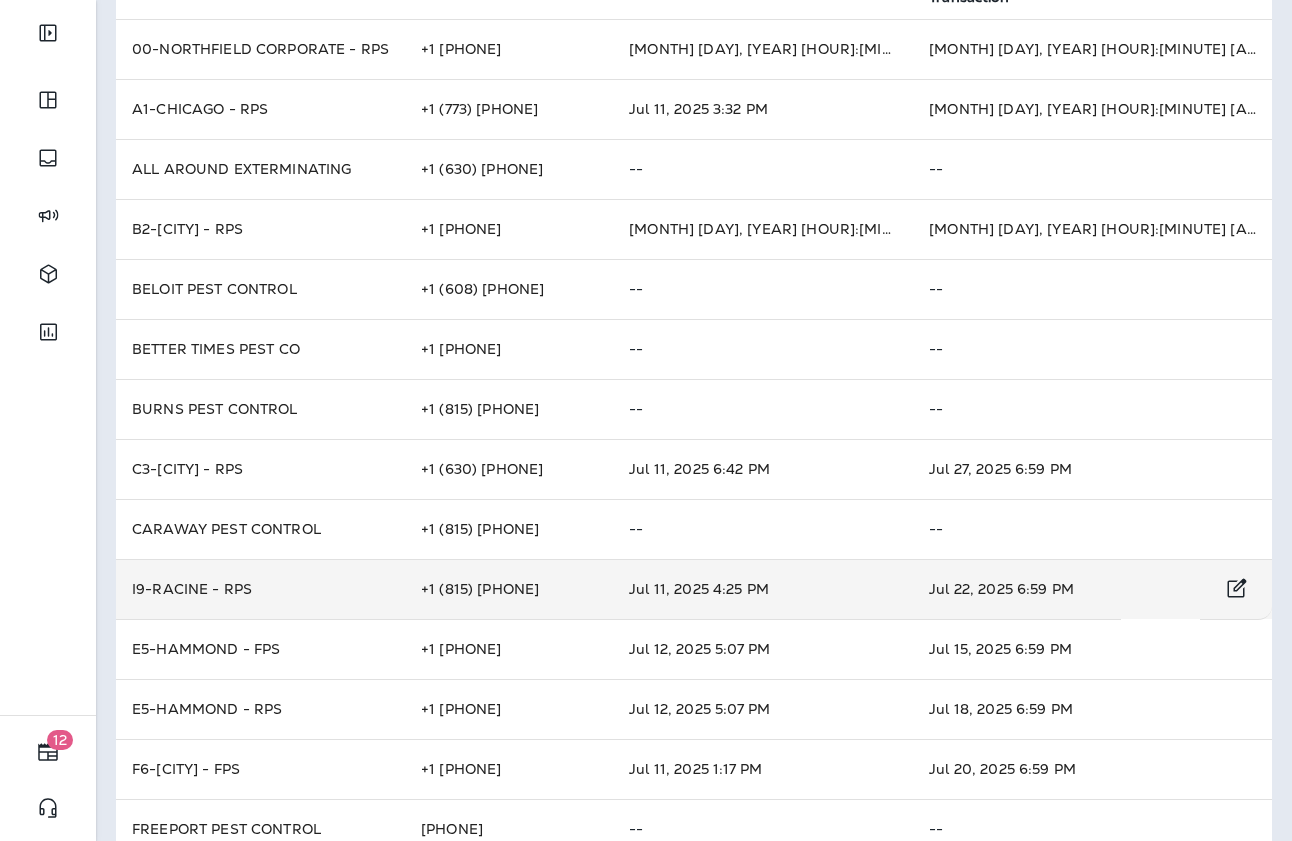 click on "I9-RACINE - RPS" at bounding box center (260, 589) 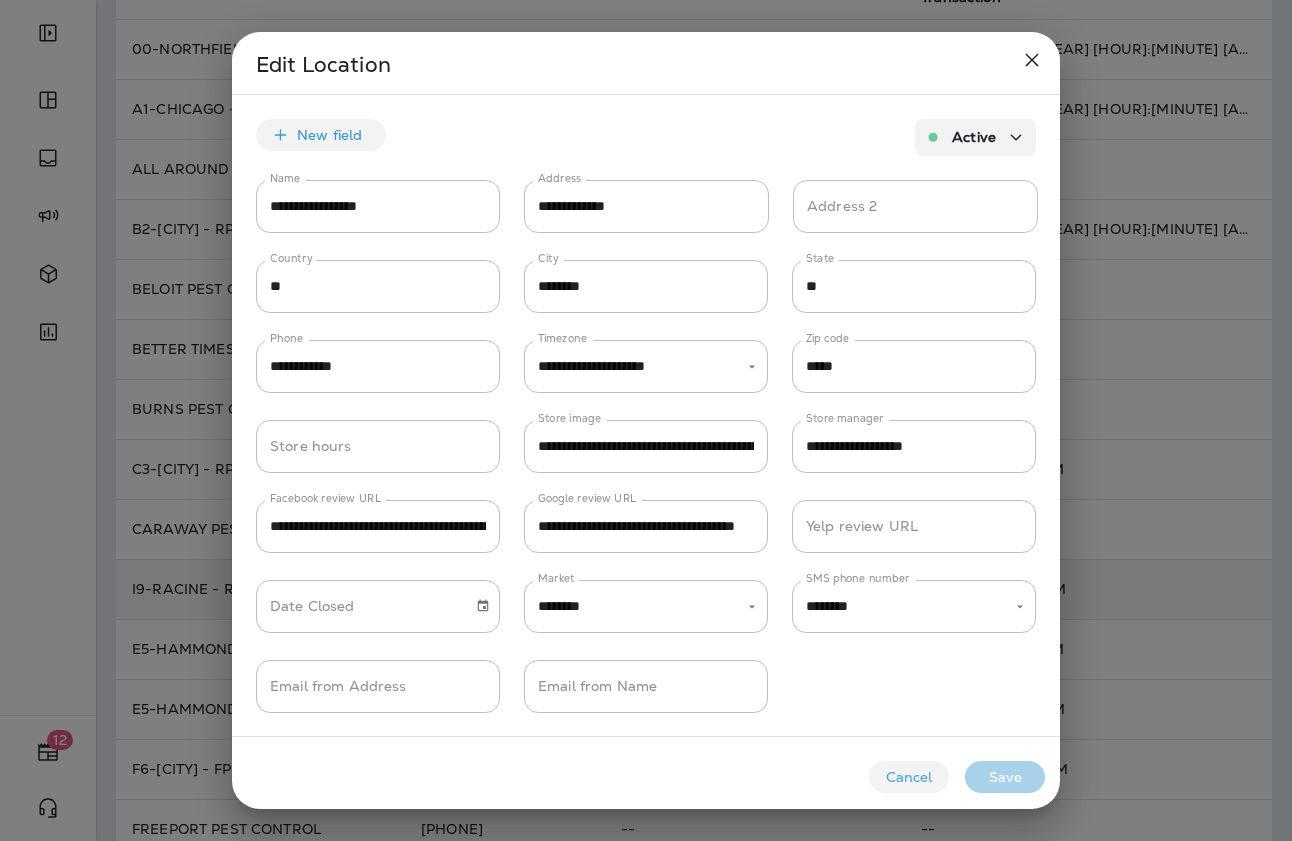type on "********" 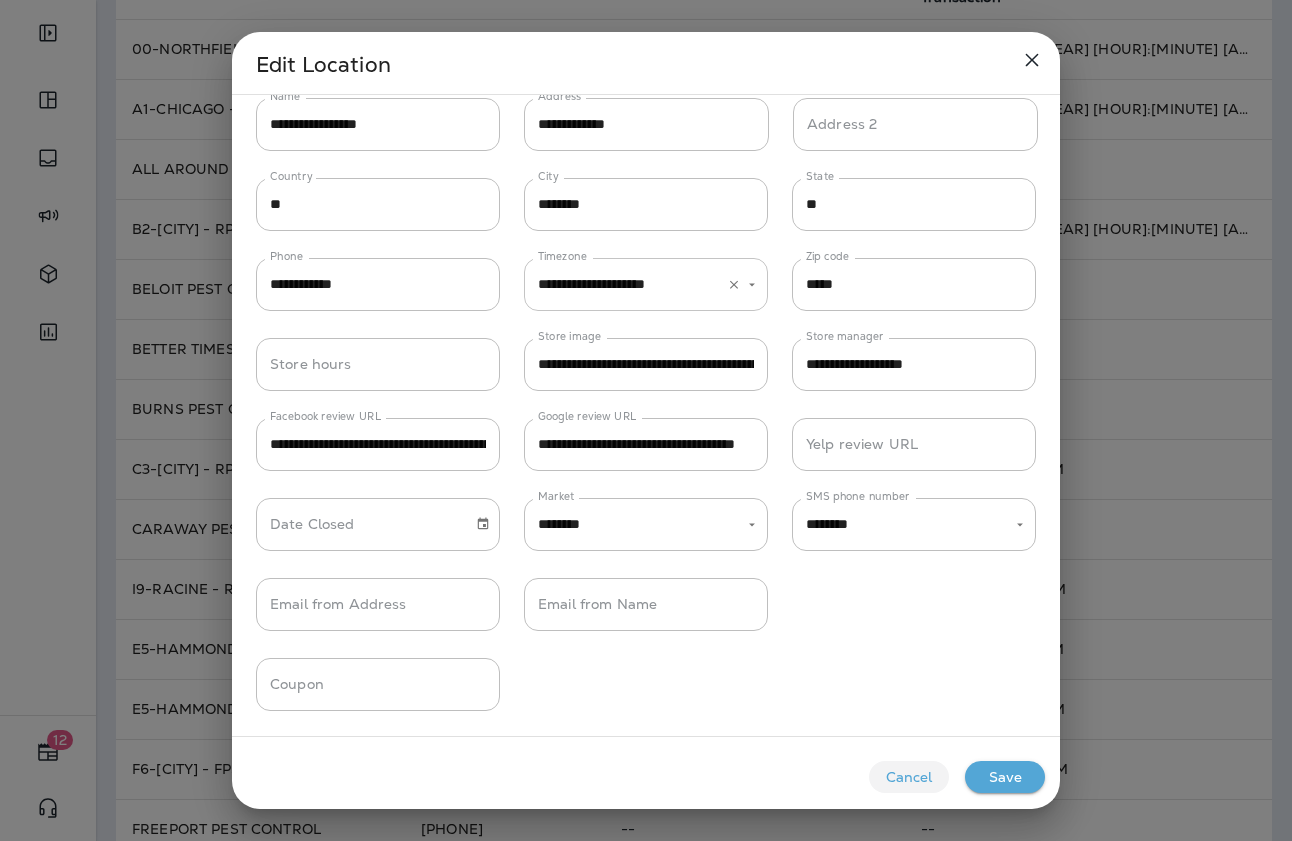 scroll, scrollTop: 0, scrollLeft: 0, axis: both 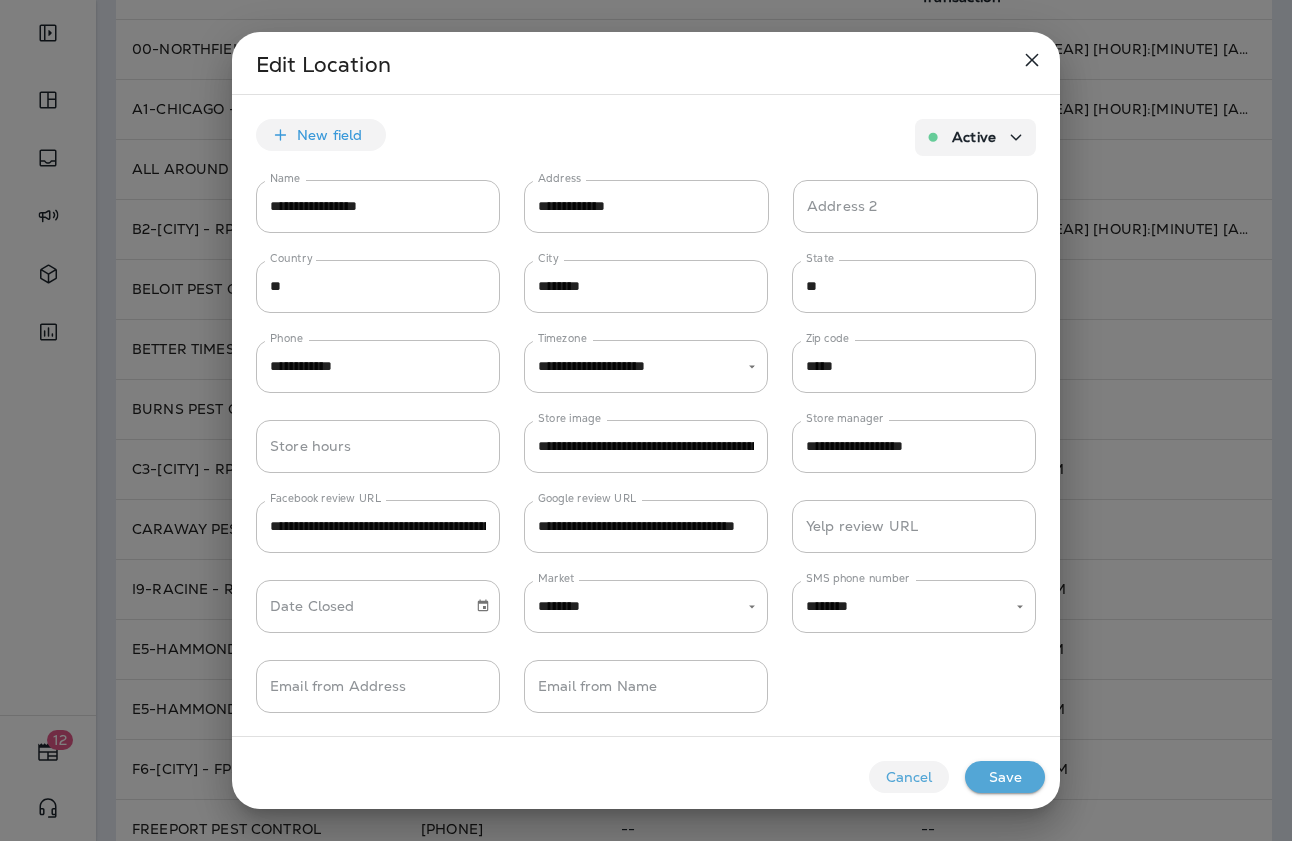 click 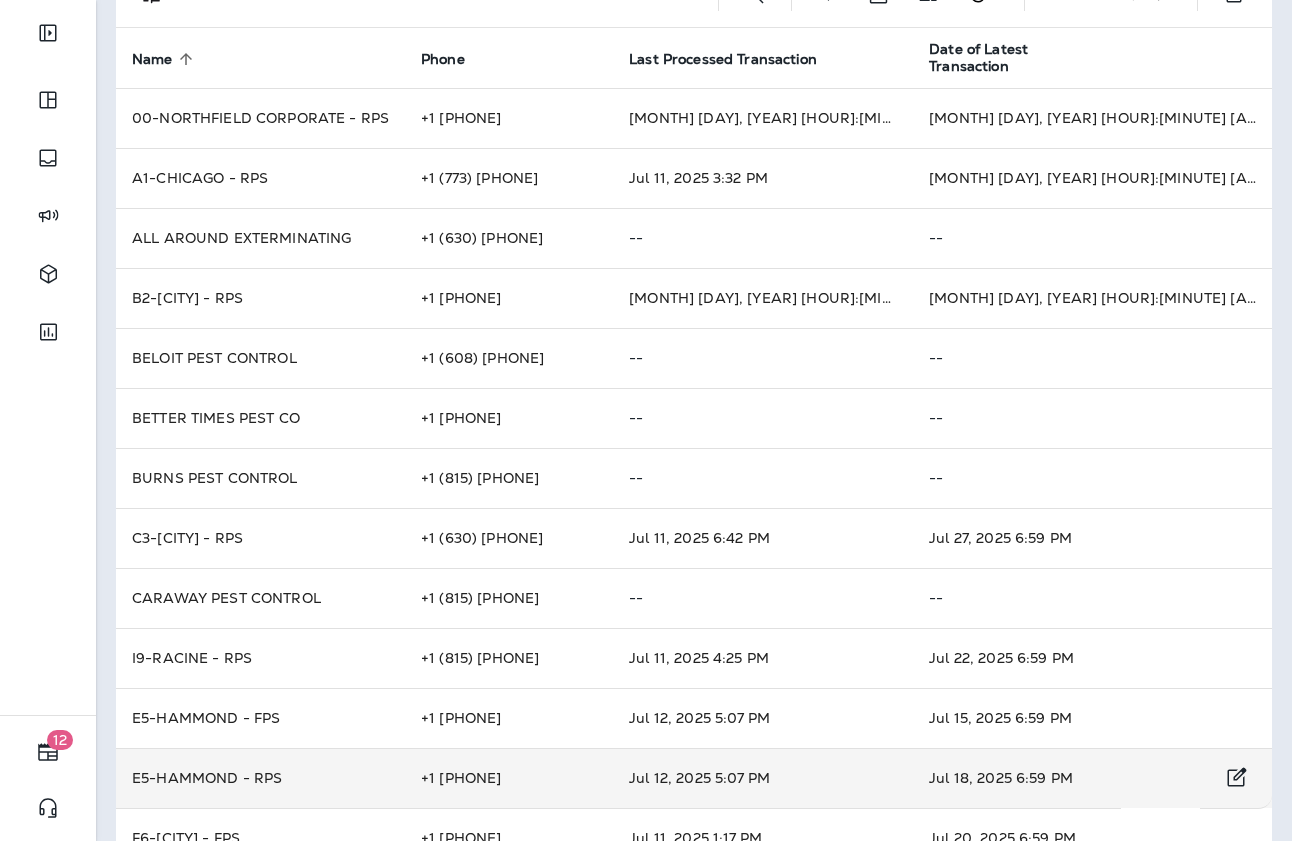 scroll, scrollTop: 0, scrollLeft: 0, axis: both 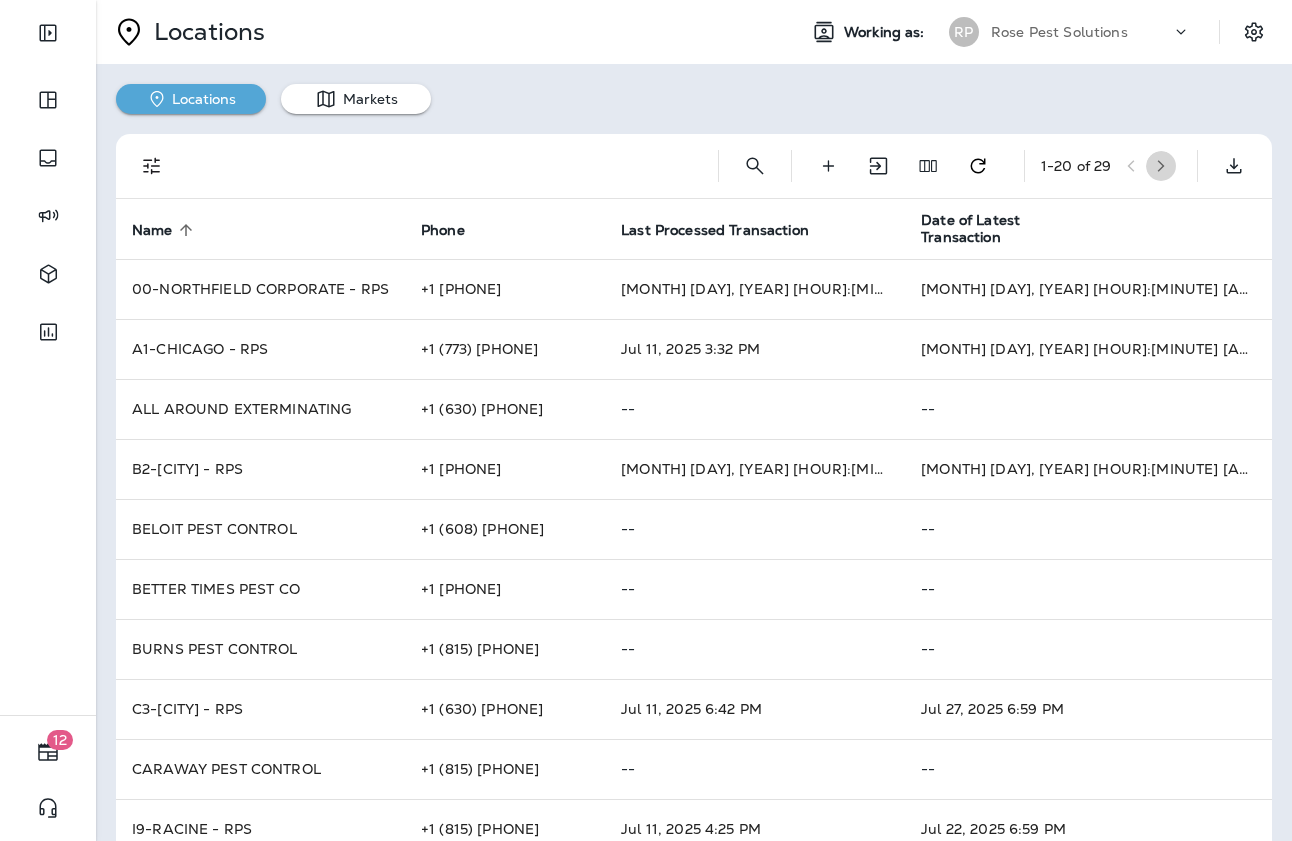 click at bounding box center (1161, 166) 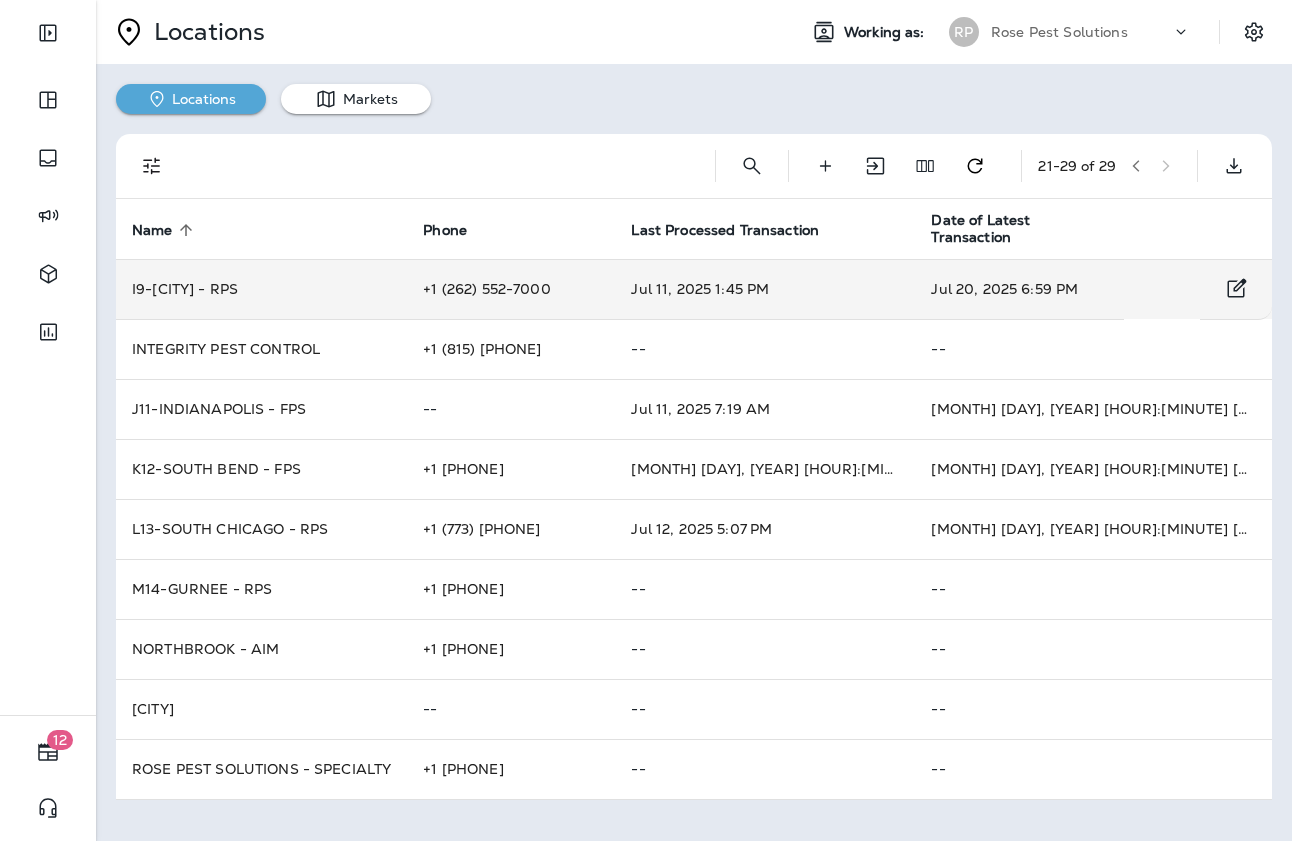 click on "I9-[CITY] - RPS" at bounding box center (261, 289) 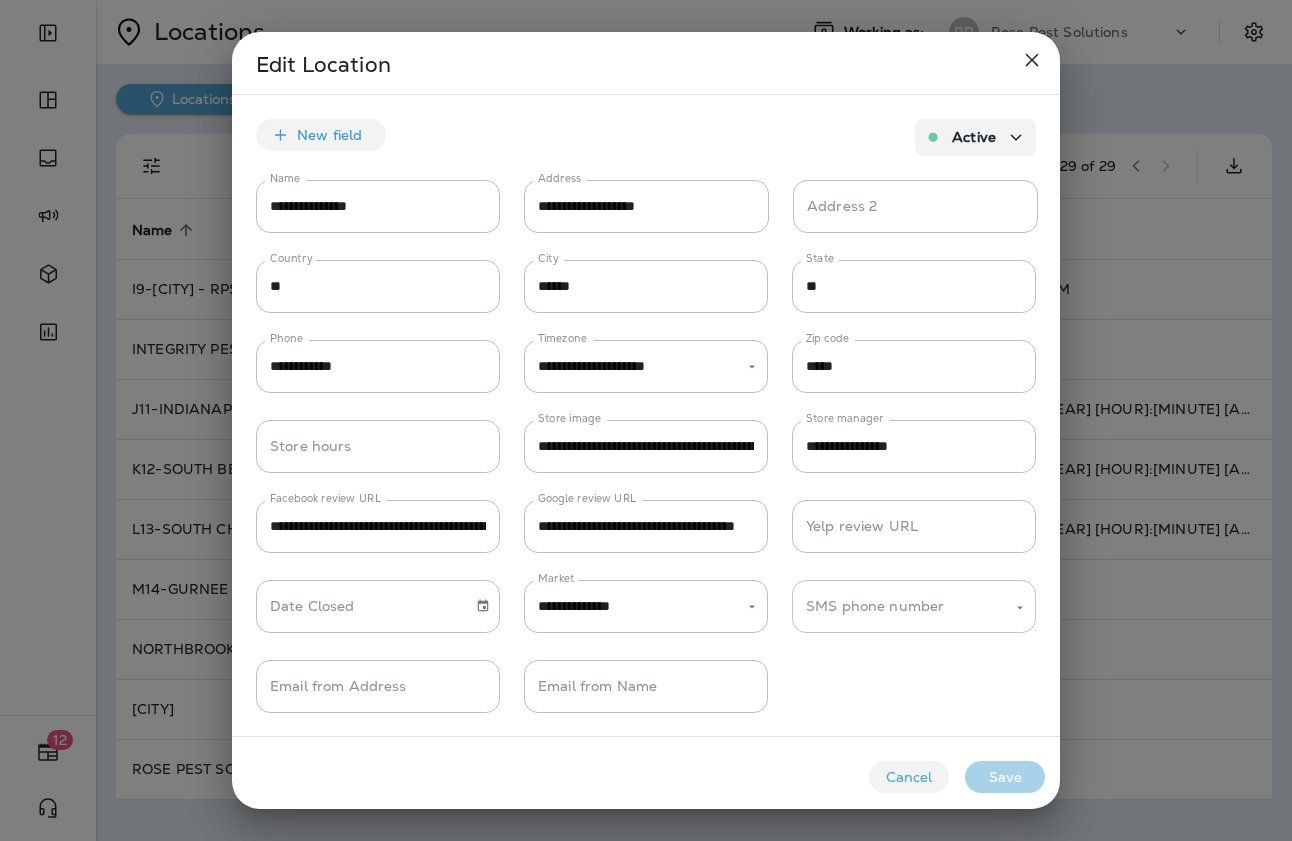 scroll, scrollTop: 82, scrollLeft: 0, axis: vertical 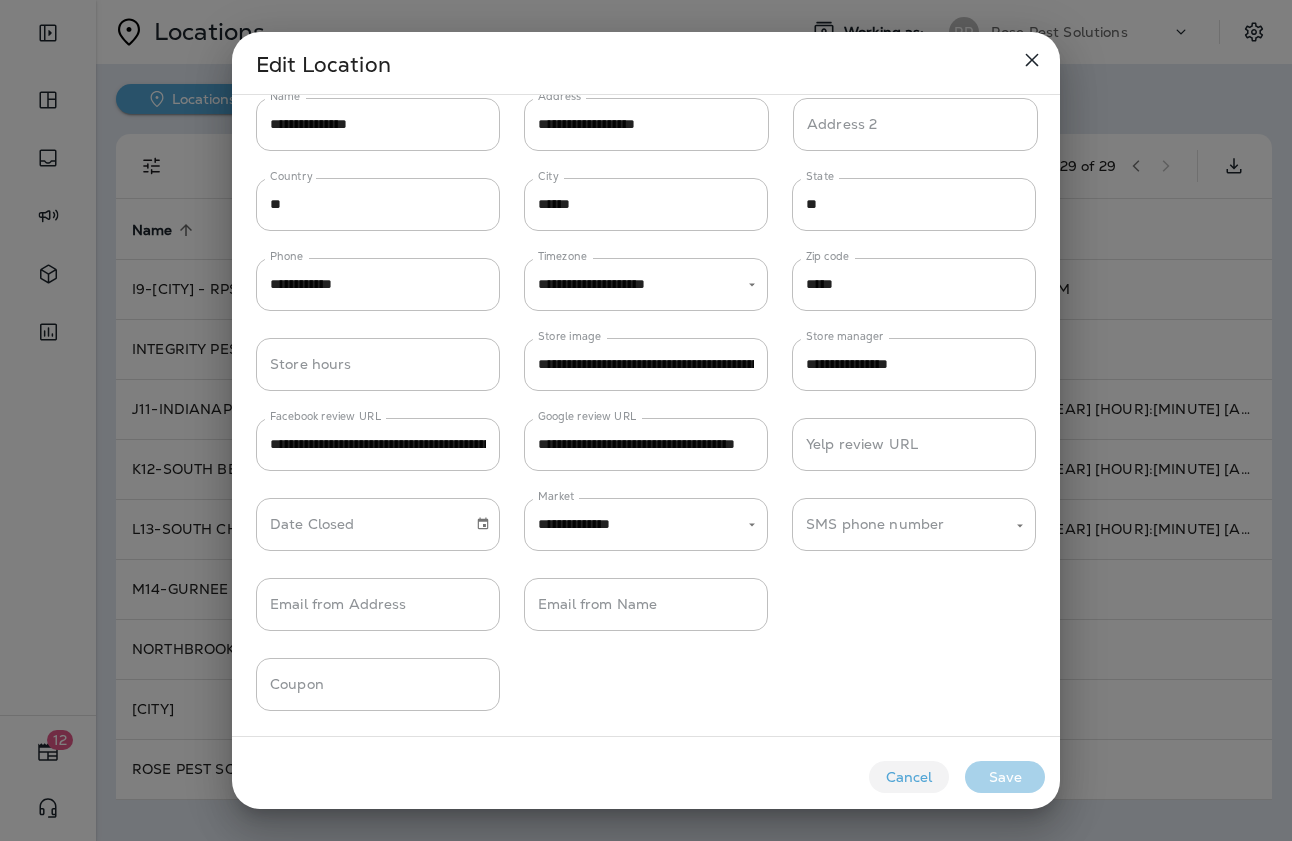click on "Cancel" at bounding box center [909, 777] 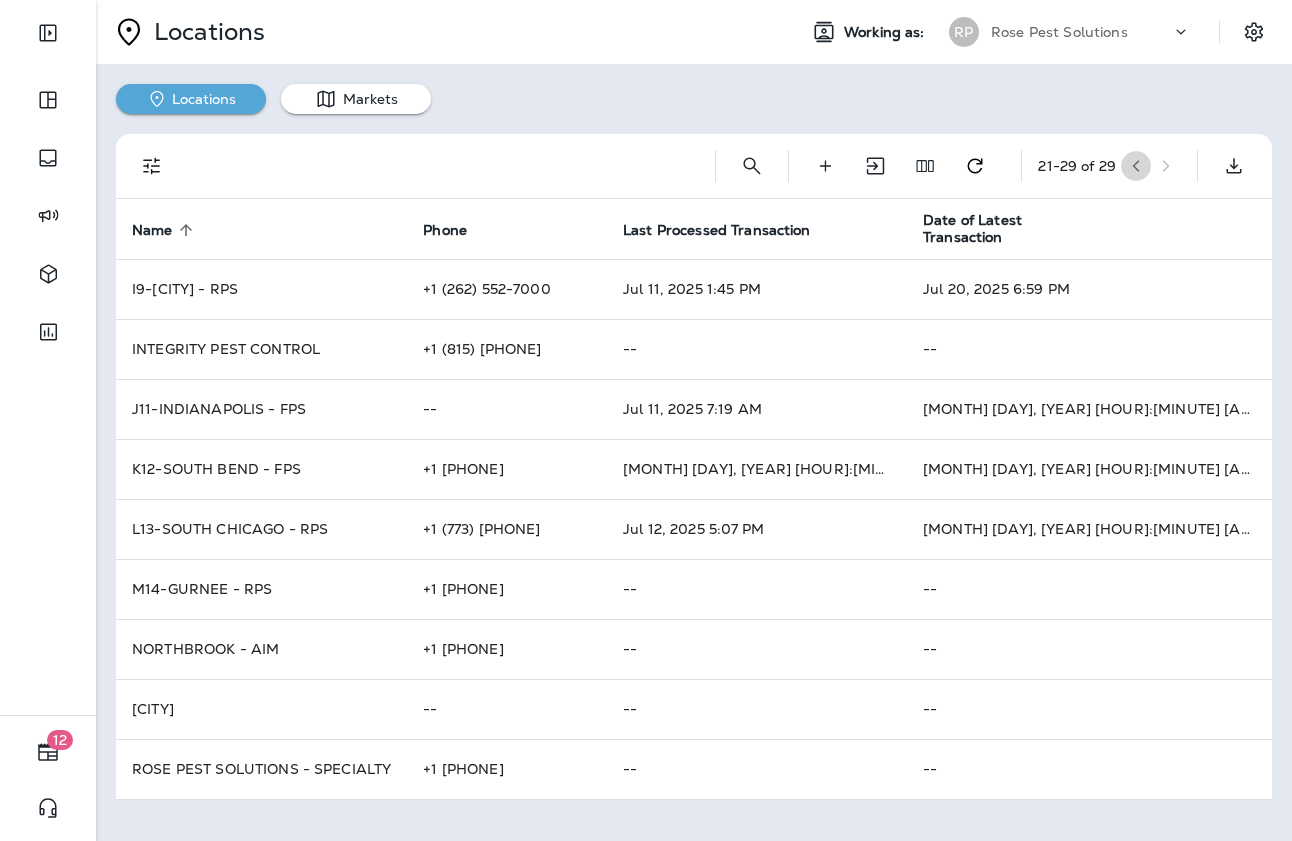 click at bounding box center [1136, 166] 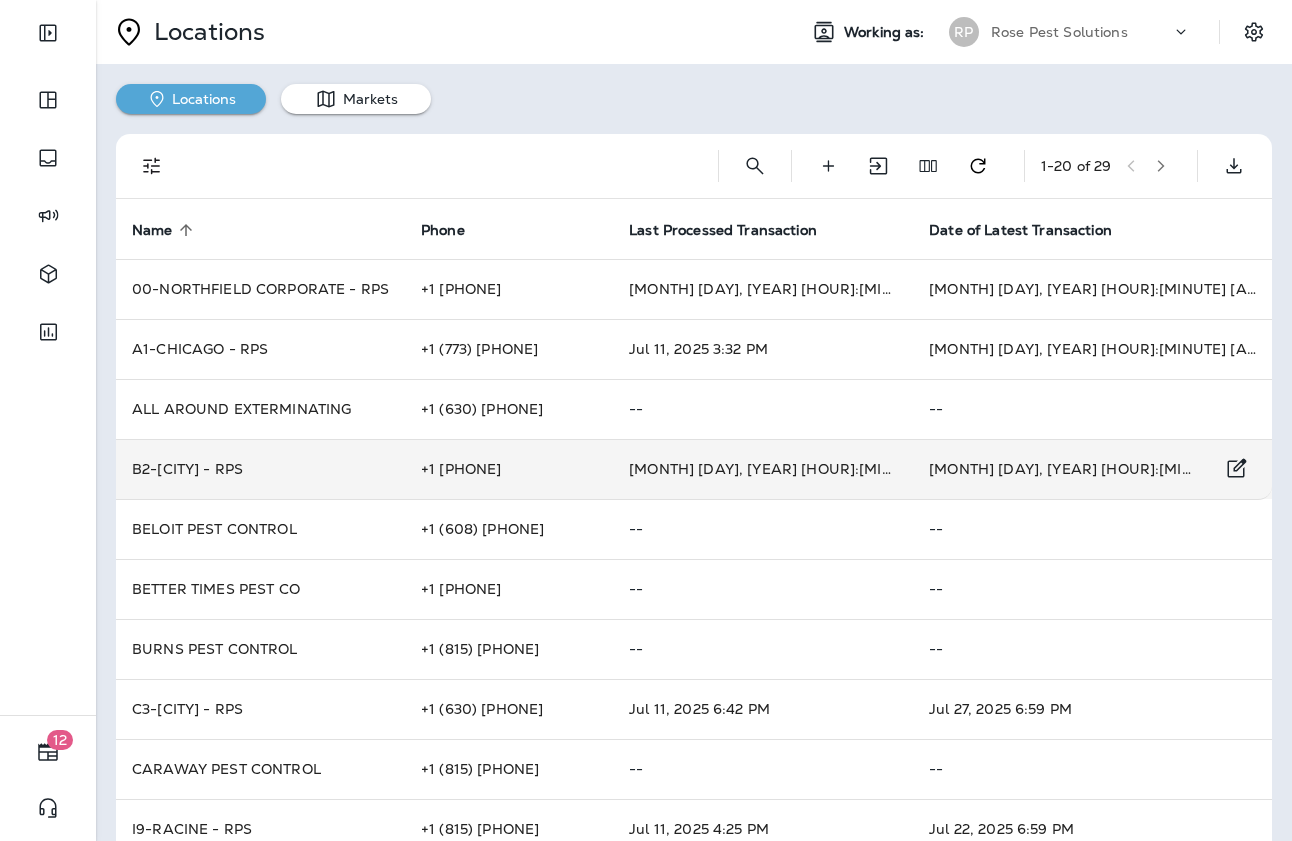 click on "B2-[CITY] - RPS" at bounding box center (260, 469) 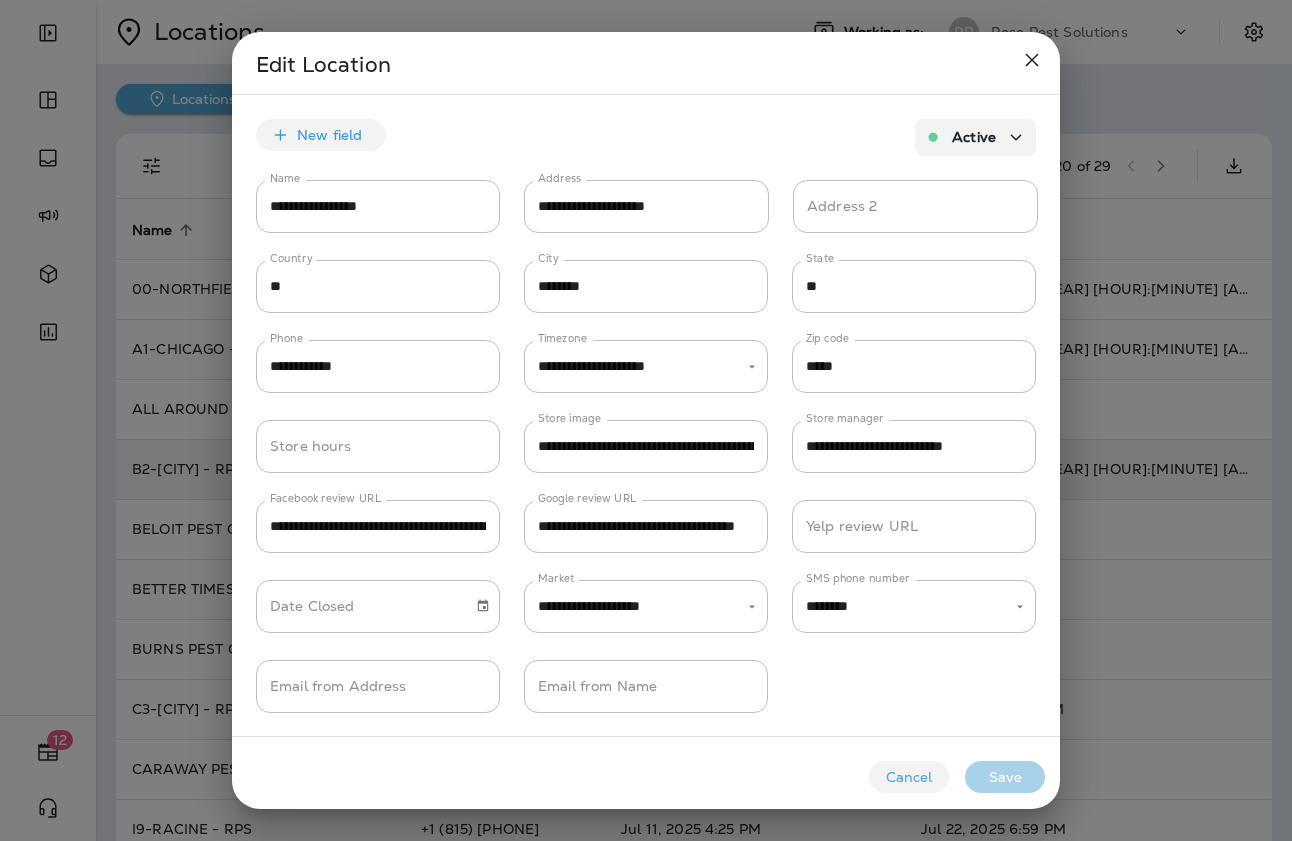 type on "********" 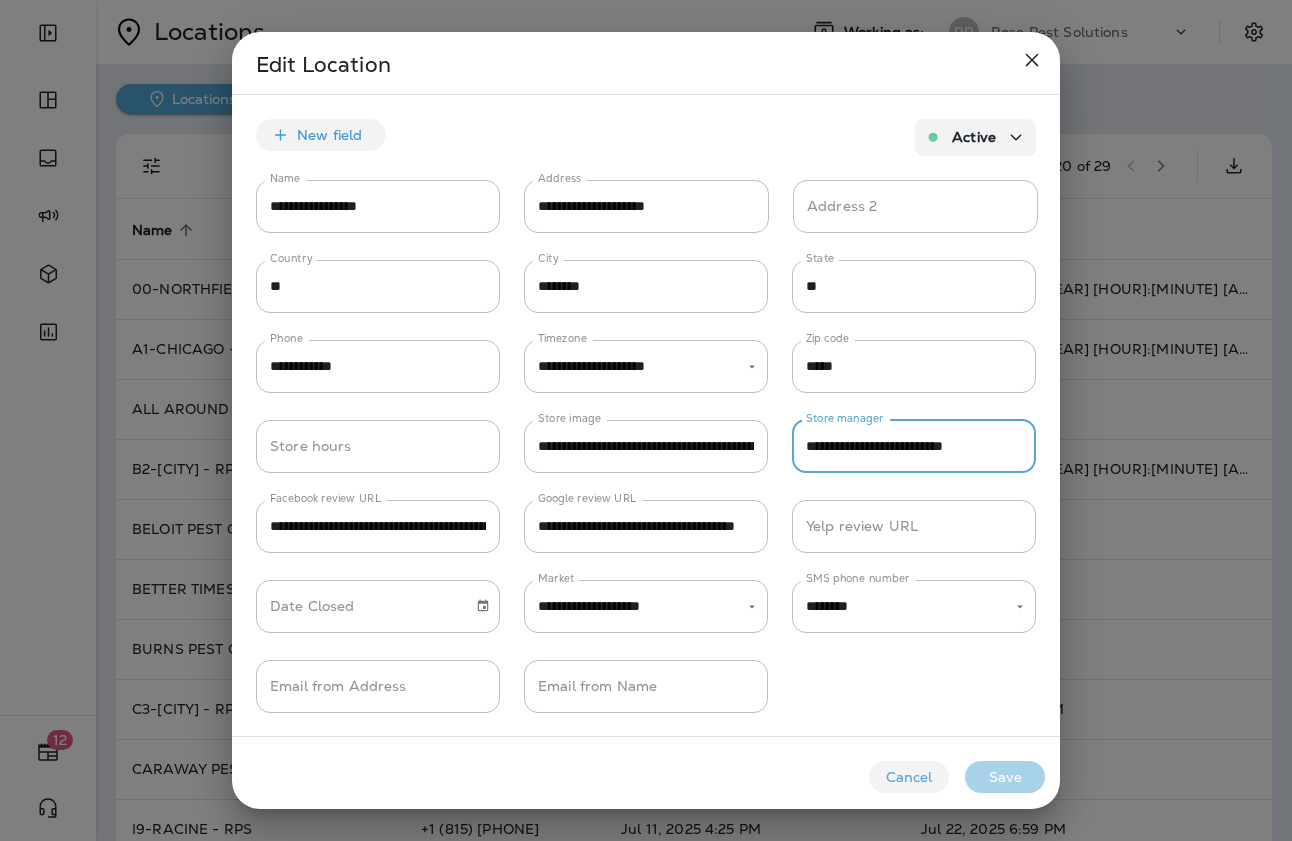 drag, startPoint x: 808, startPoint y: 443, endPoint x: 1057, endPoint y: 451, distance: 249.12848 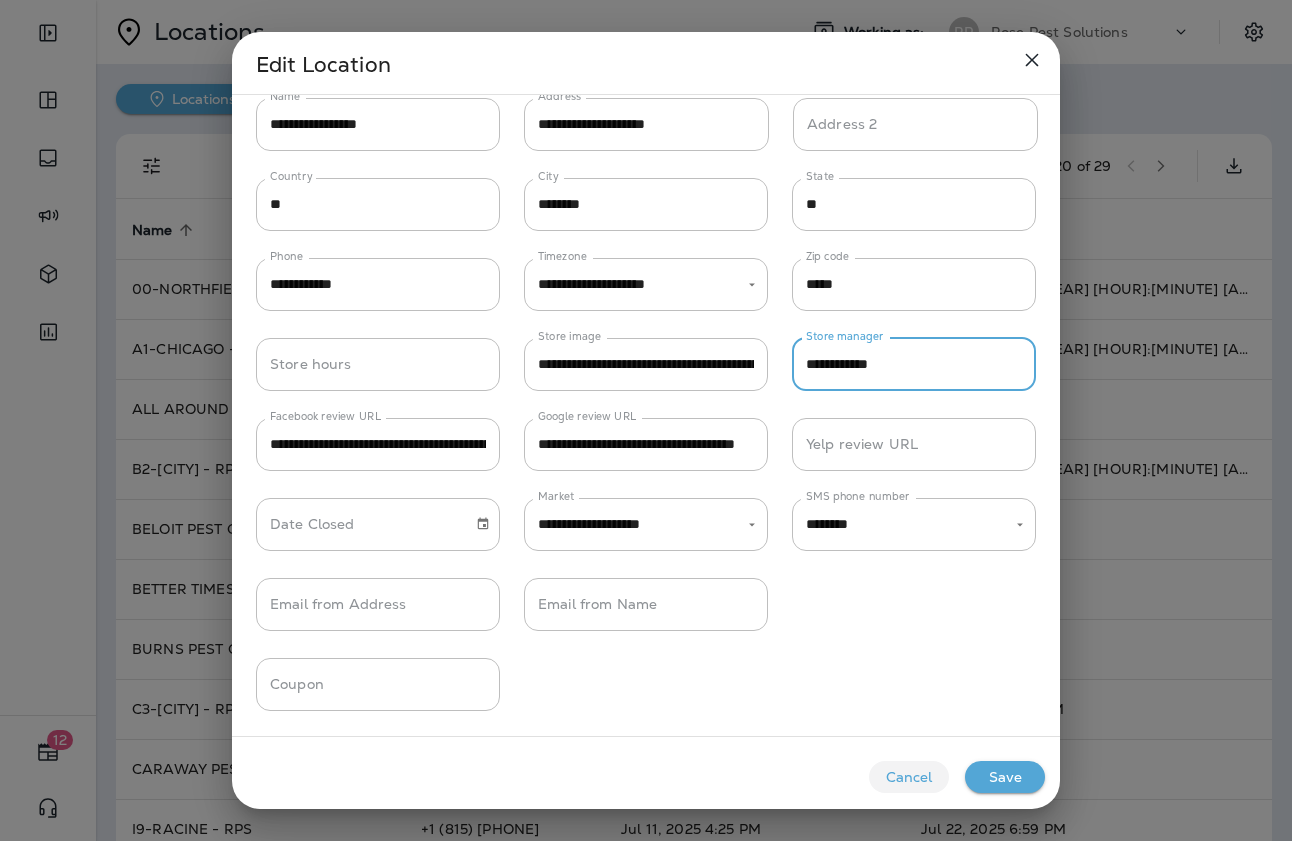 scroll, scrollTop: 82, scrollLeft: 0, axis: vertical 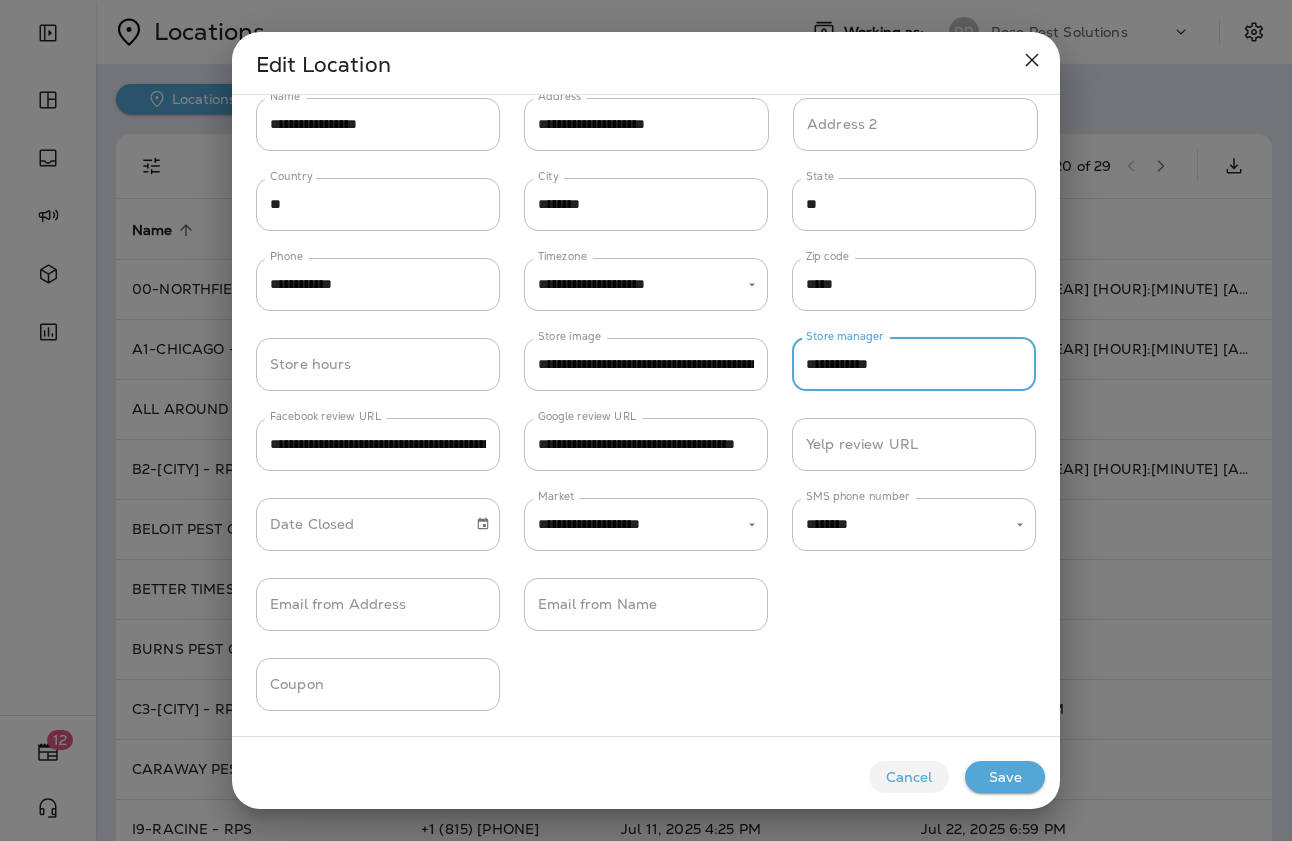 type on "**********" 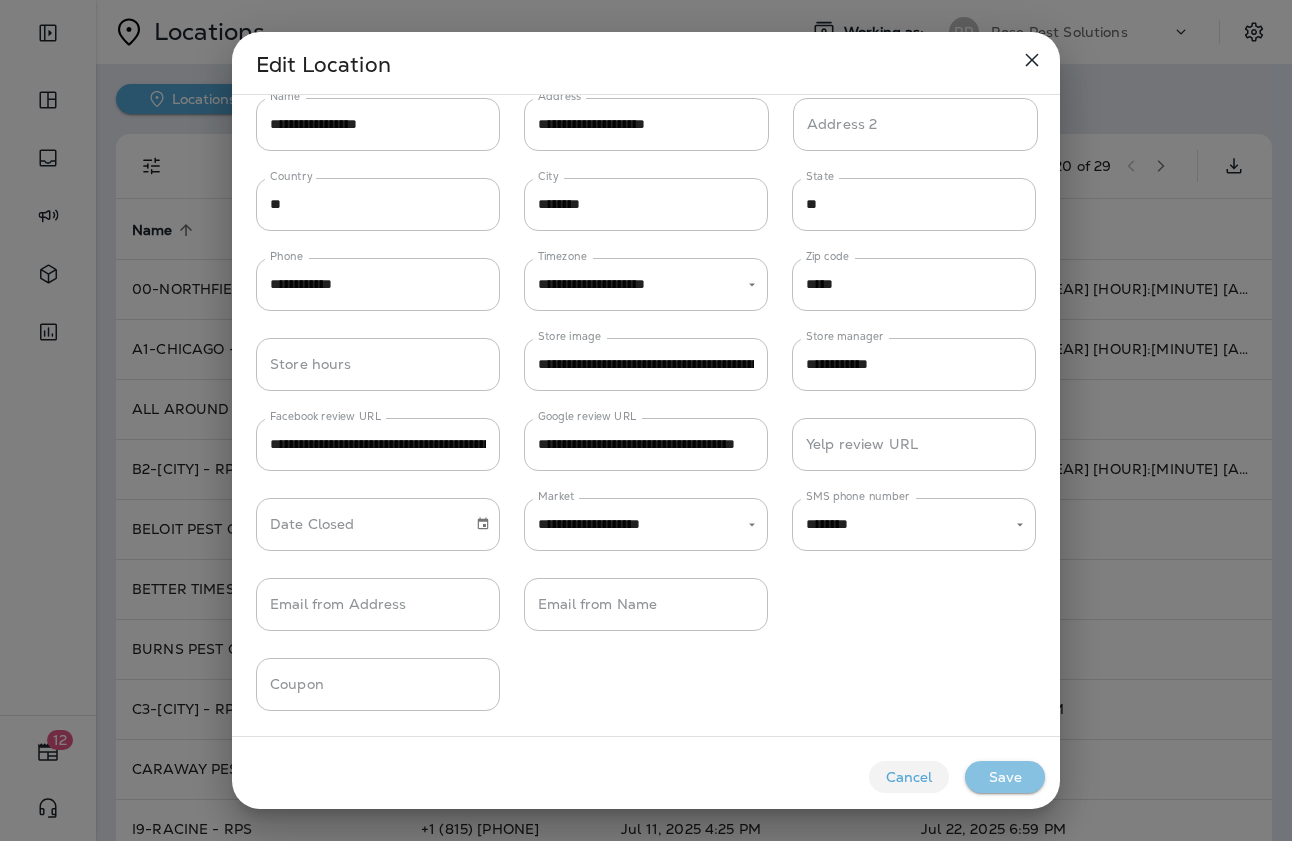 click on "Save" at bounding box center (1005, 777) 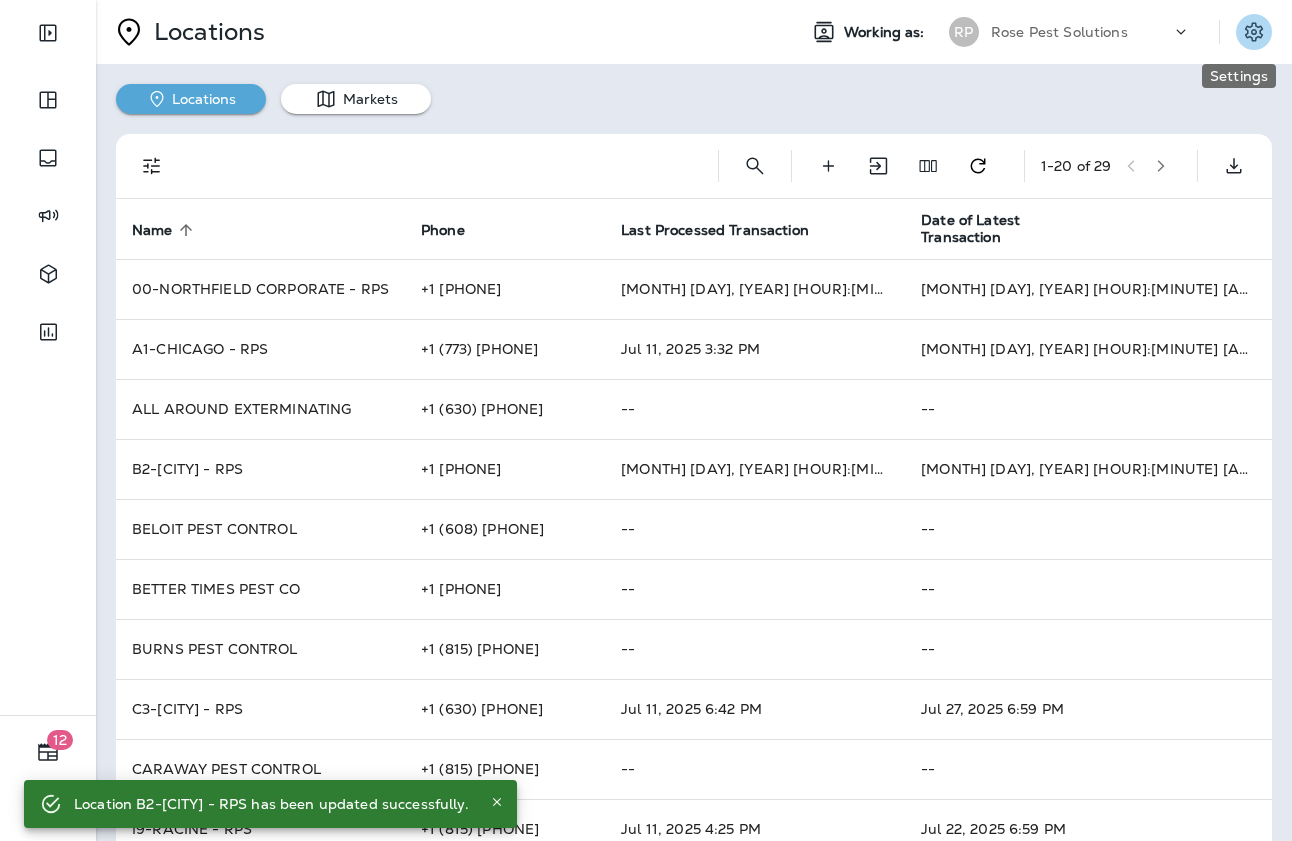 click 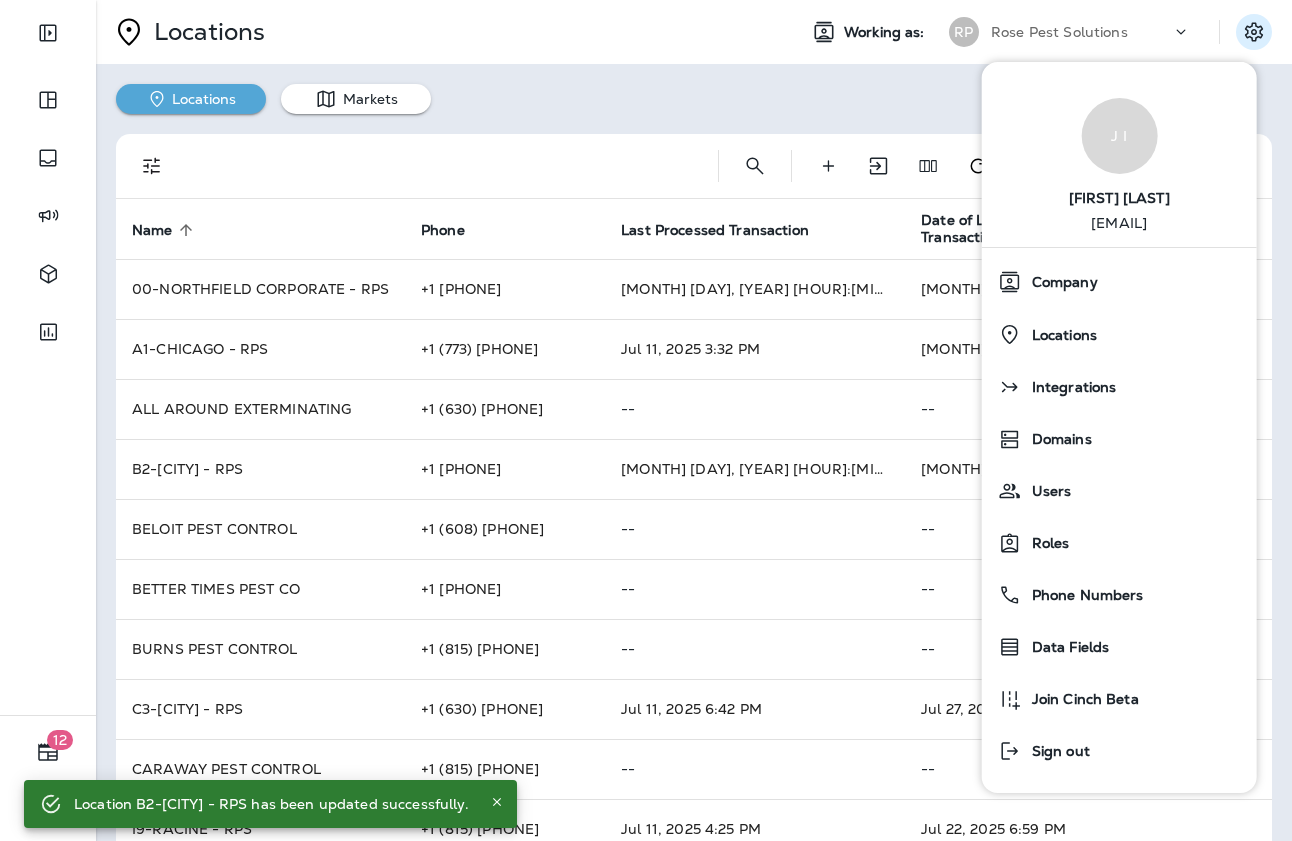 click on "Locations Markets" at bounding box center [694, 89] 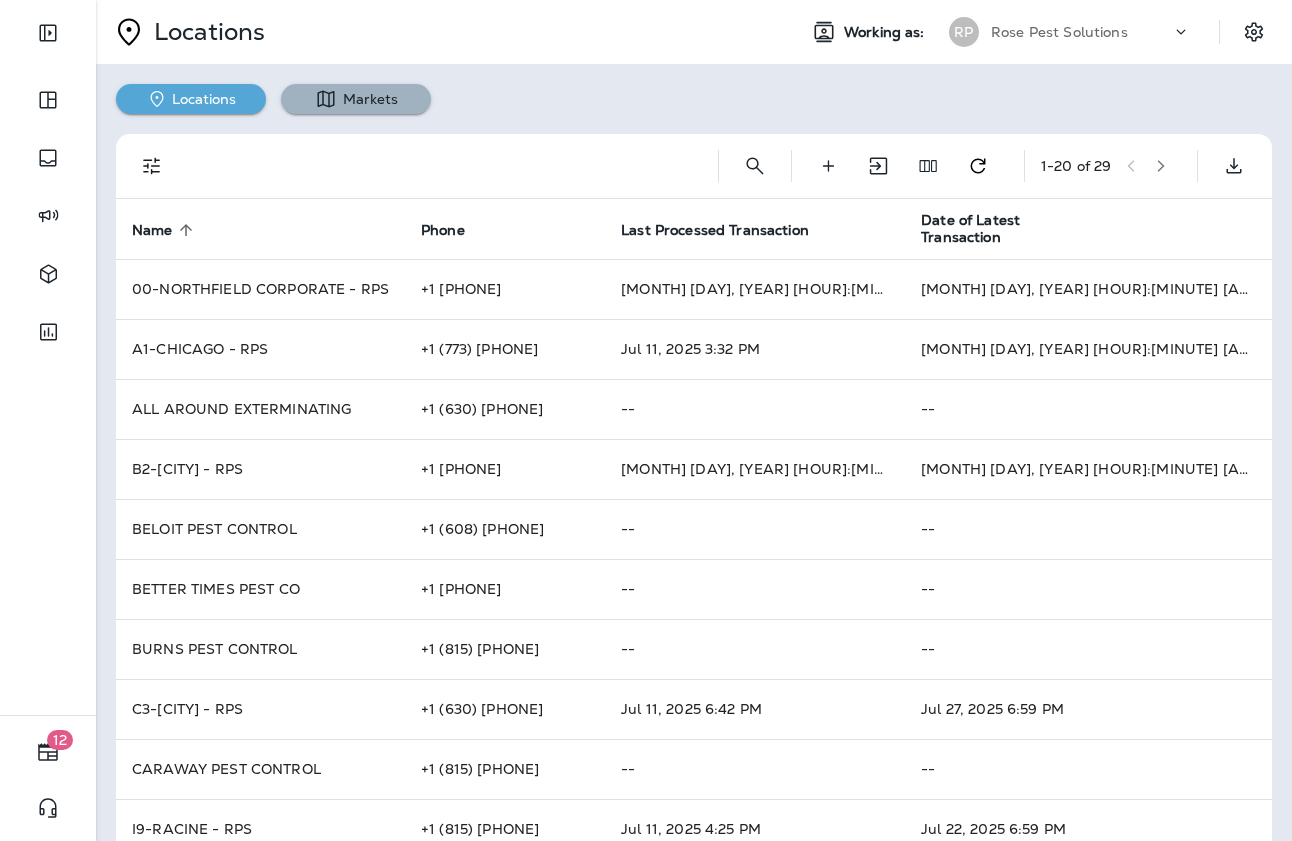 click on "Markets" at bounding box center (356, 99) 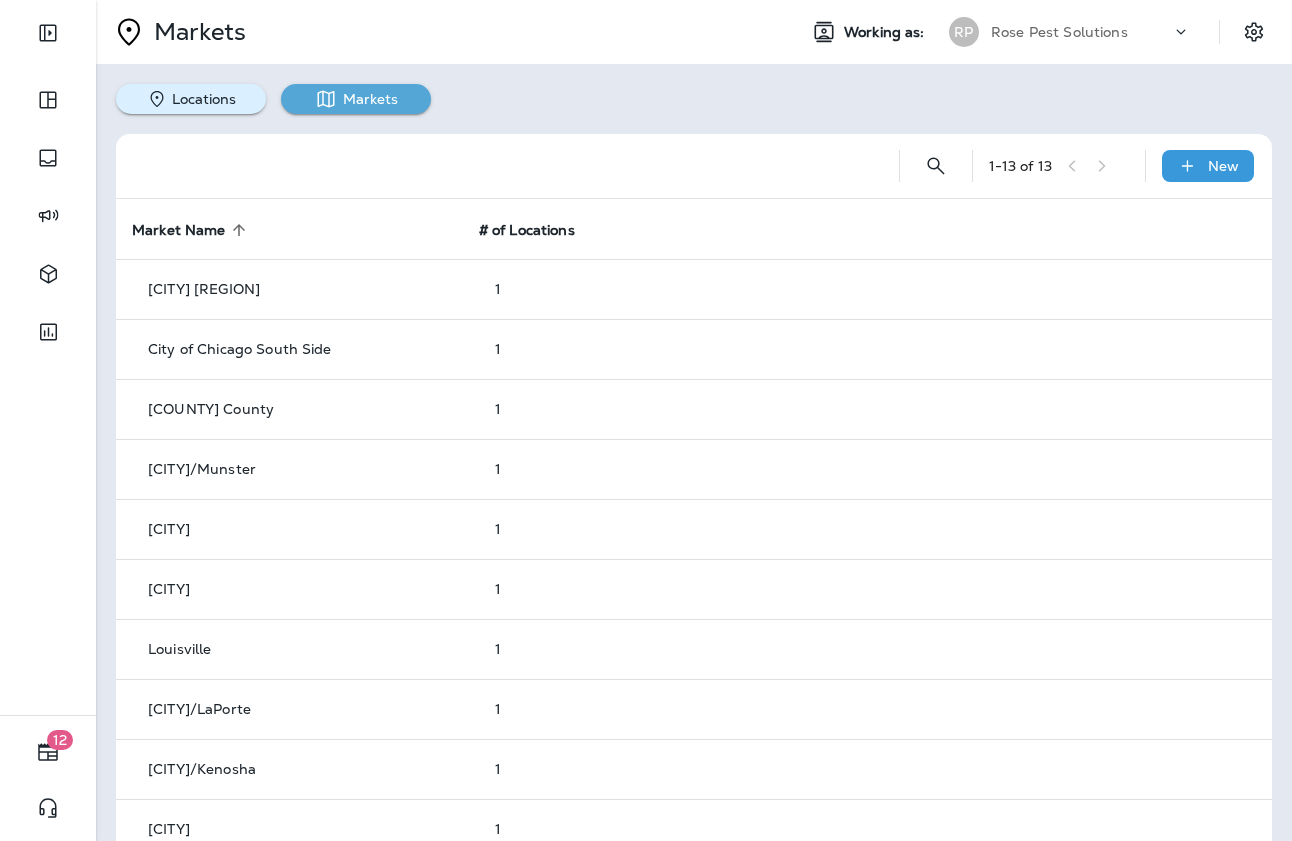 click on "Locations" at bounding box center [191, 99] 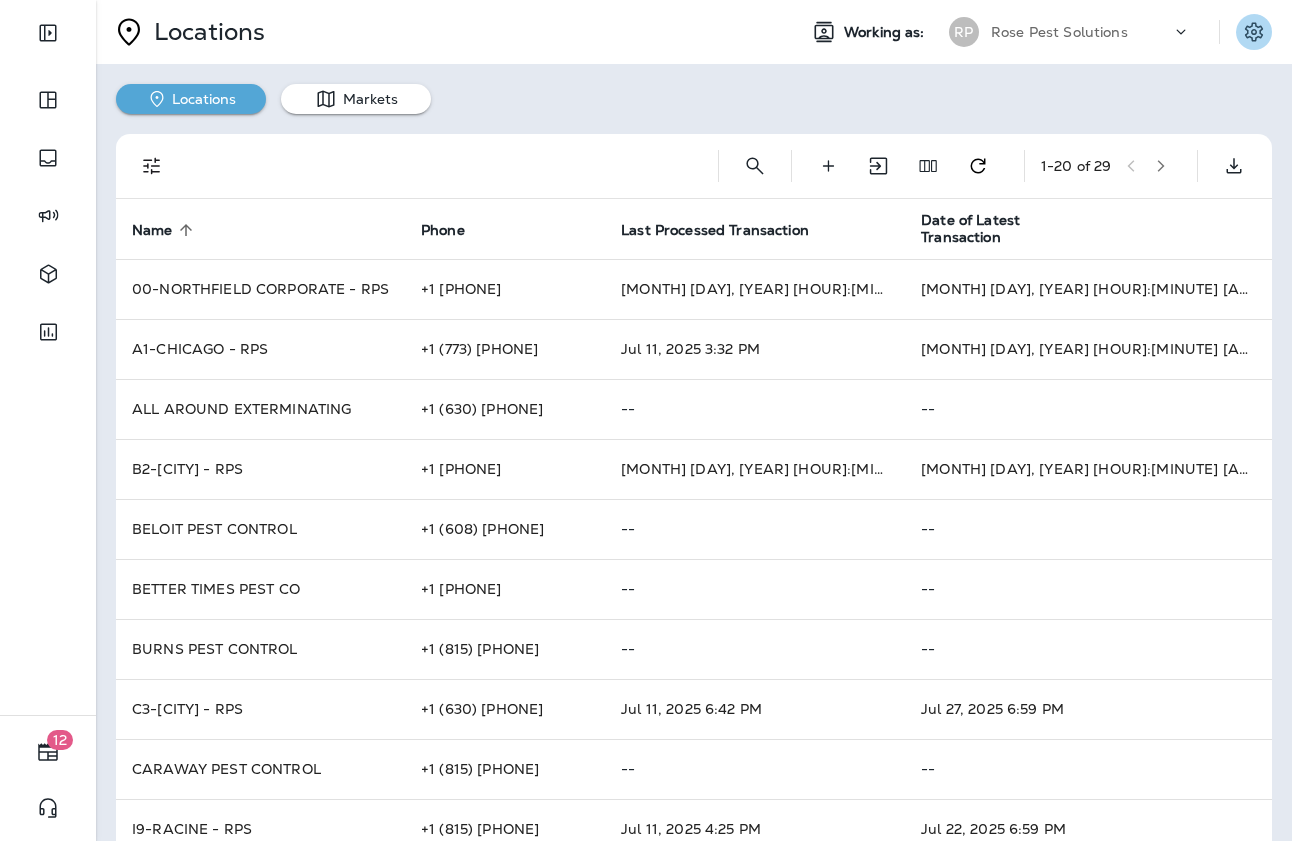 click 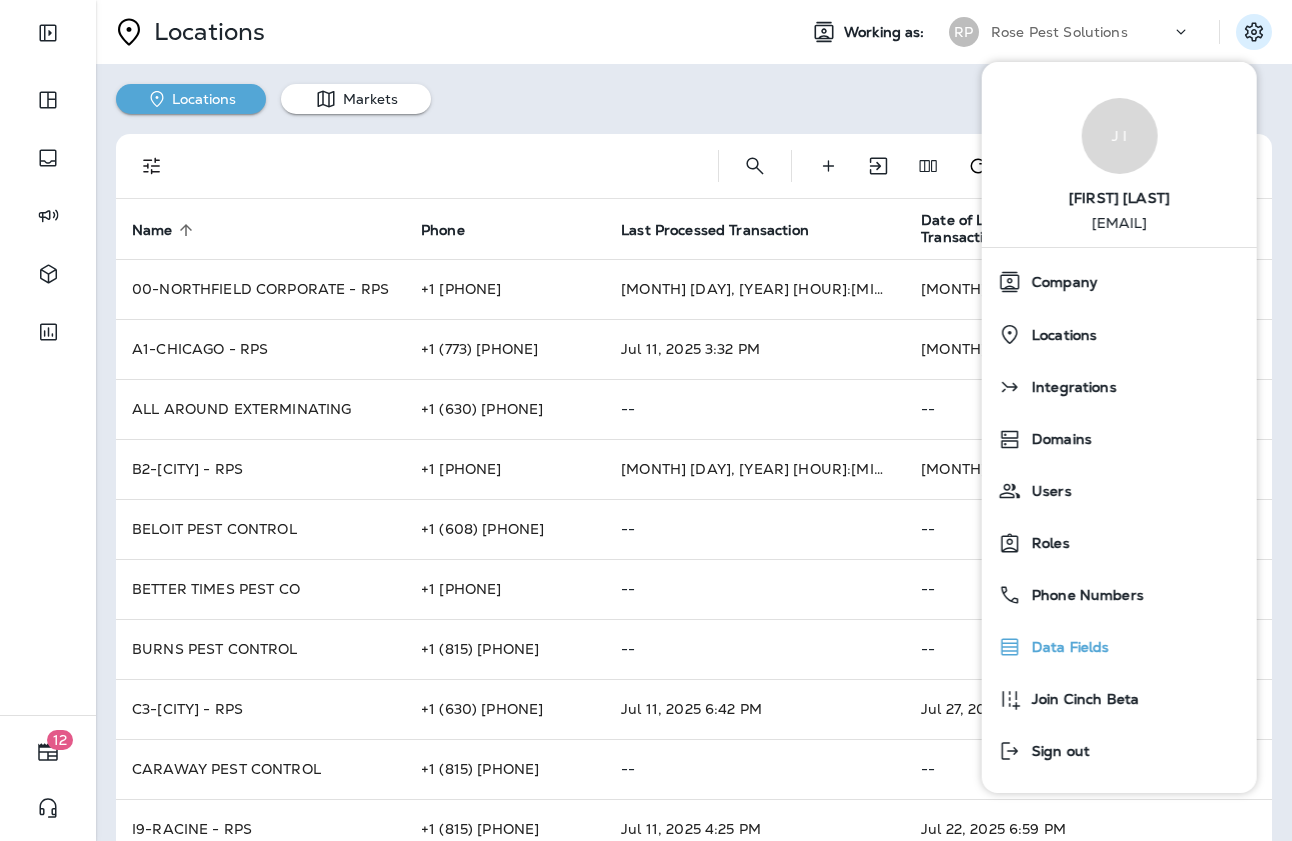 click on "Data Fields" at bounding box center [1119, 647] 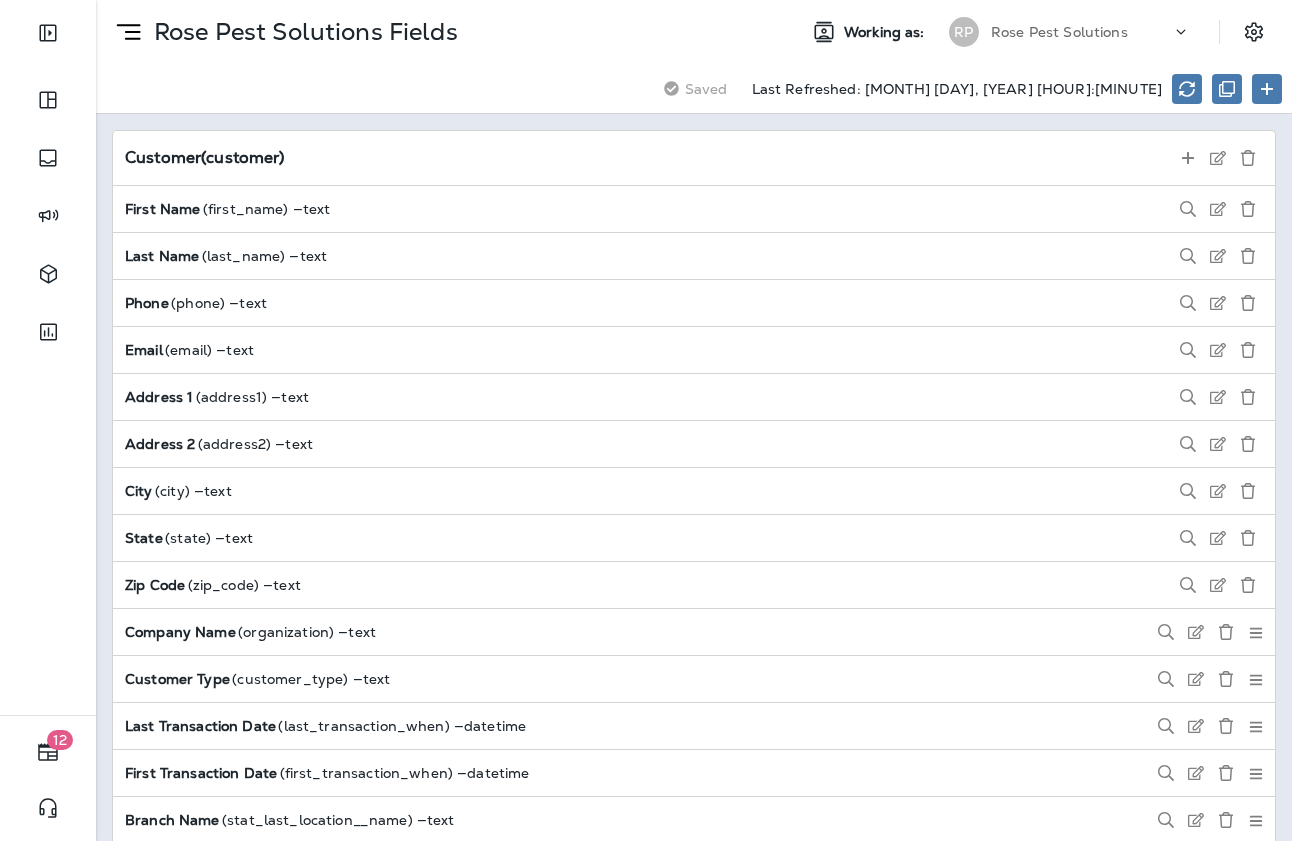 click on "Last Refreshed: Jun 29, 2025 23:01" at bounding box center (694, 89) 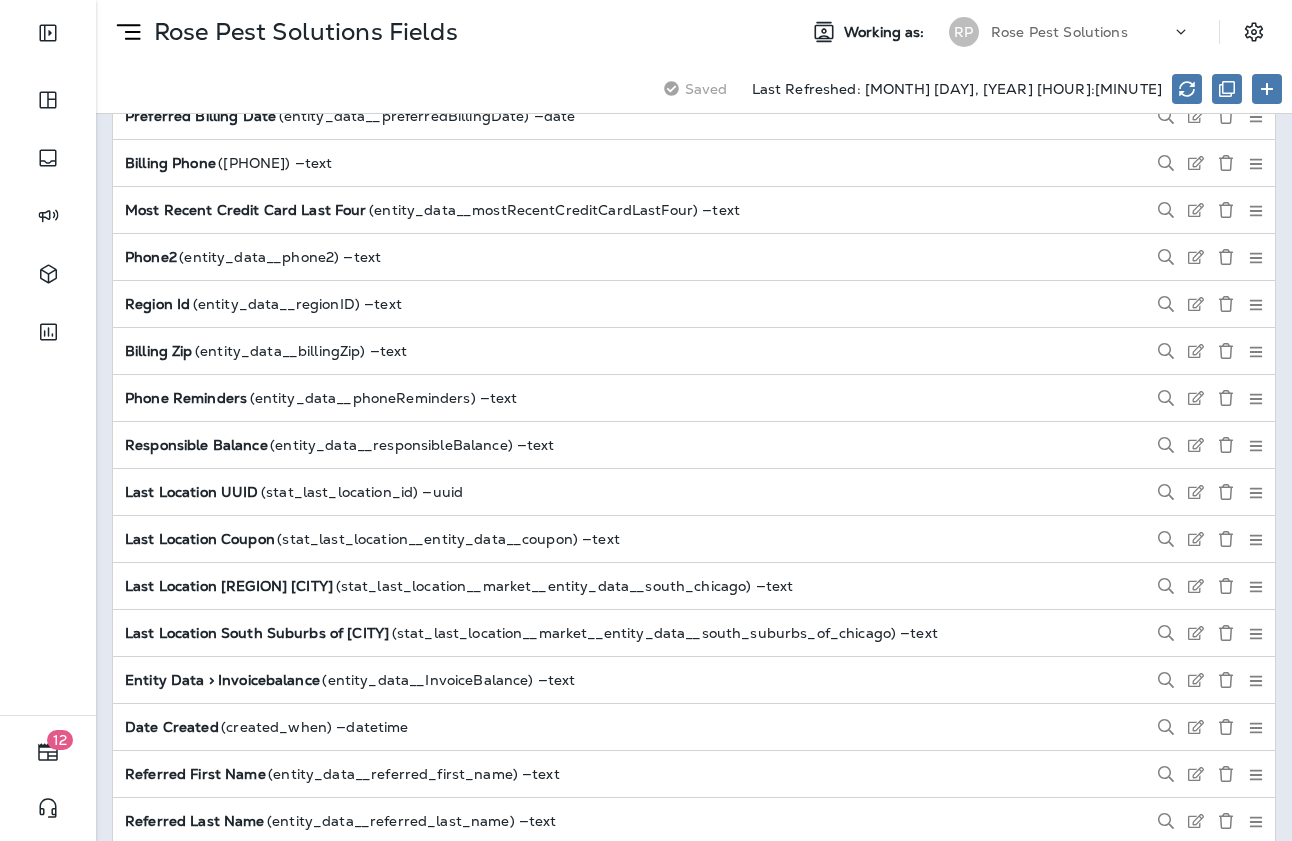 scroll, scrollTop: 2017, scrollLeft: 0, axis: vertical 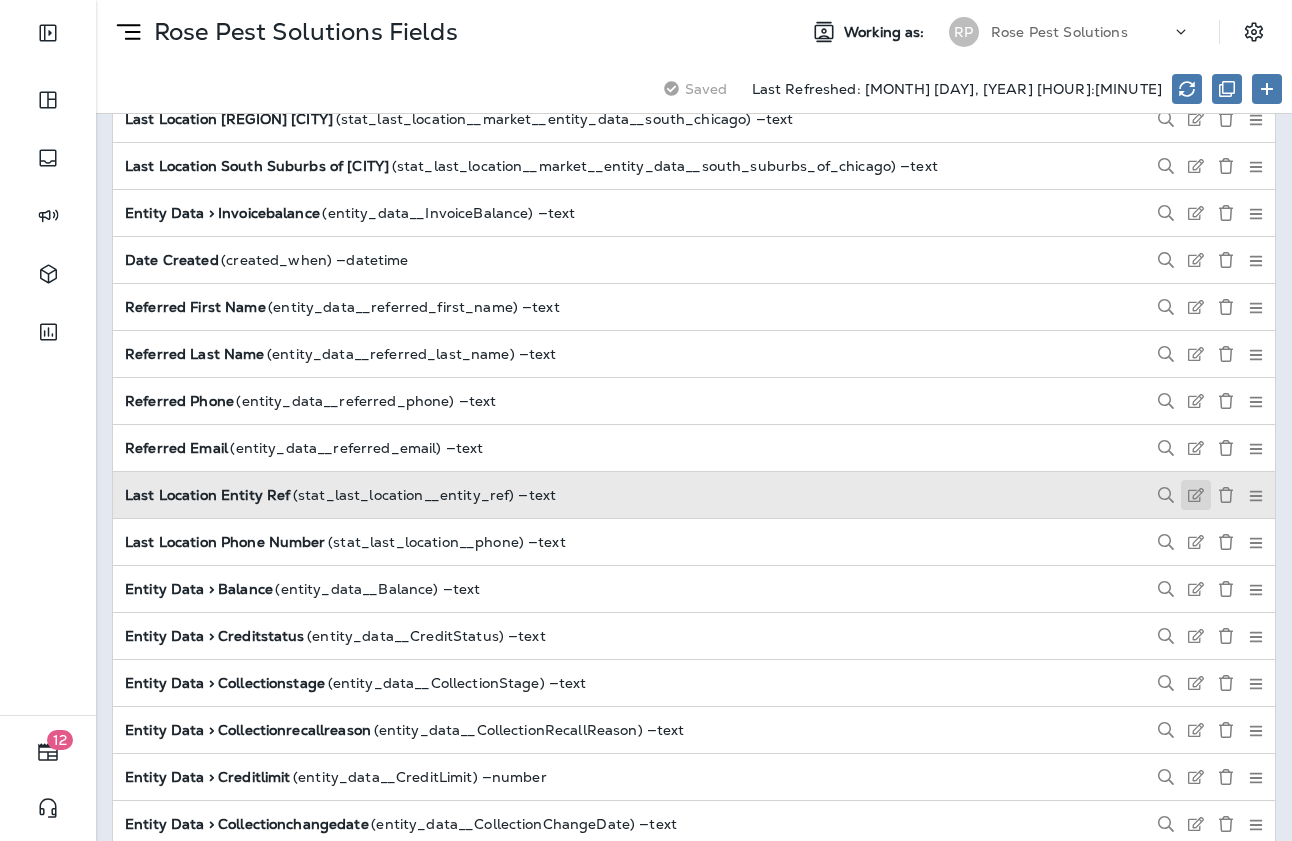 click 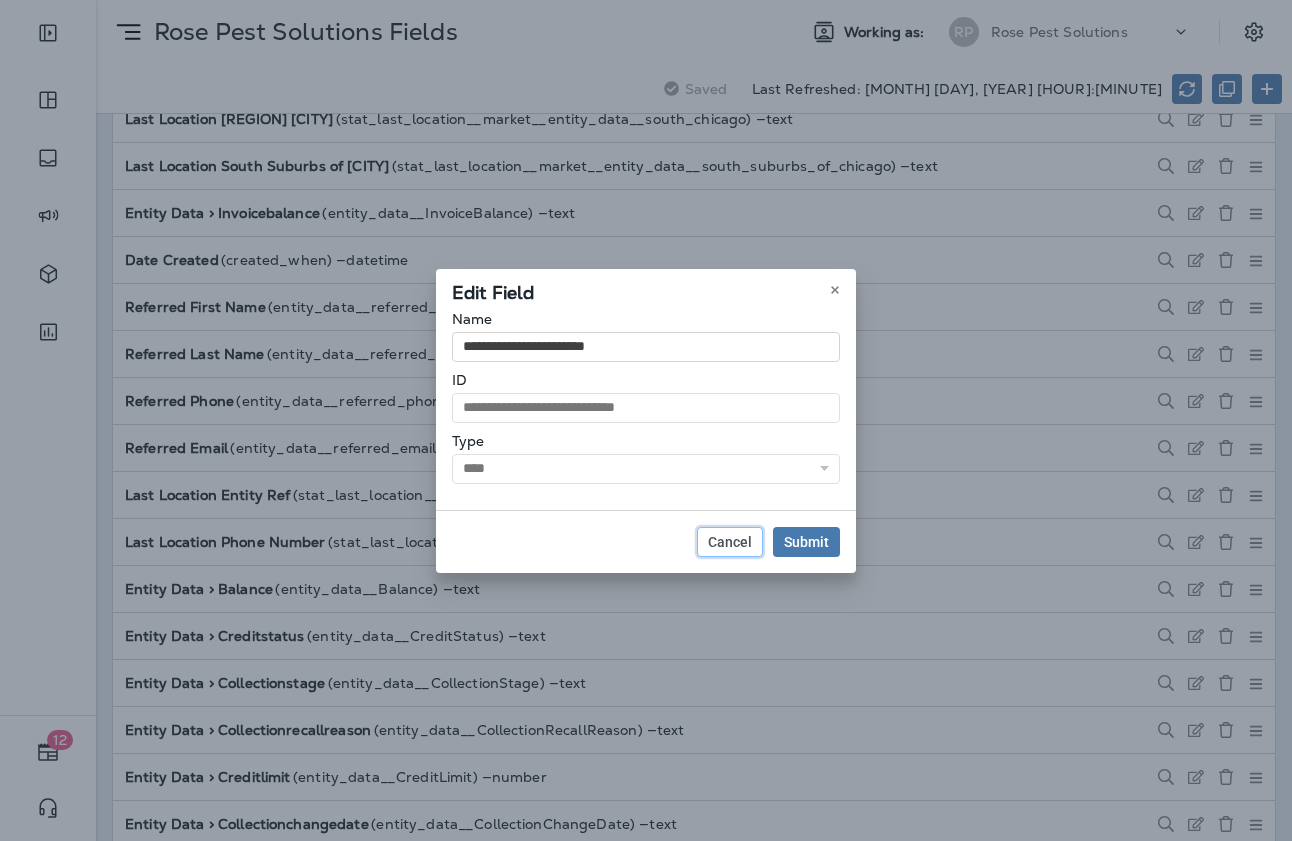 click on "Cancel" at bounding box center [730, 542] 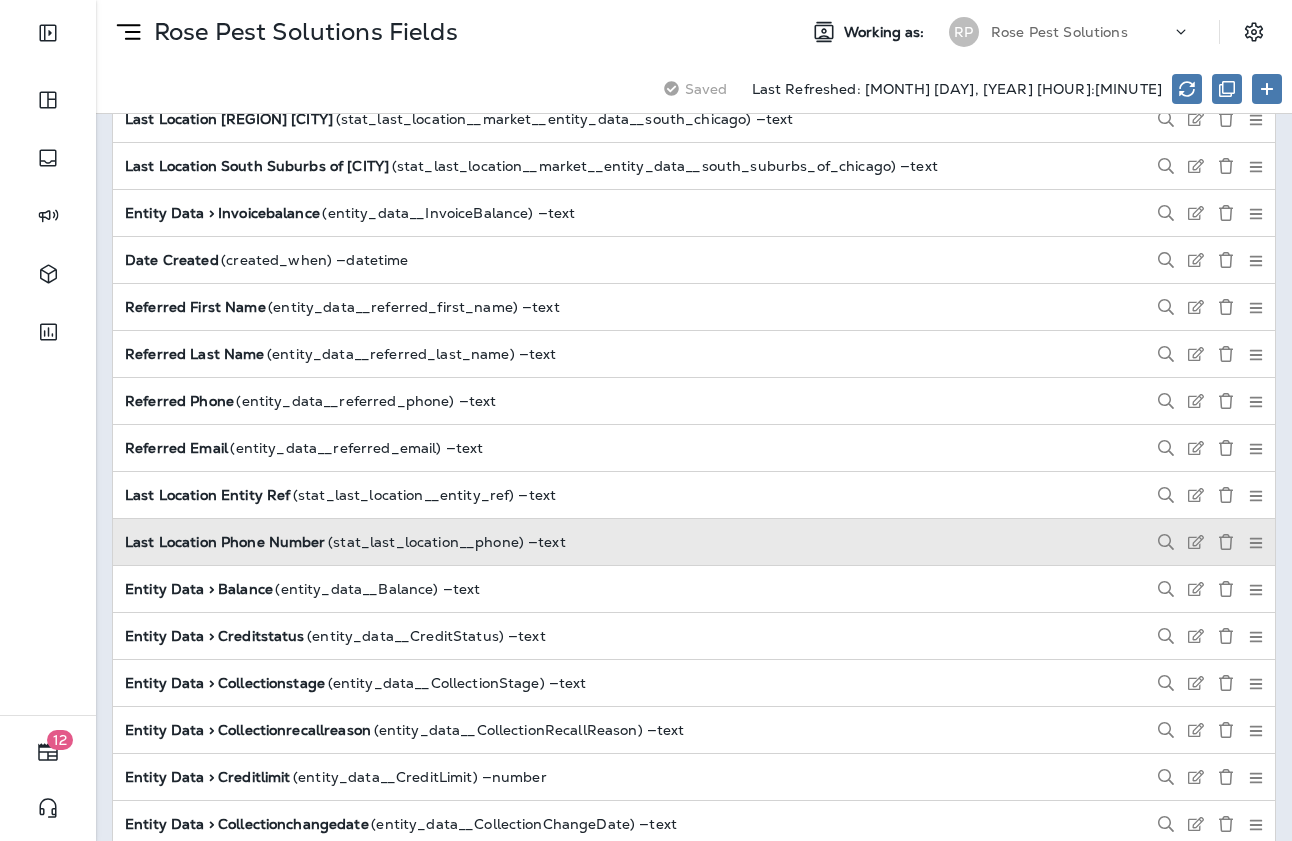 click on "Last Location Phone Number ( stat_last_location__phone ) — text" at bounding box center (694, 542) 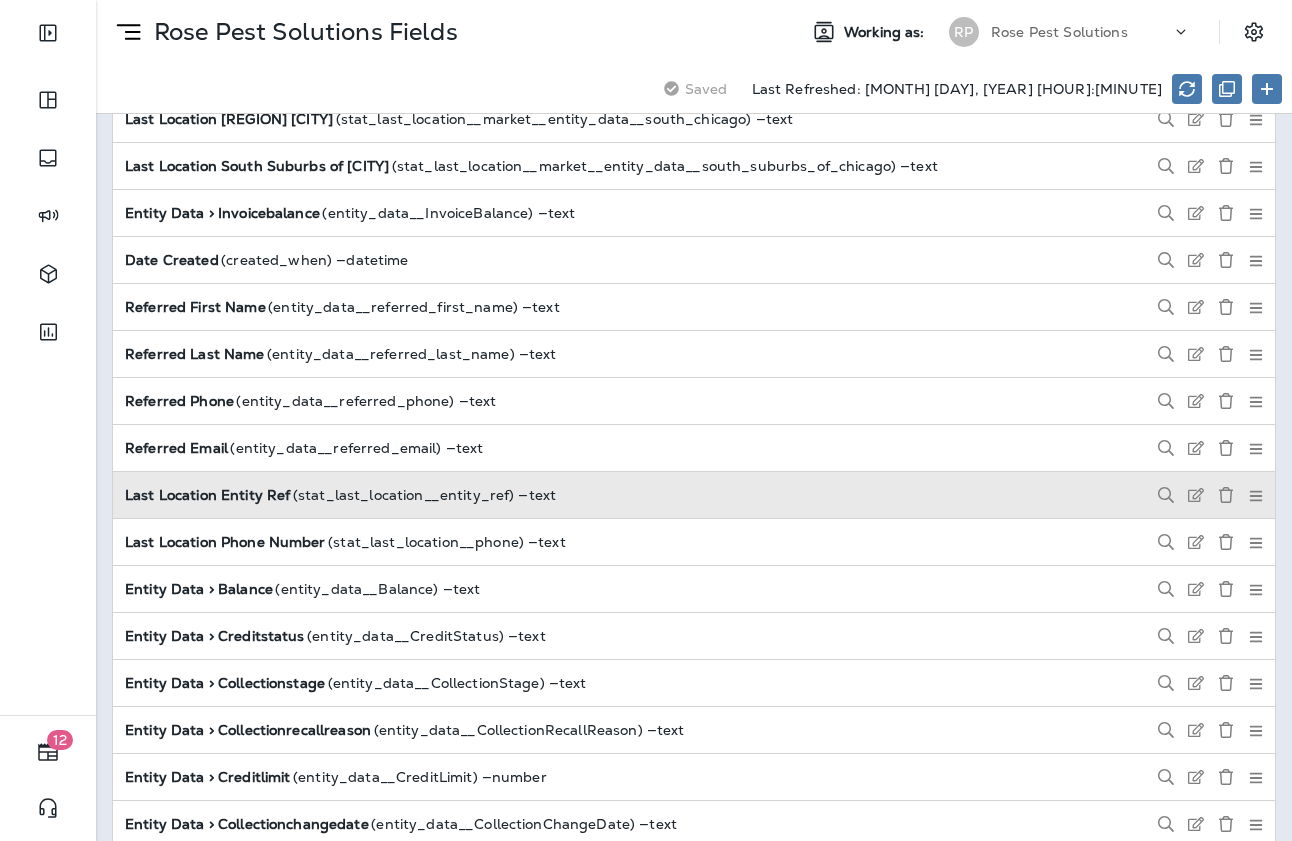 click 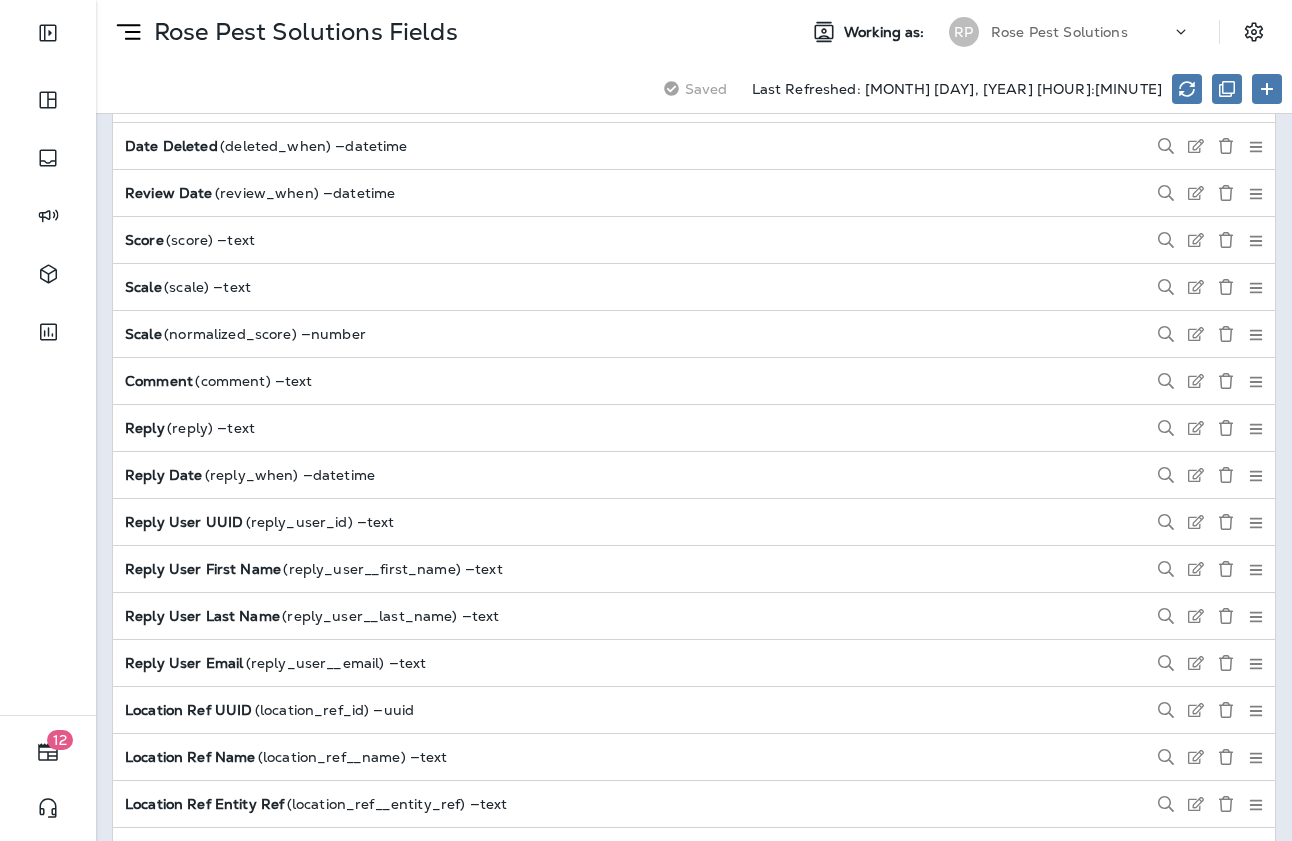 scroll, scrollTop: 15795, scrollLeft: 0, axis: vertical 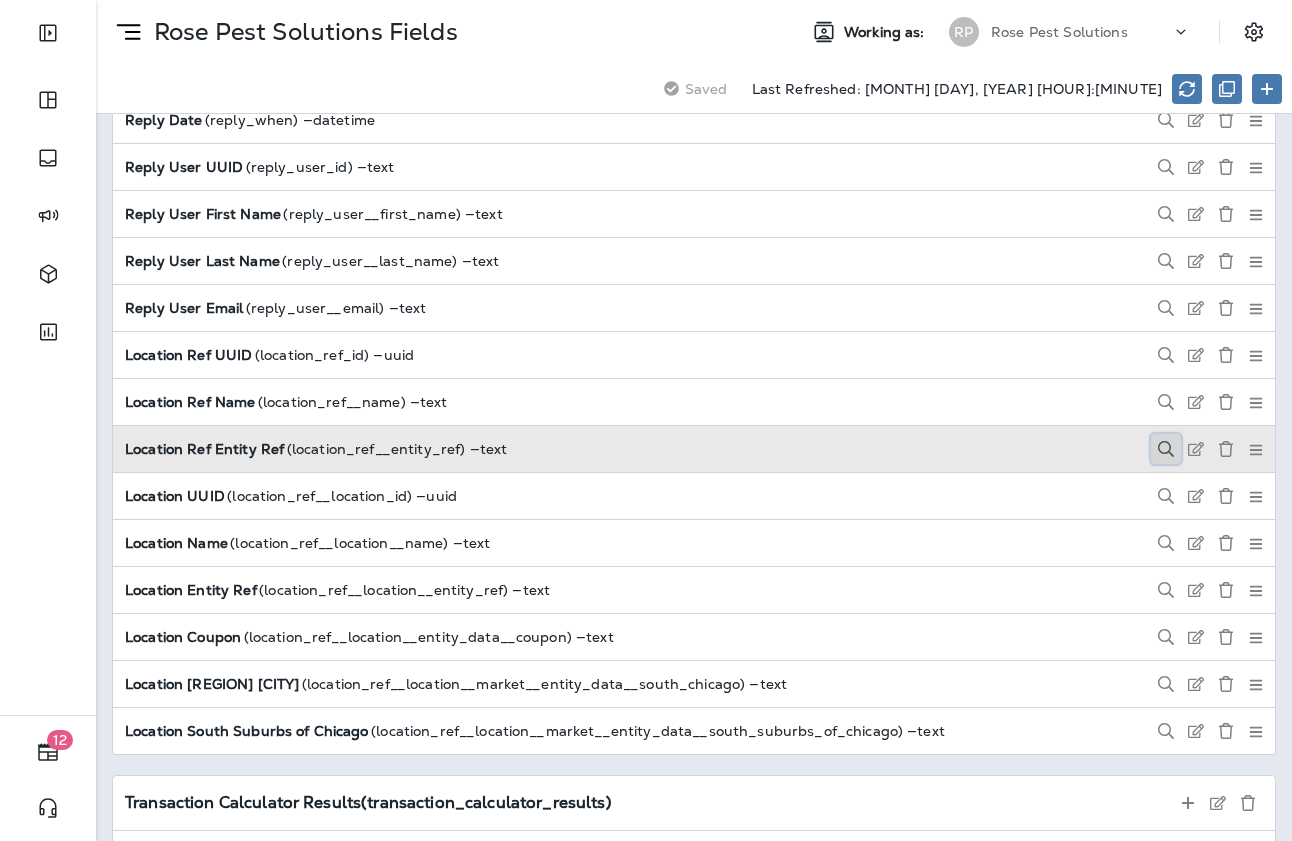 click at bounding box center [1166, 449] 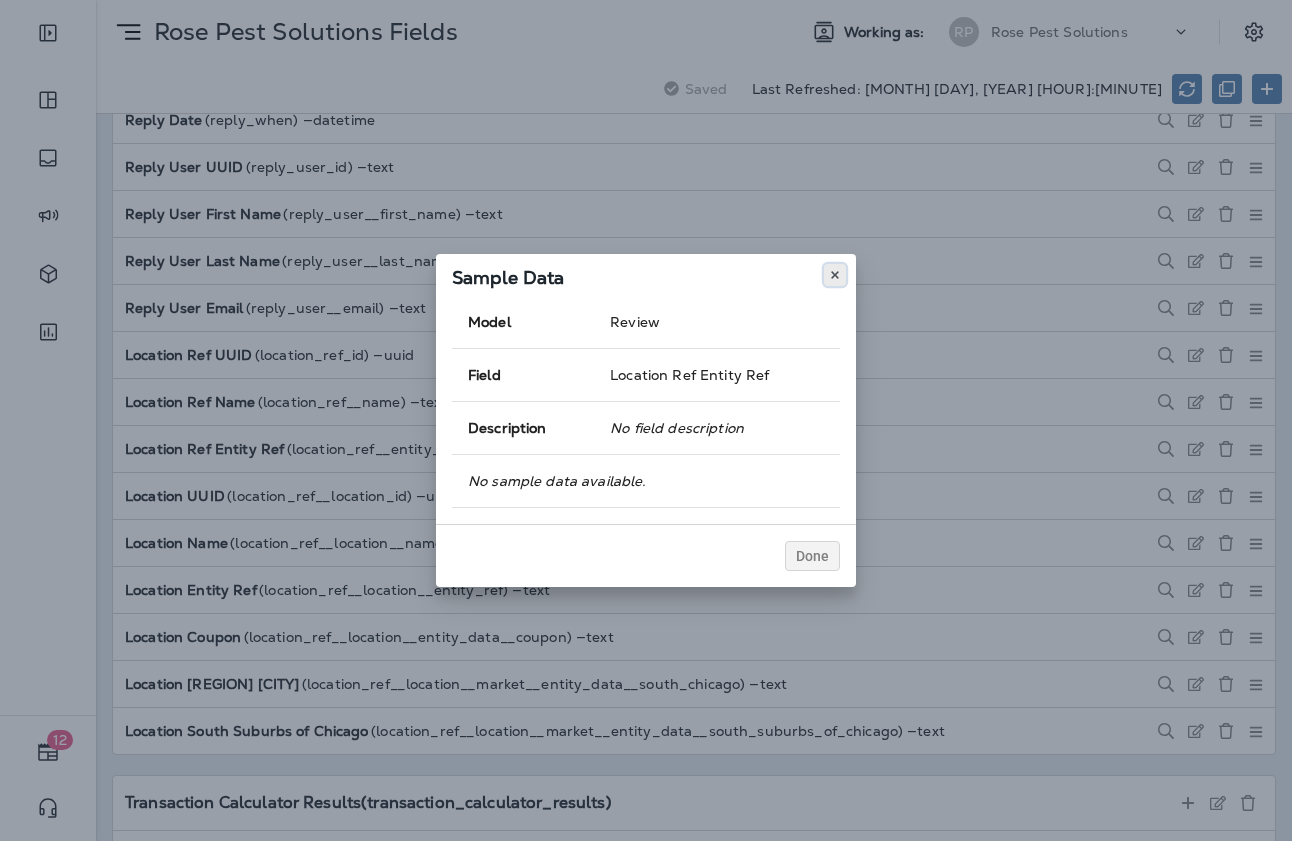 click at bounding box center (835, 275) 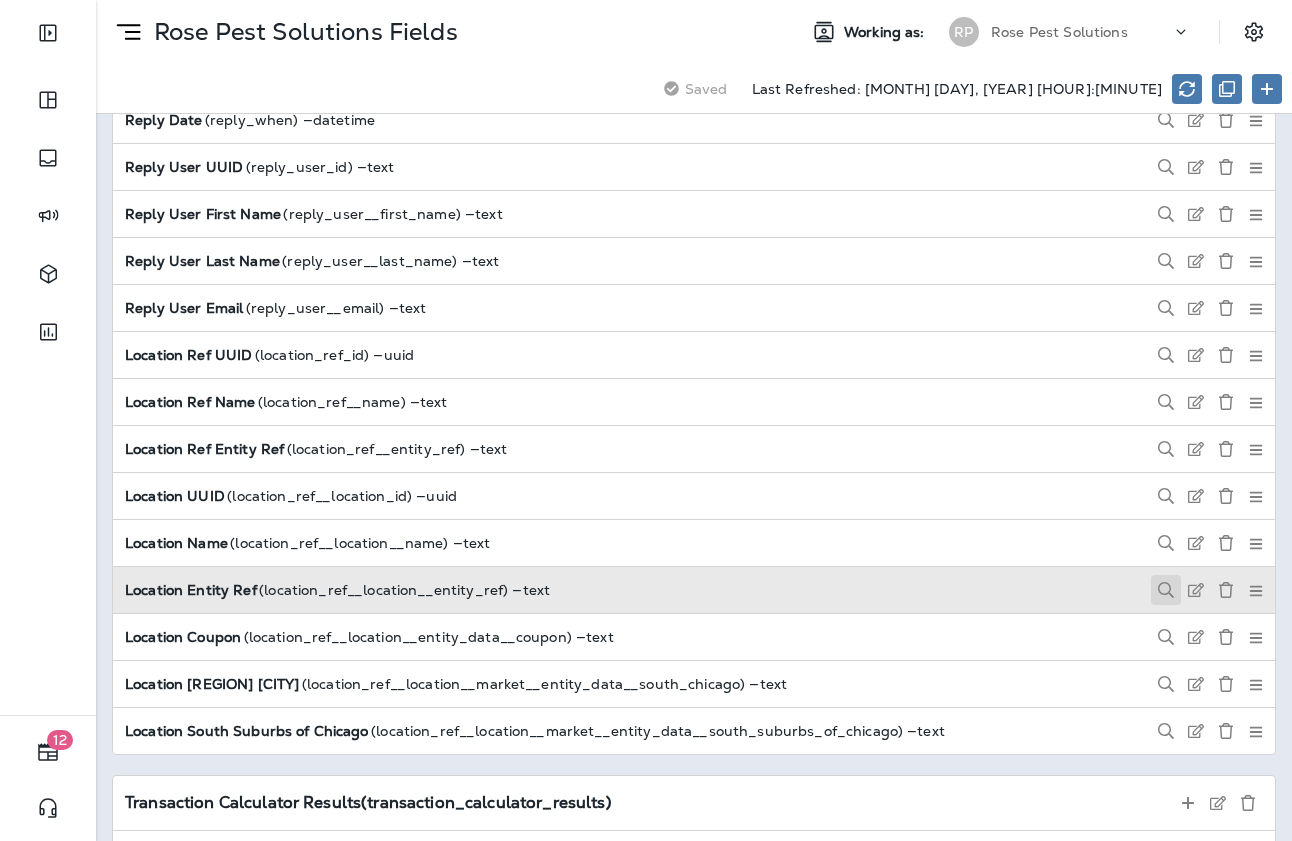 click 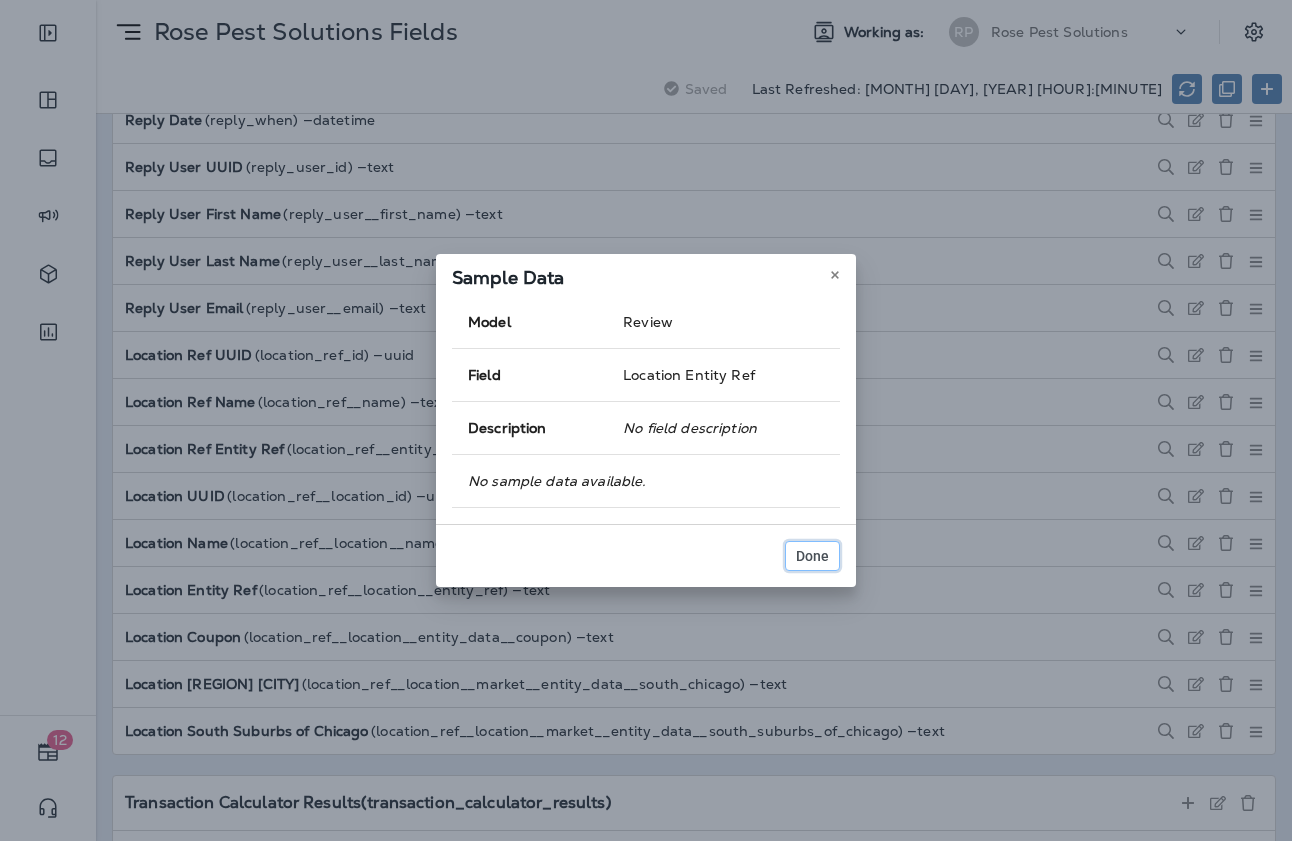 click on "Done" at bounding box center [812, 556] 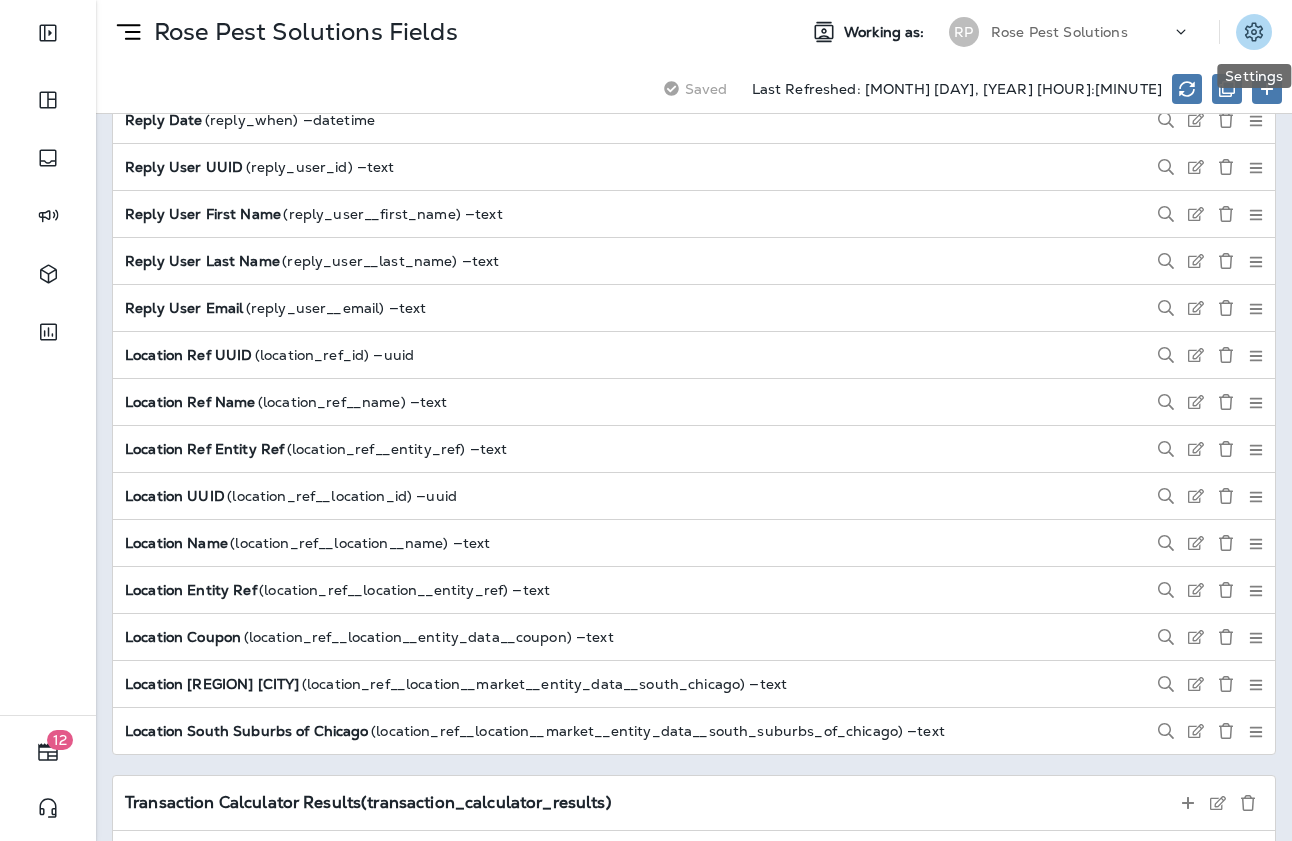 click 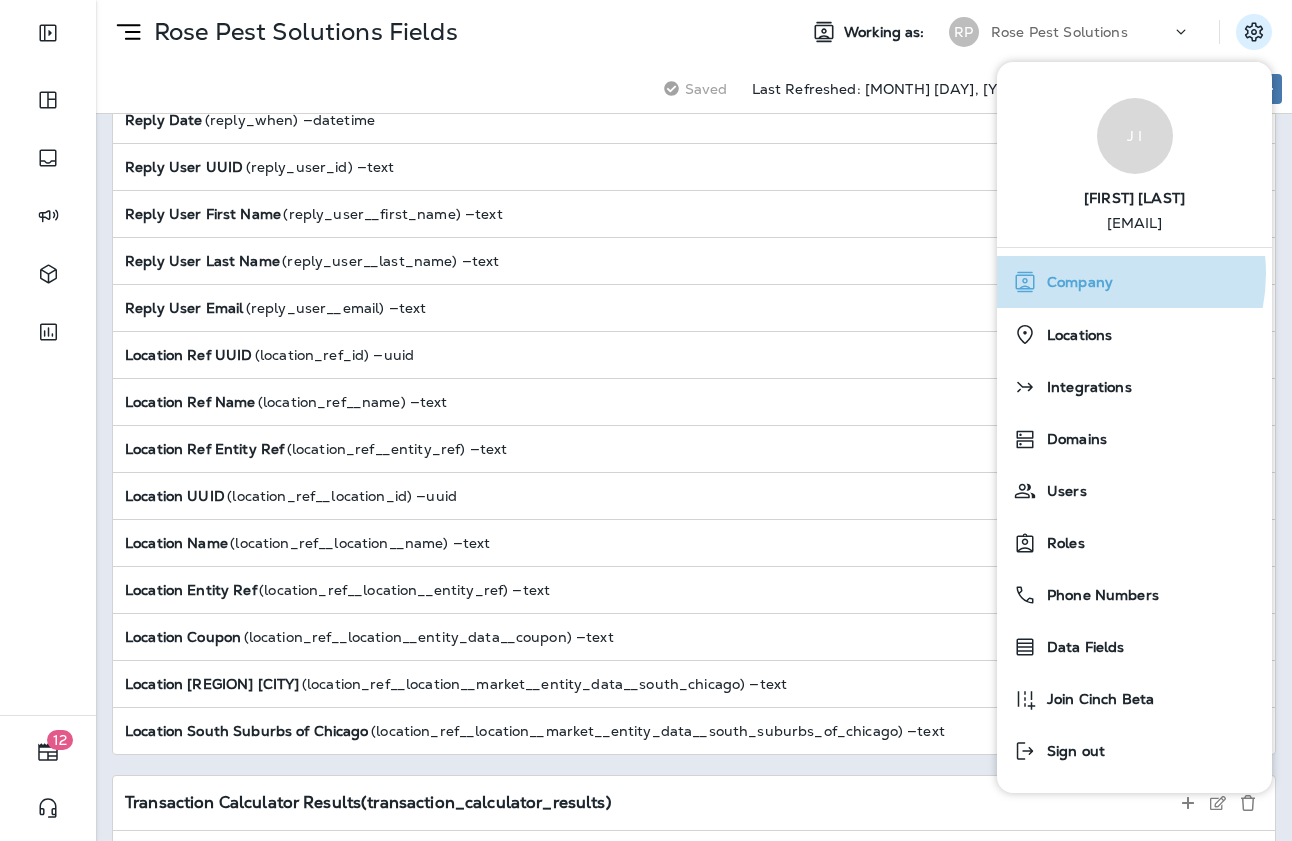 click on "Company" at bounding box center [1075, 282] 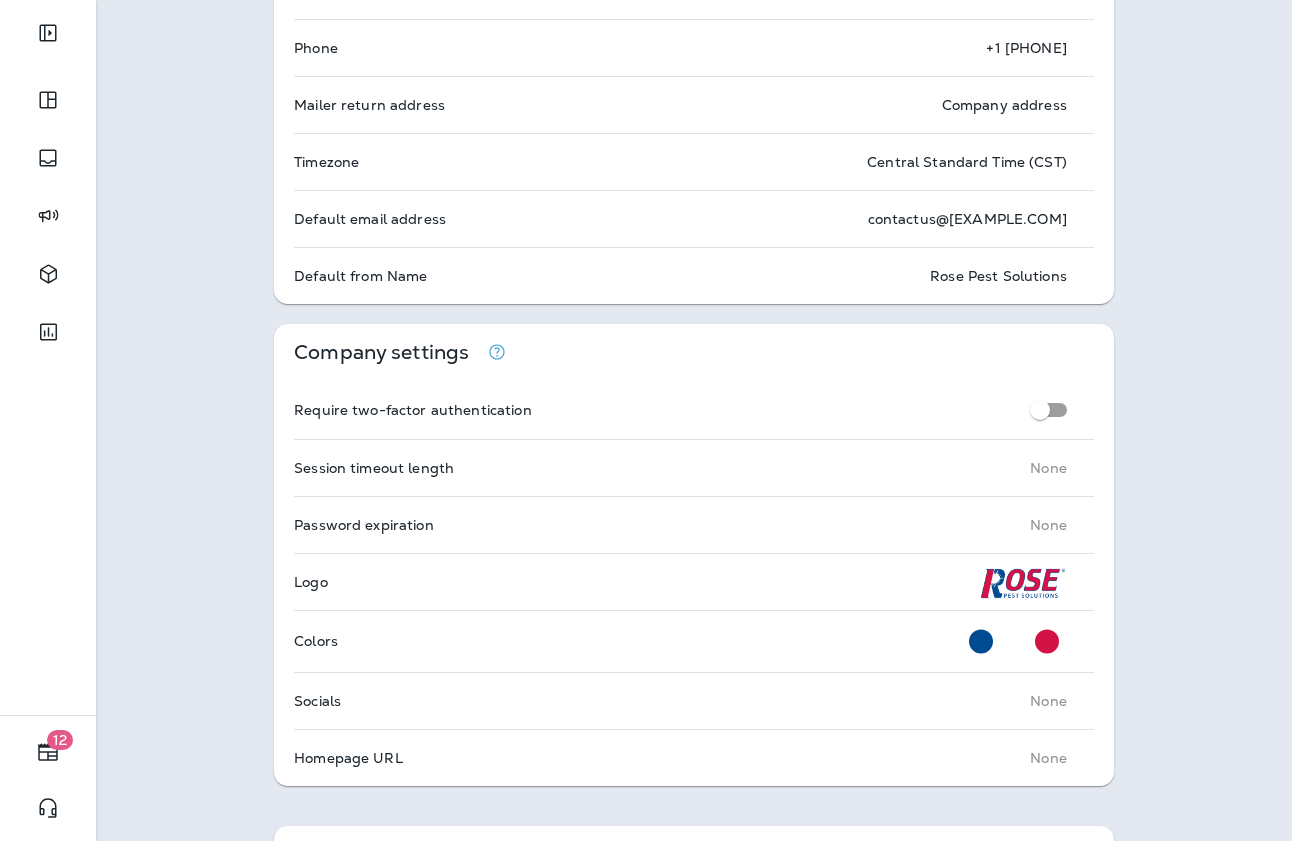 scroll, scrollTop: 0, scrollLeft: 0, axis: both 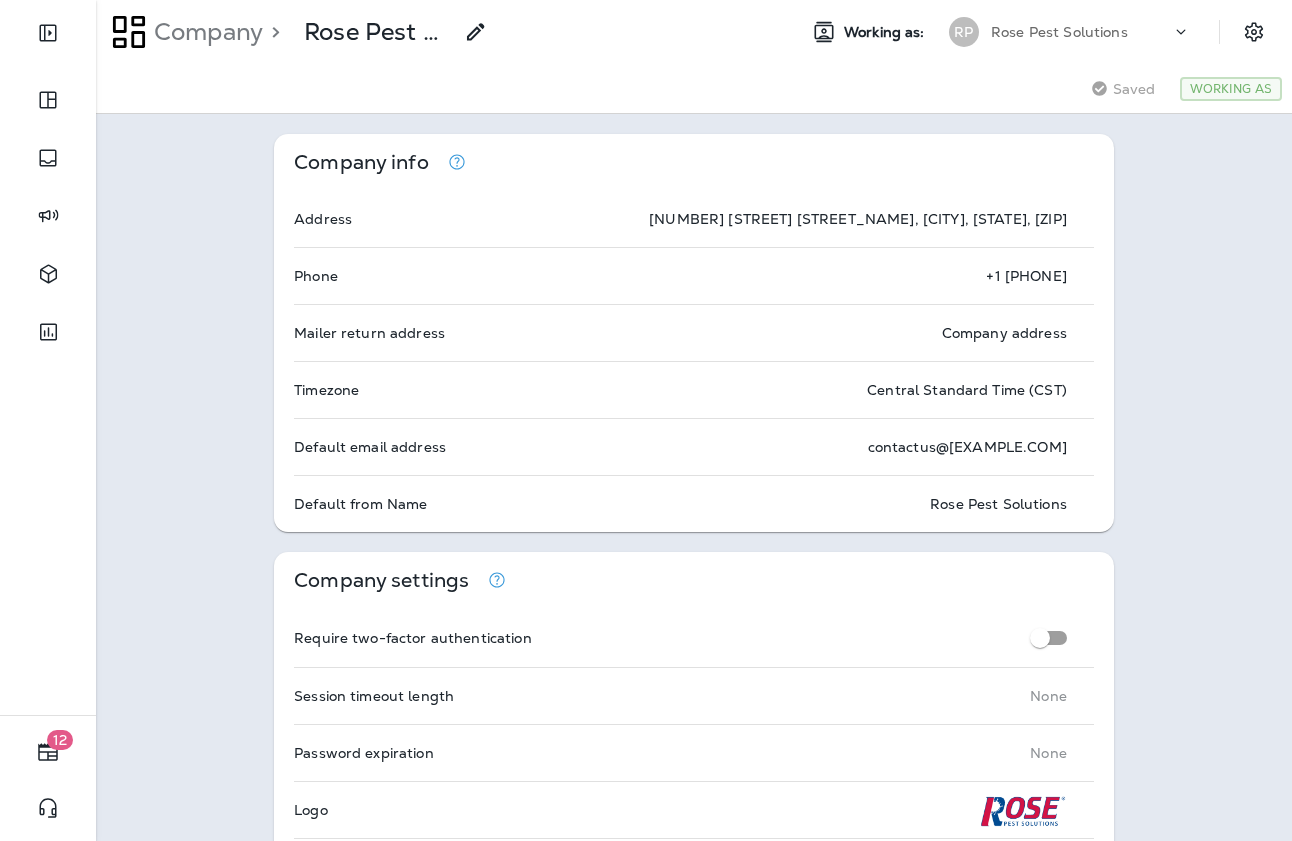 click 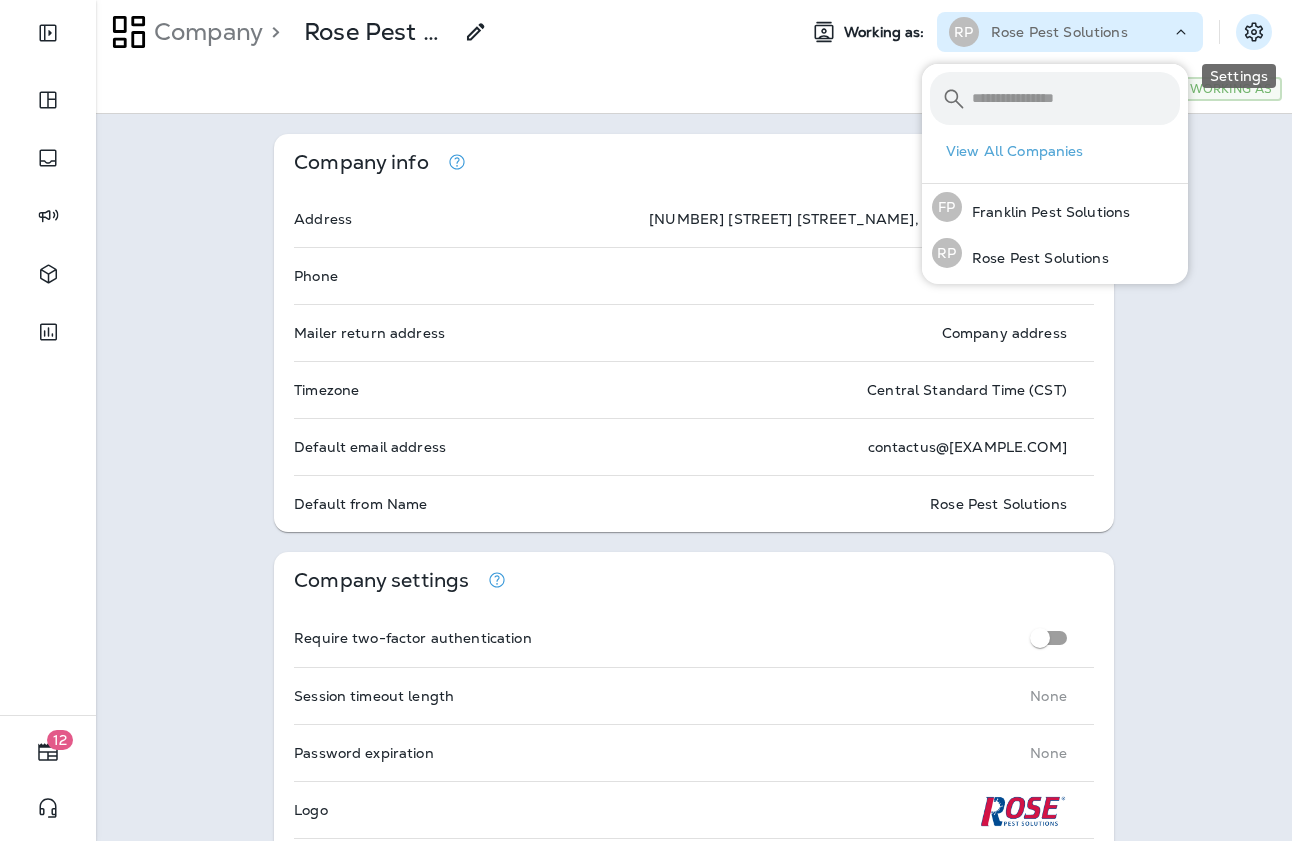 click at bounding box center [1254, 32] 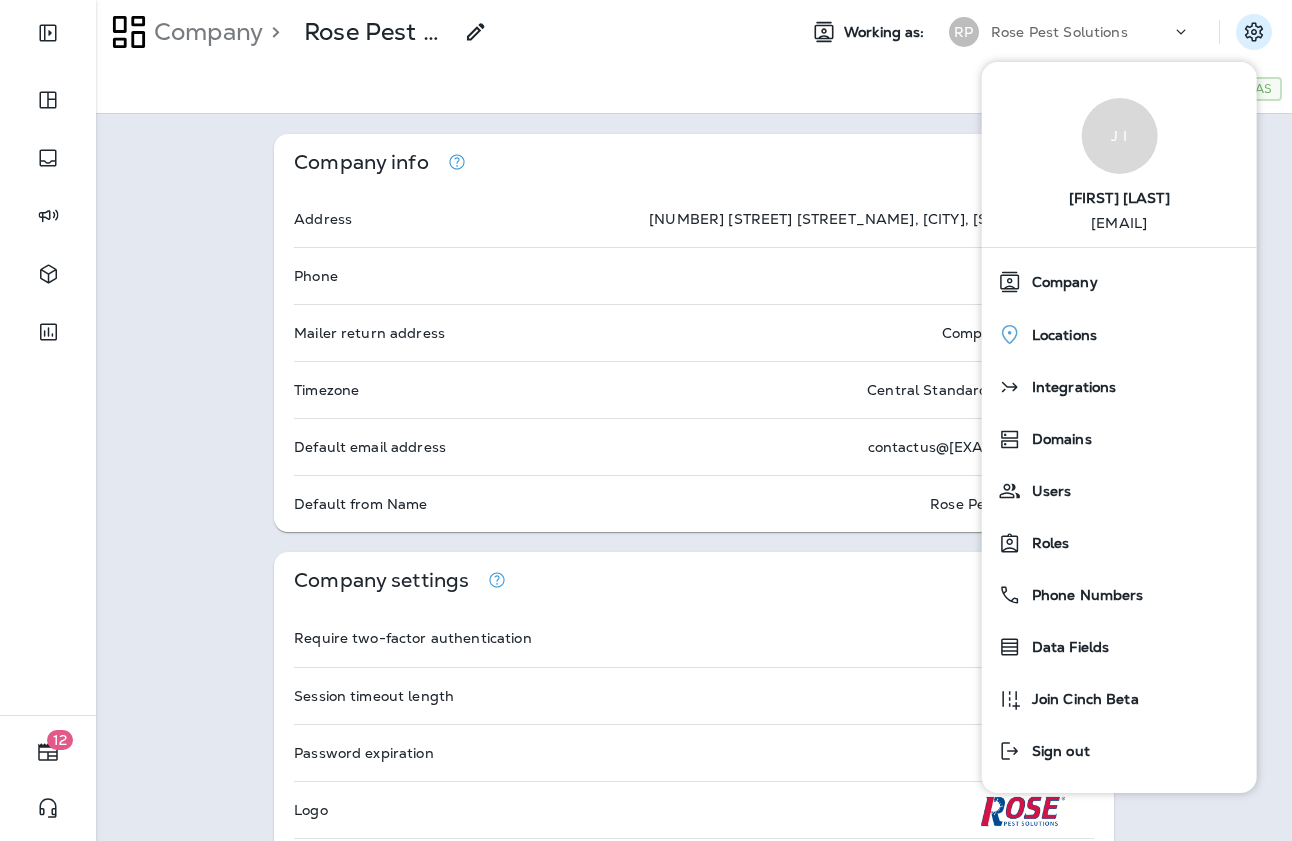 drag, startPoint x: 1223, startPoint y: 31, endPoint x: 1112, endPoint y: 385, distance: 370.9946 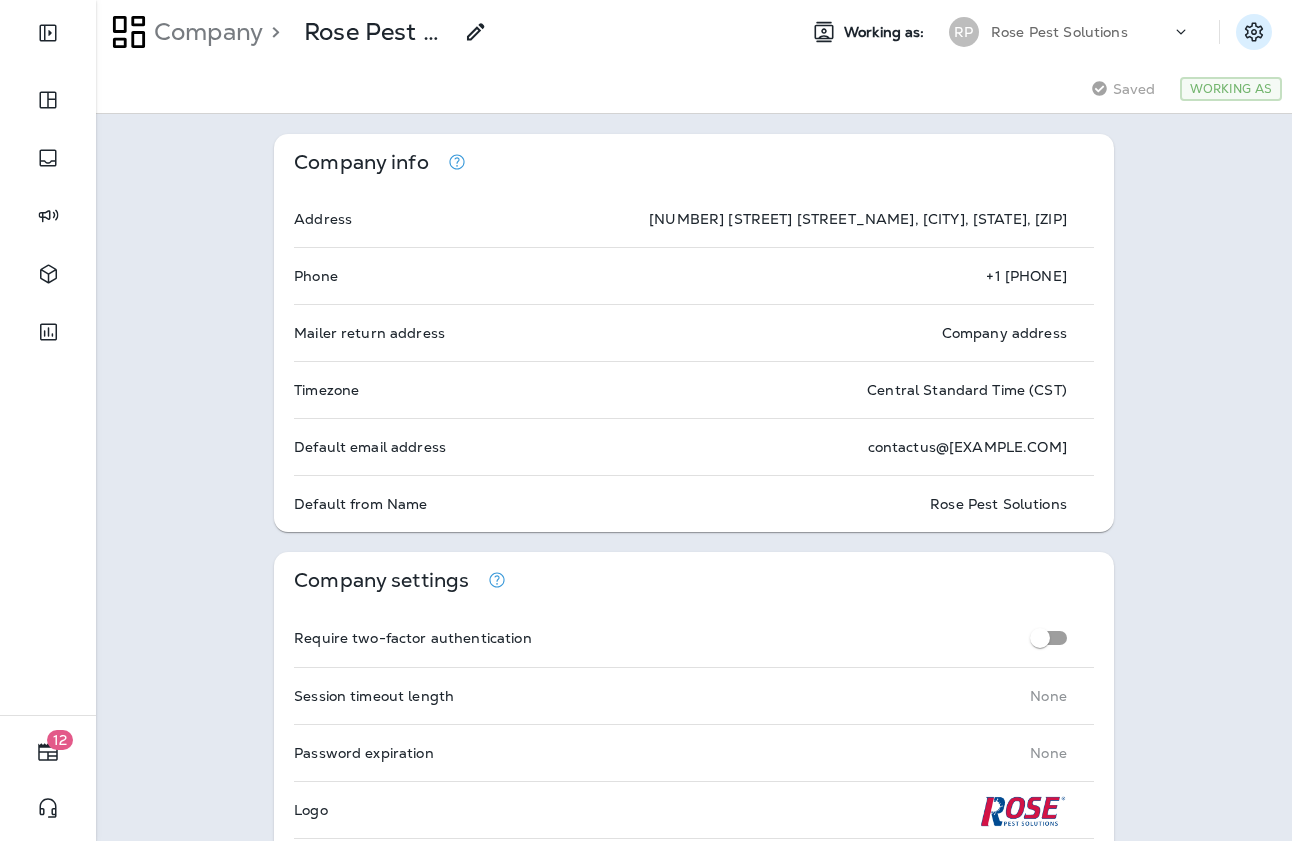 click 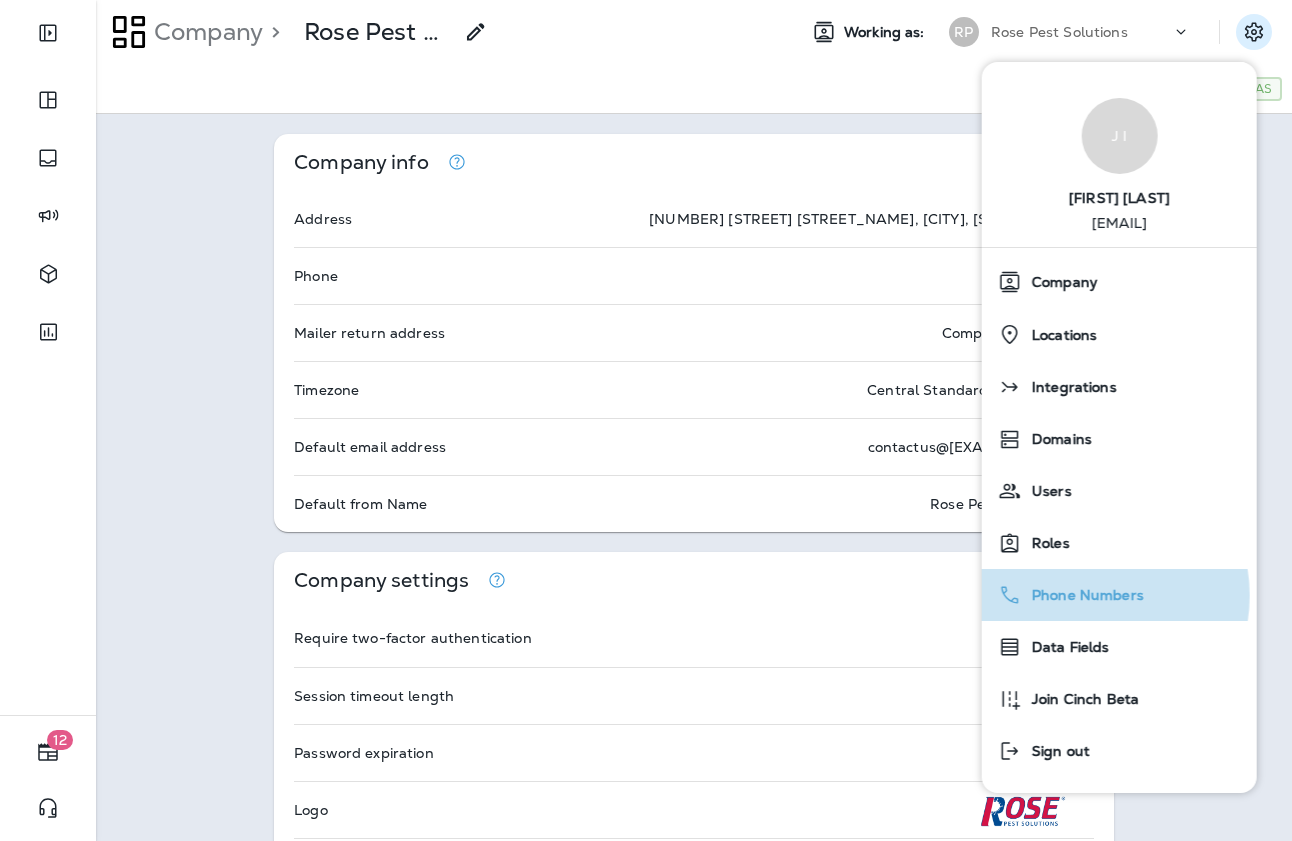 click on "Phone Numbers" at bounding box center [1083, 595] 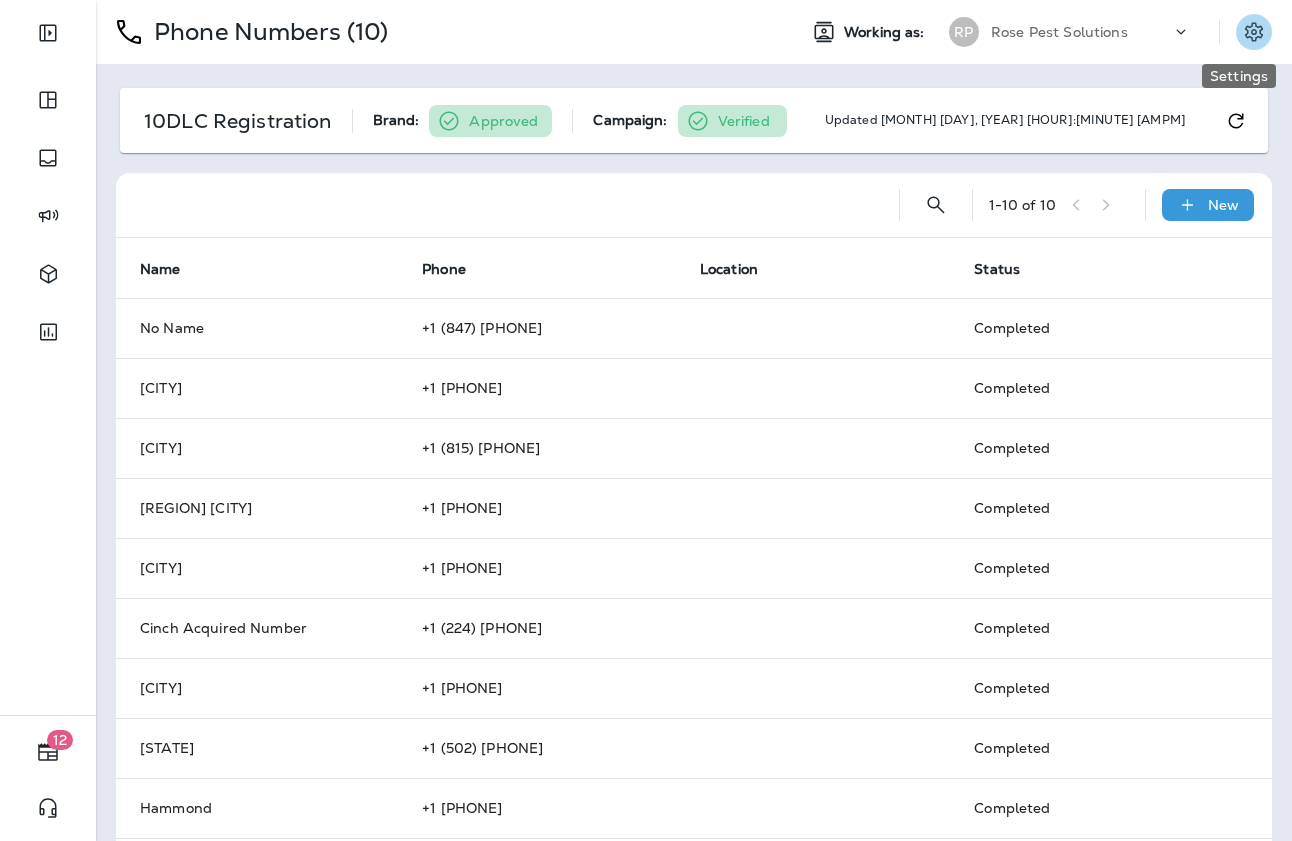 click 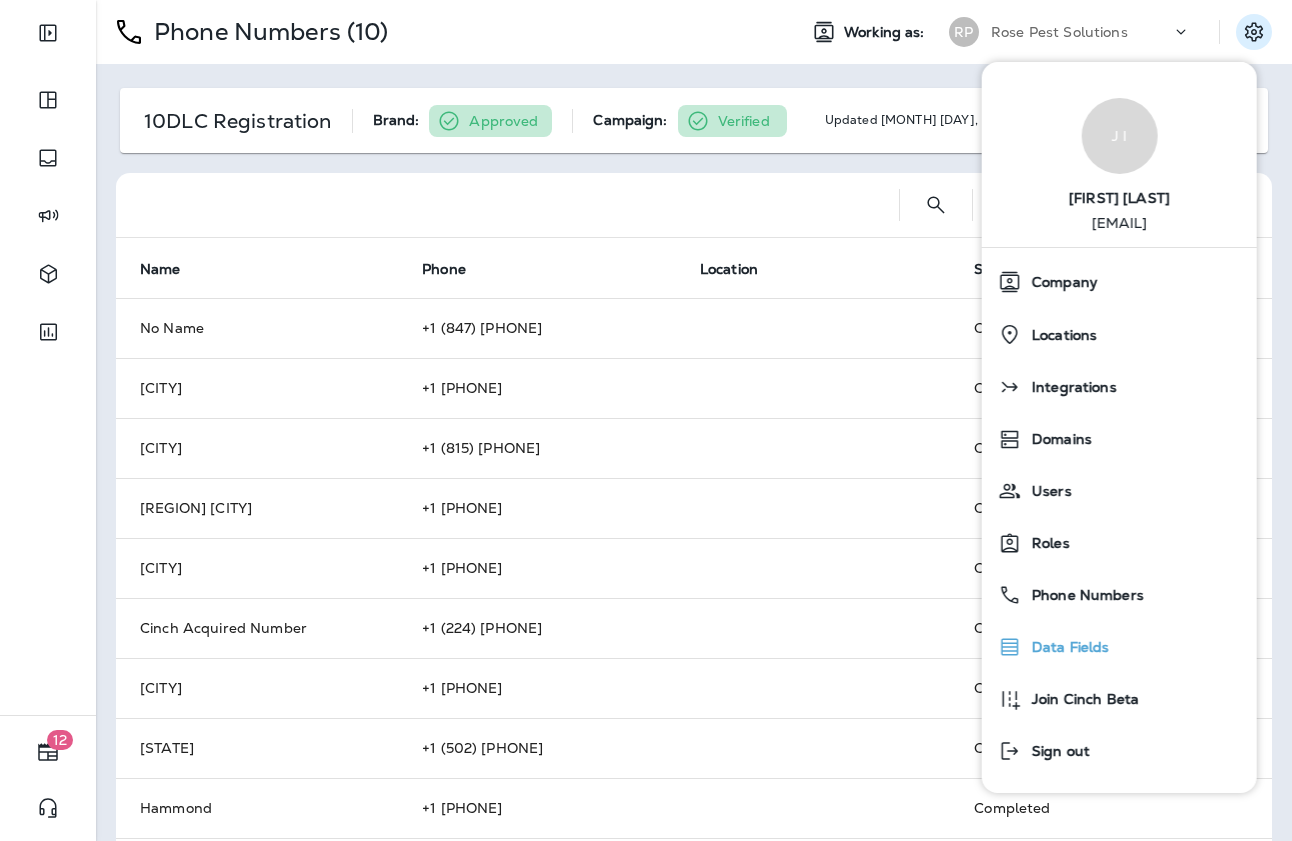 click on "Data Fields" at bounding box center [1066, 647] 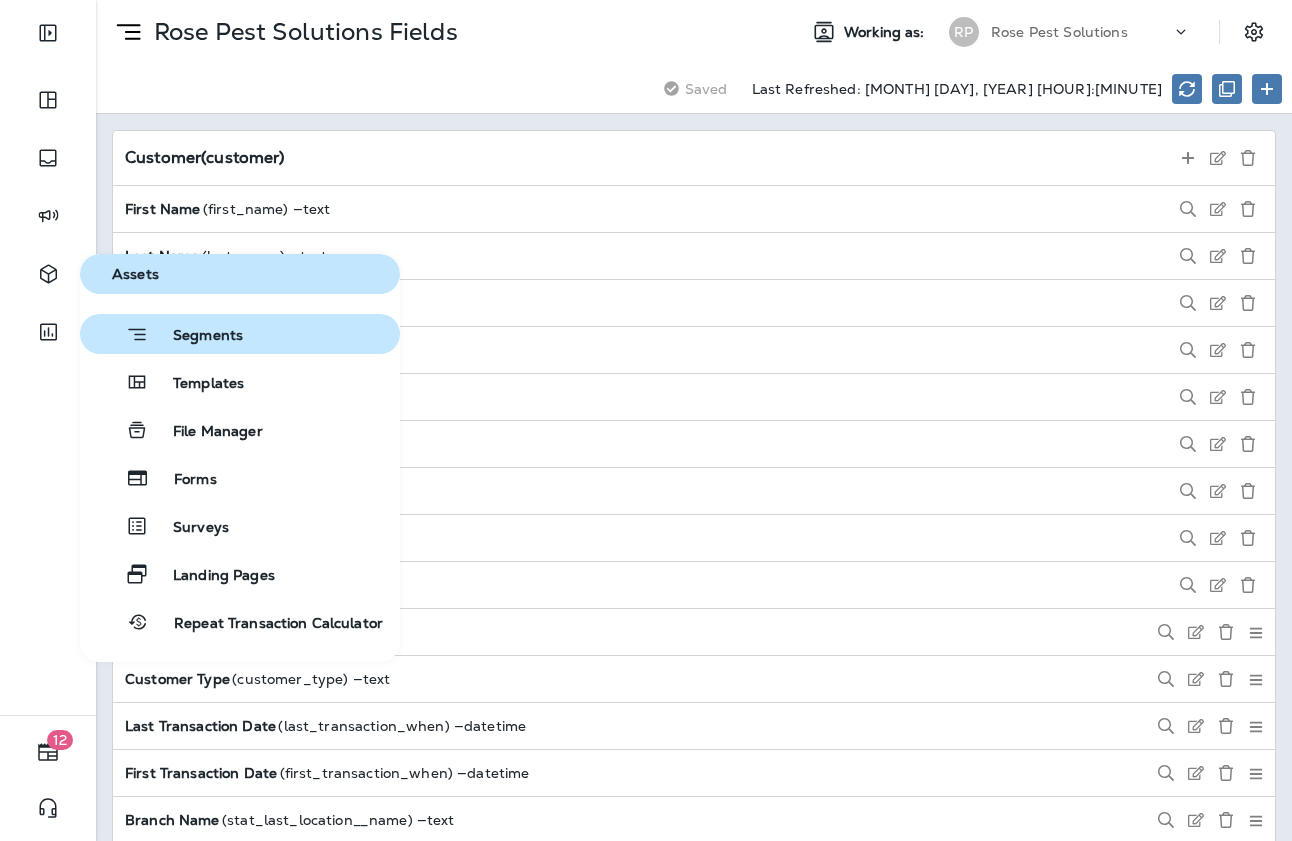 click on "Segments" at bounding box center [196, 337] 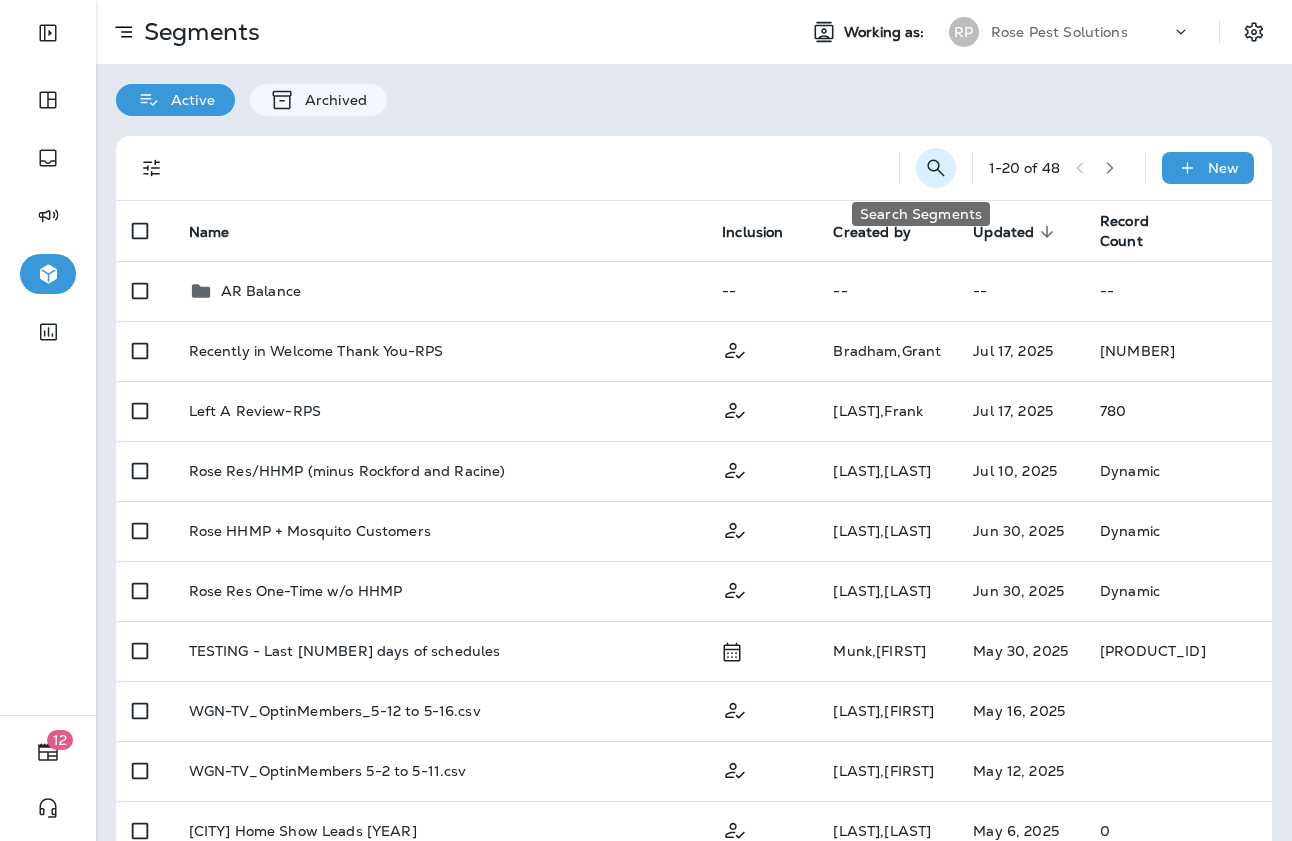 click 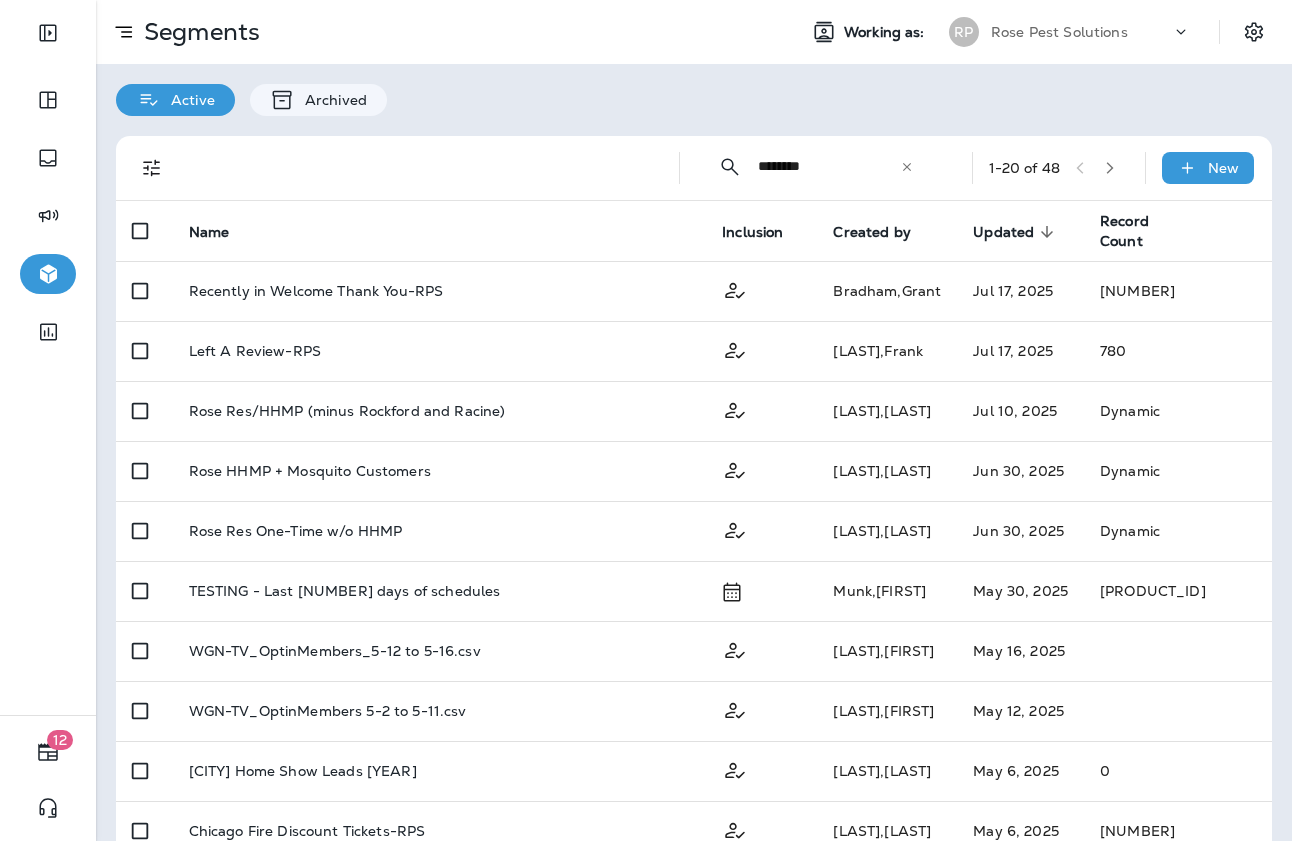 type on "********" 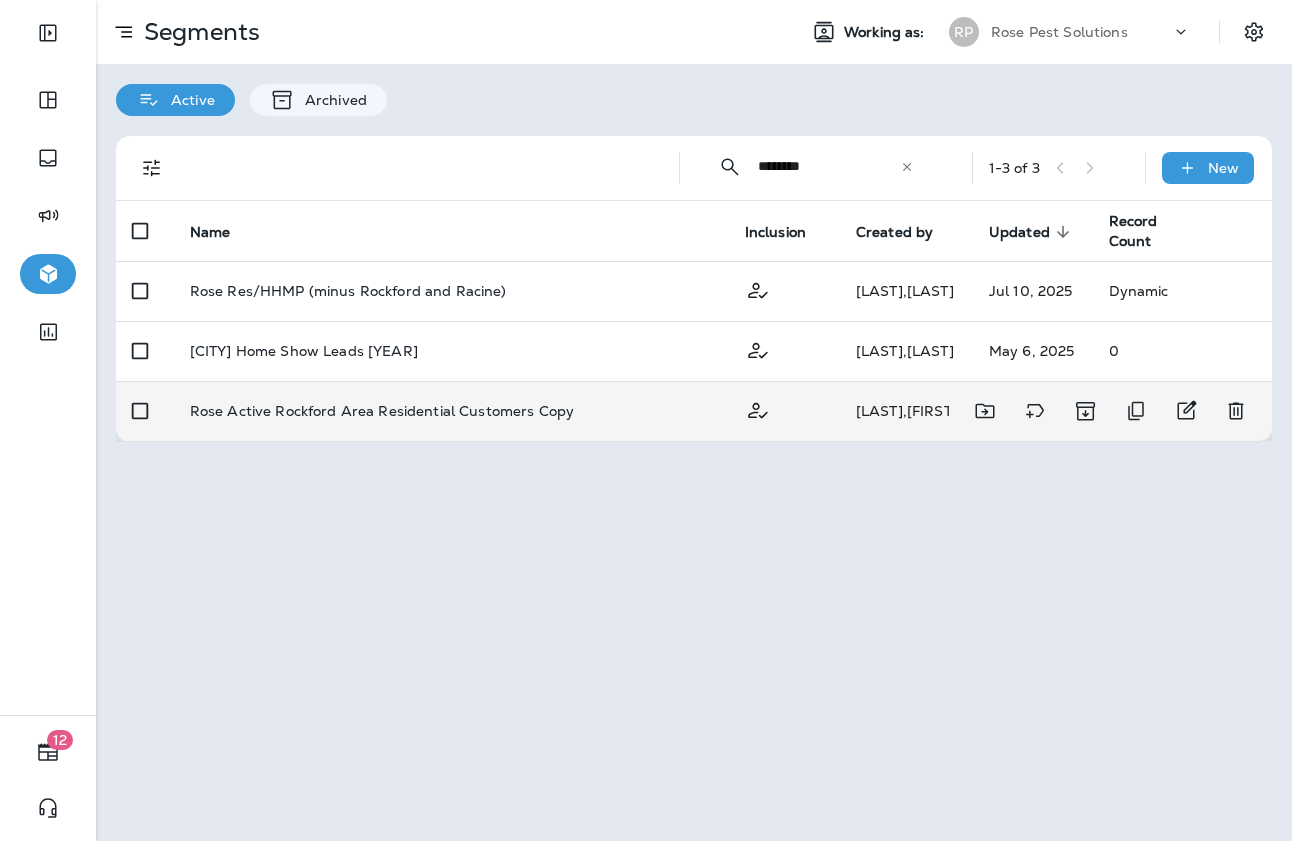 click on "Rose Active Rockford Area Residential Customers Copy" at bounding box center [451, 411] 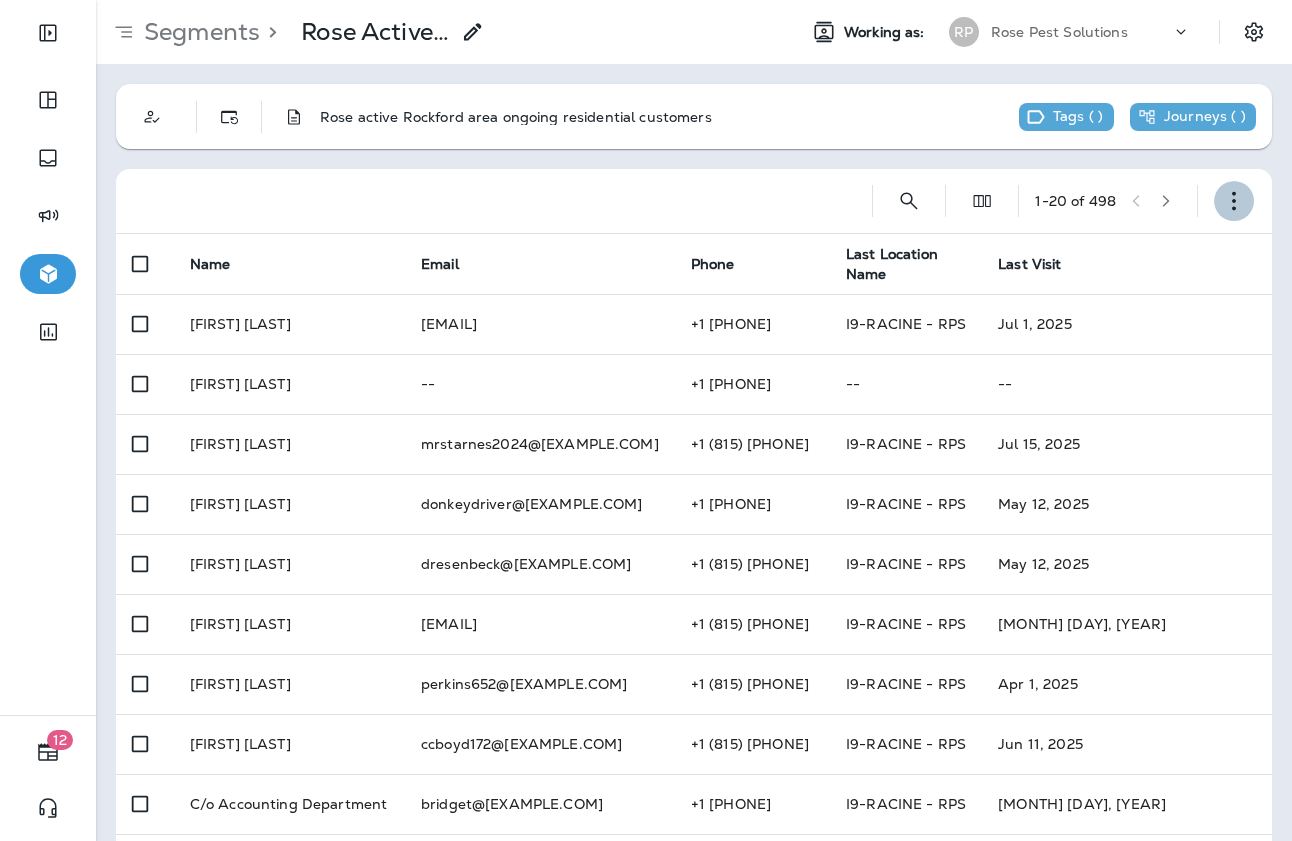 click 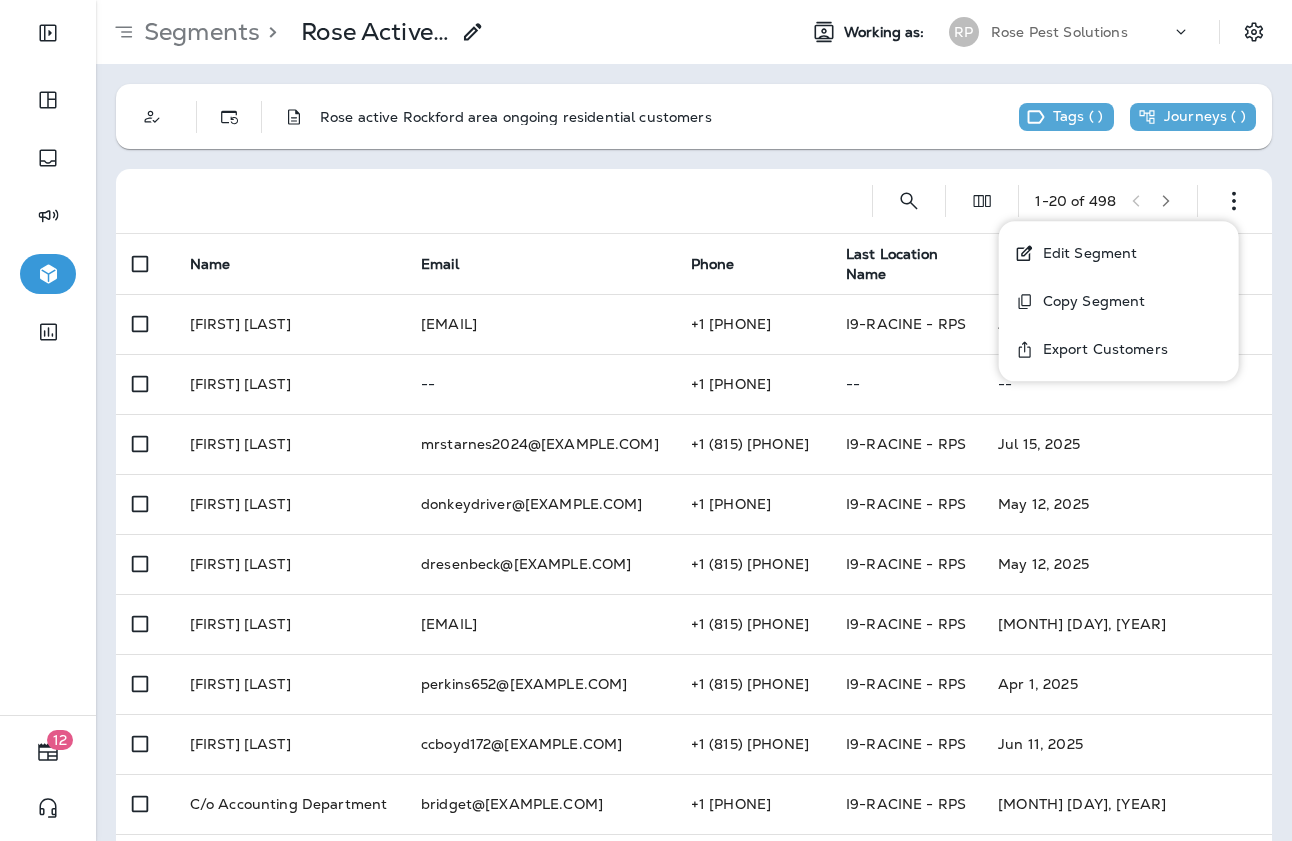 click on "Edit Segment" at bounding box center [1119, 253] 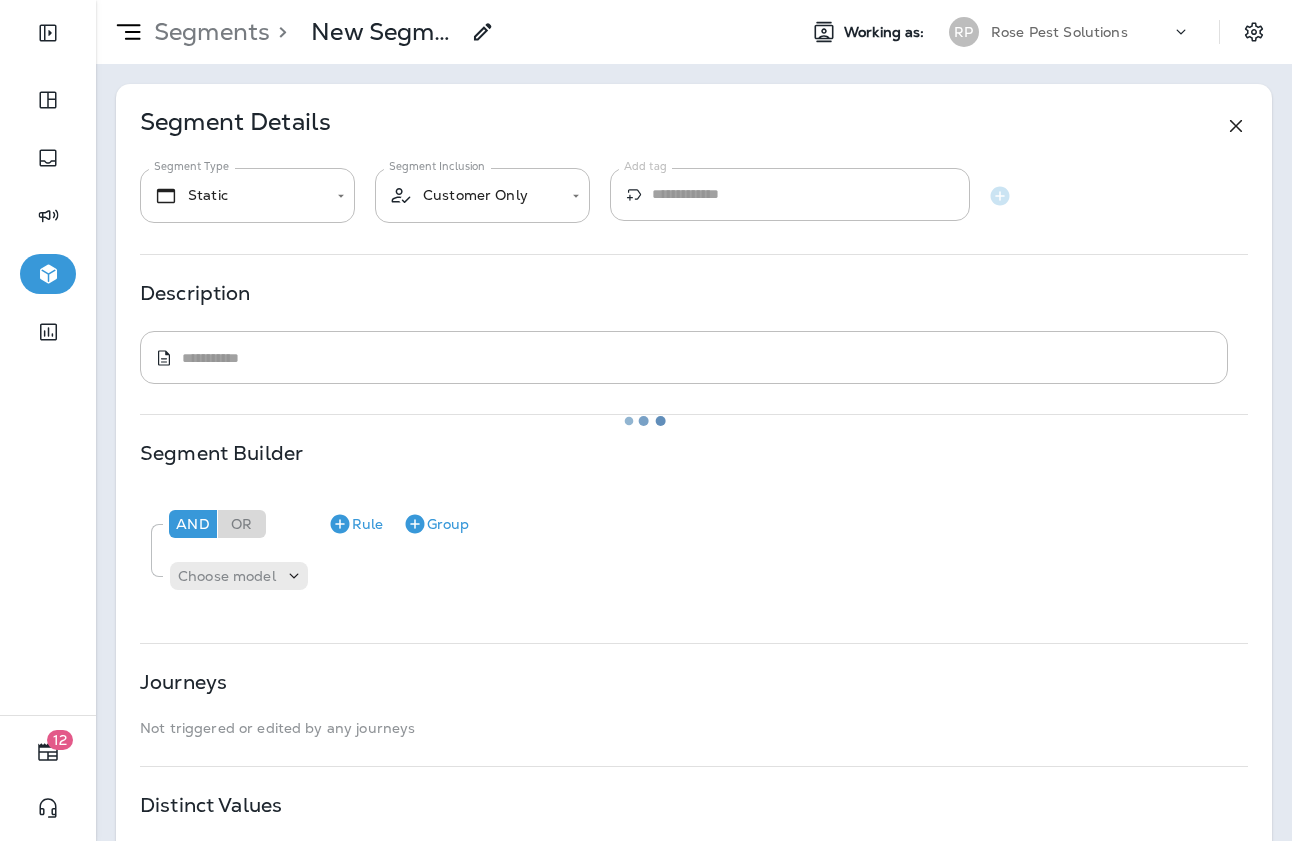 type on "*******" 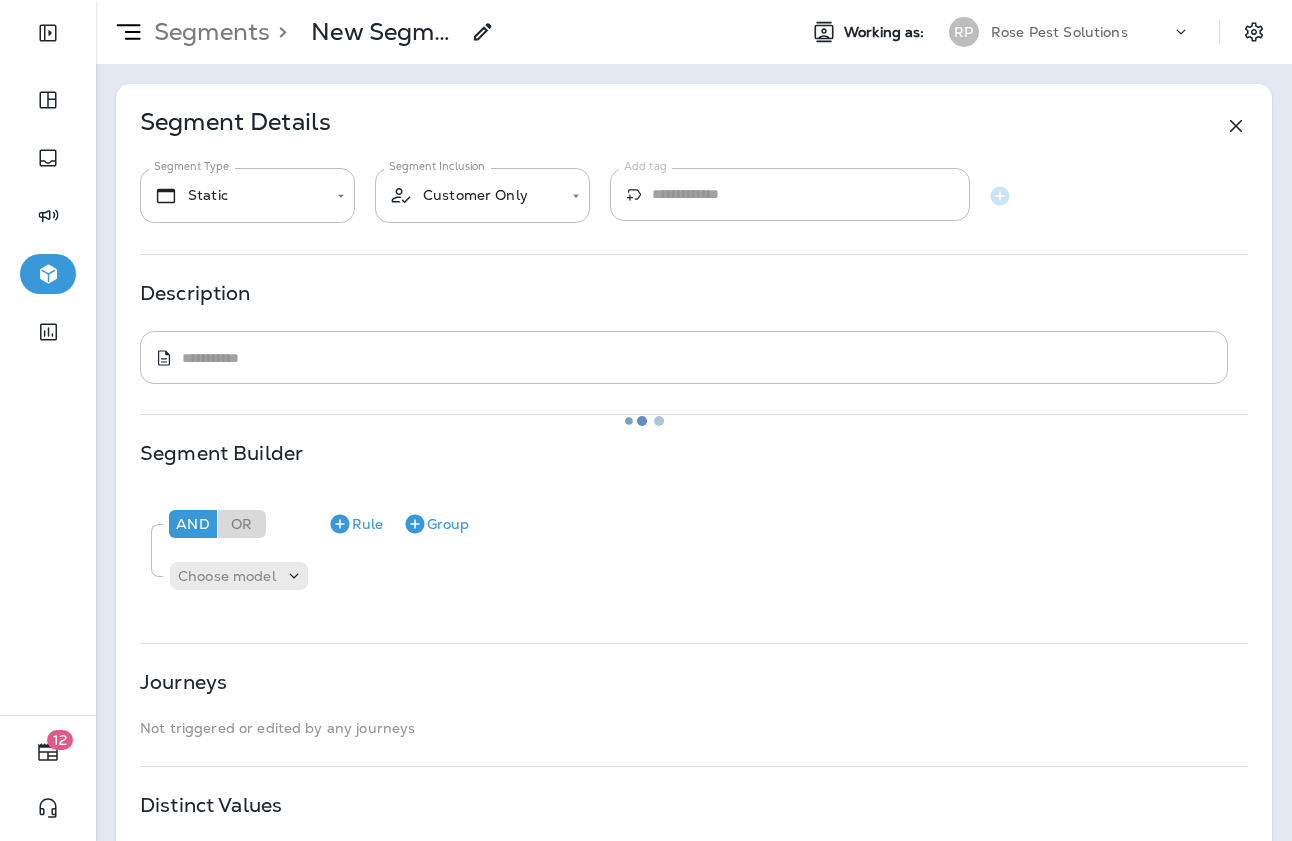 type on "**********" 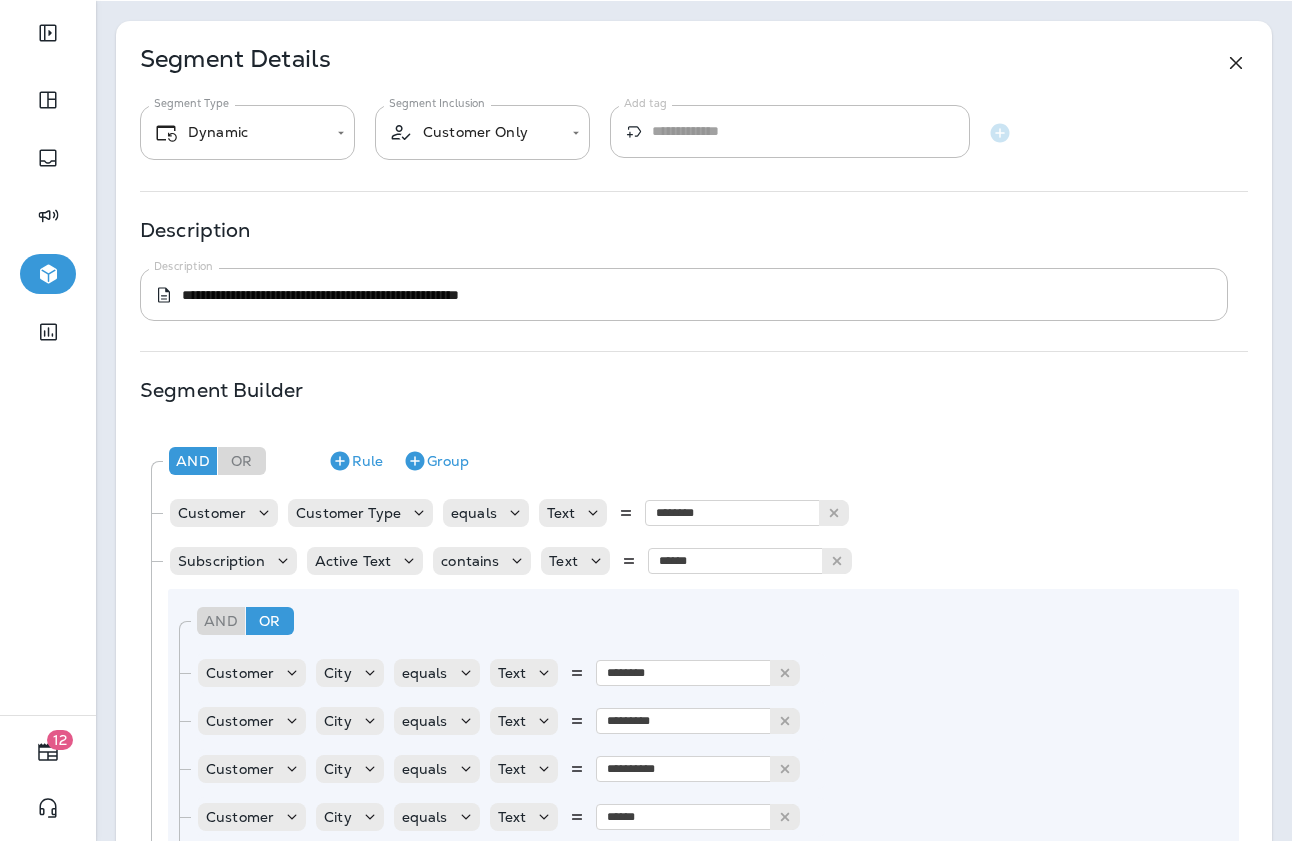 scroll, scrollTop: 0, scrollLeft: 0, axis: both 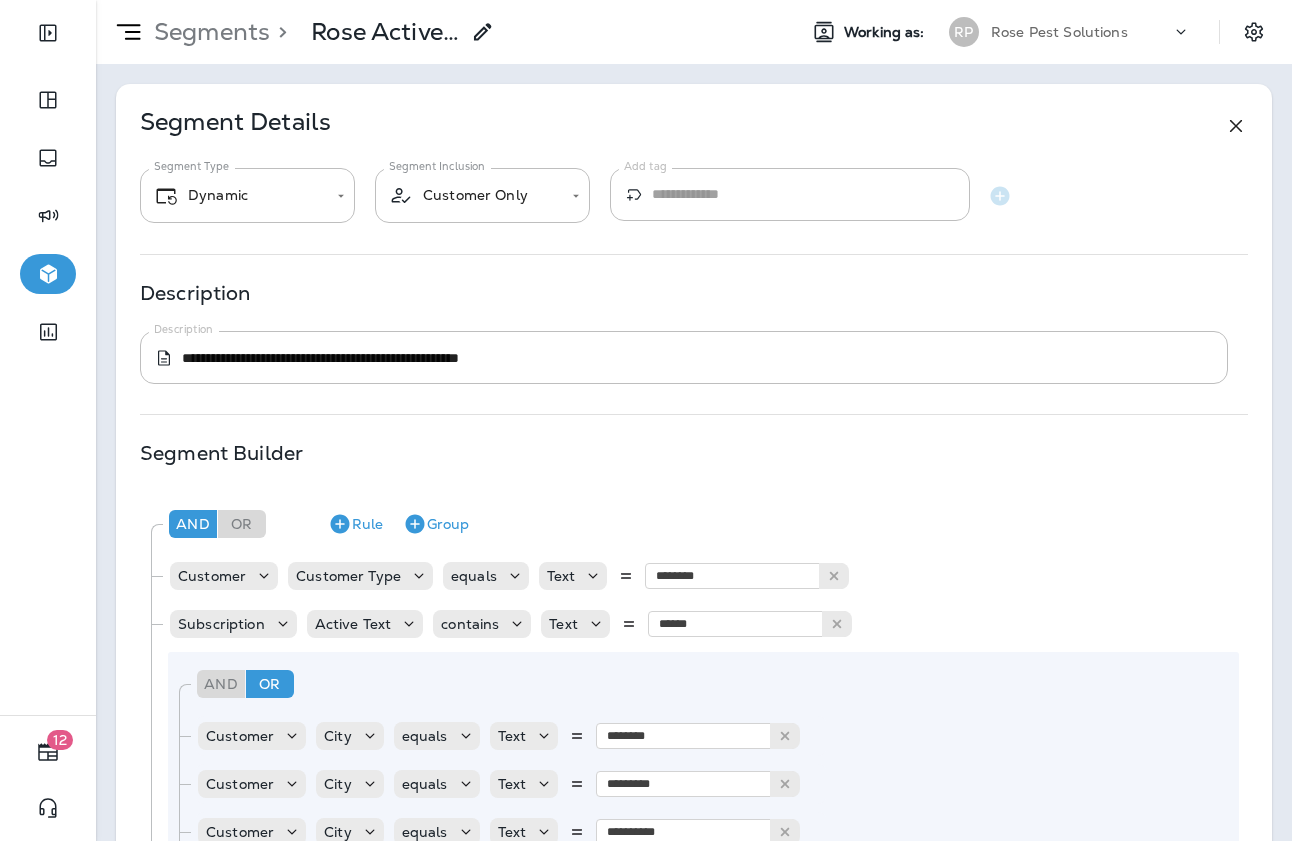 click 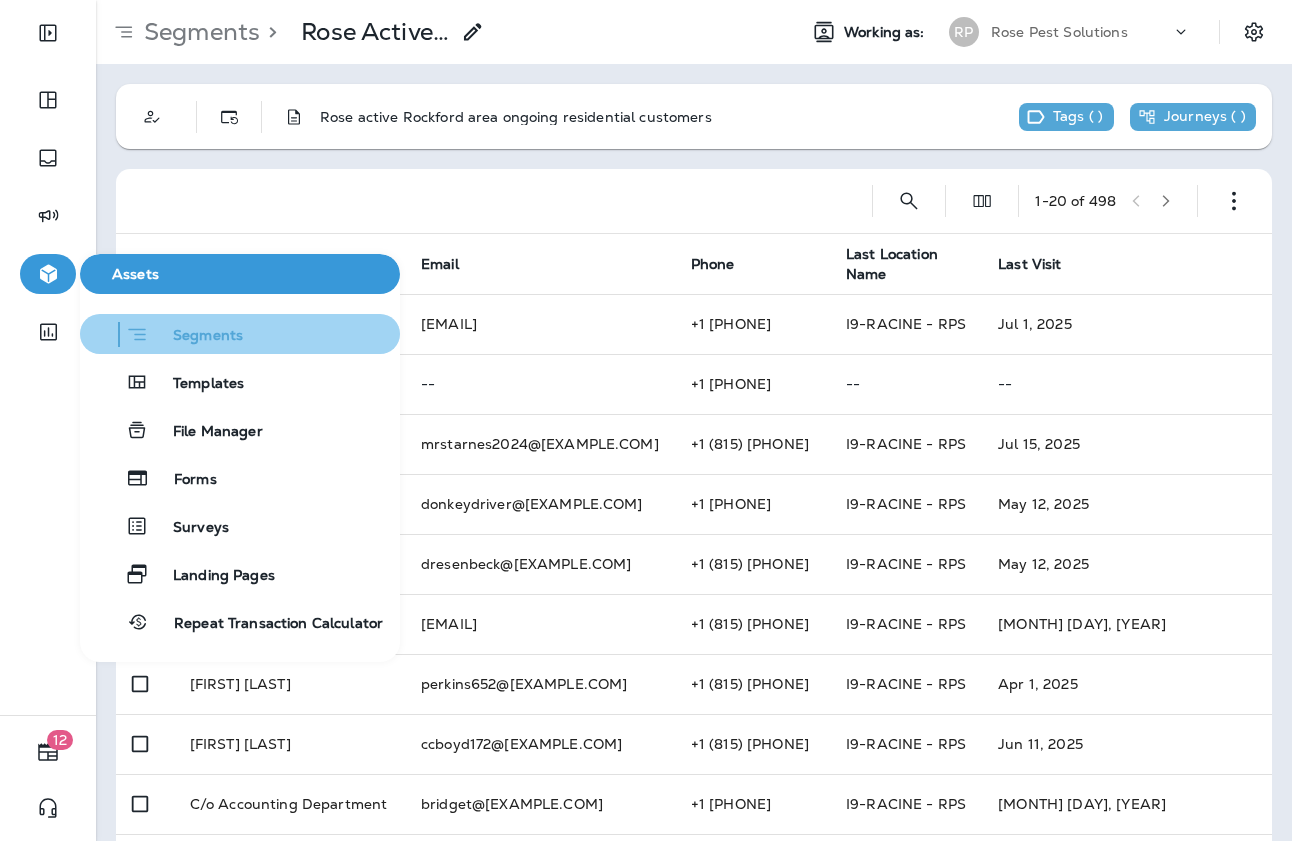 click on "Segments" at bounding box center [165, 334] 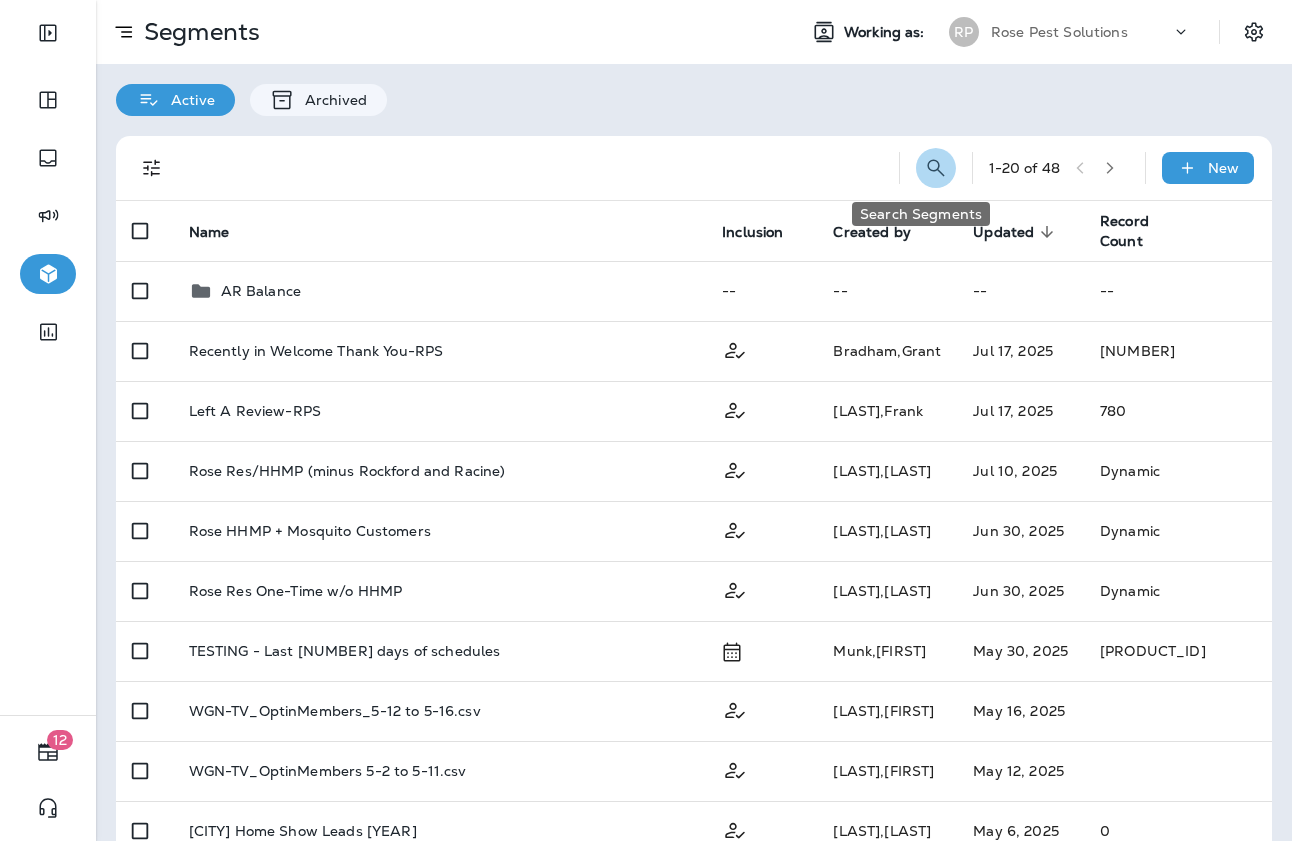 click 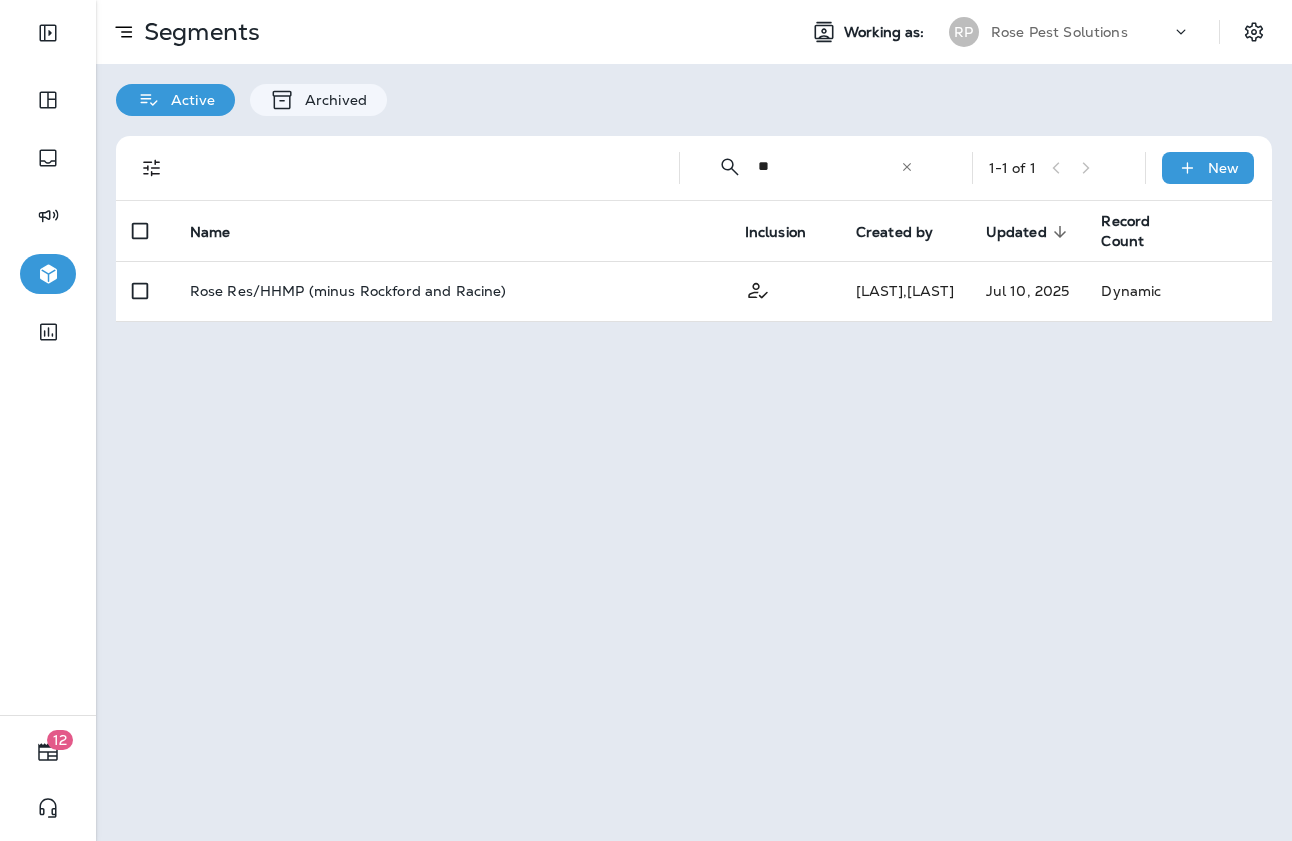 type on "*" 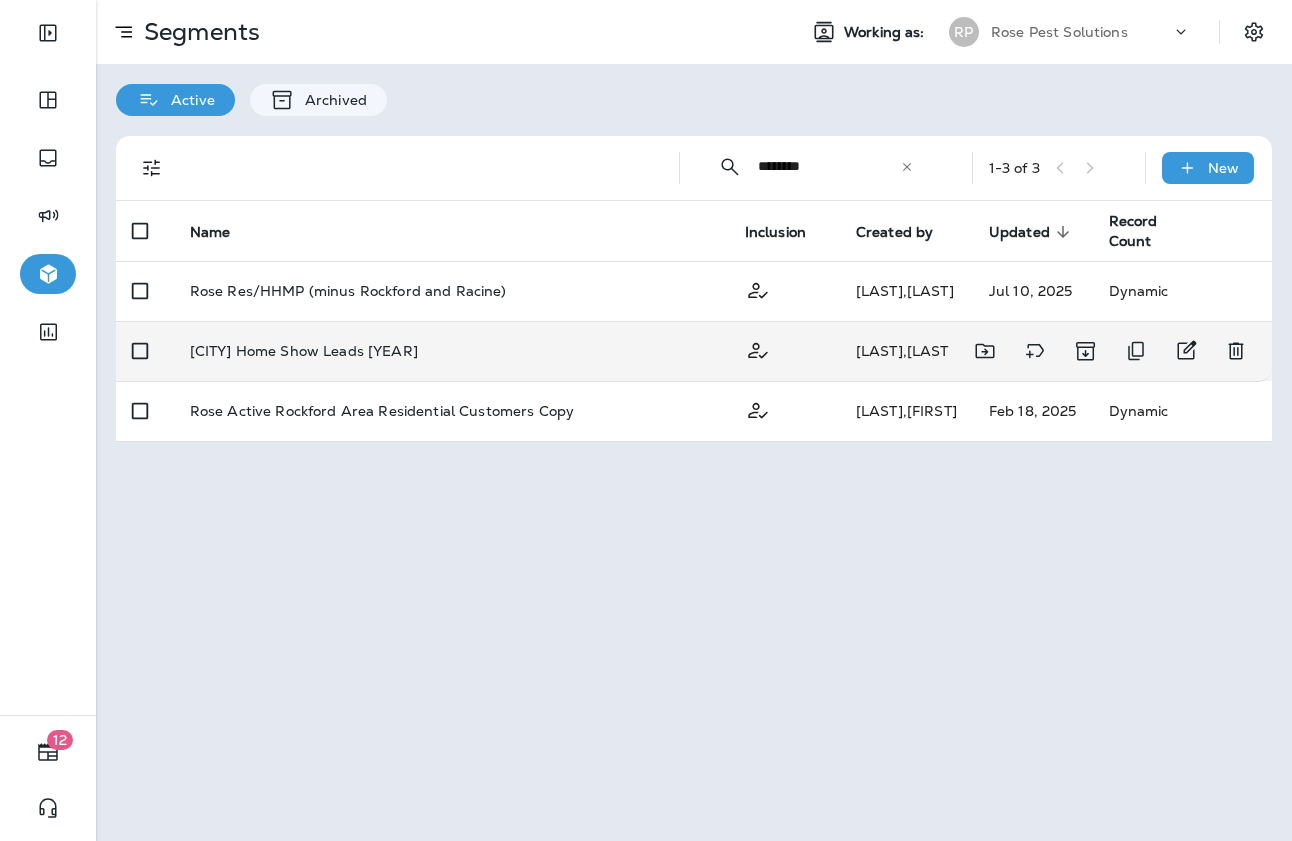 type on "********" 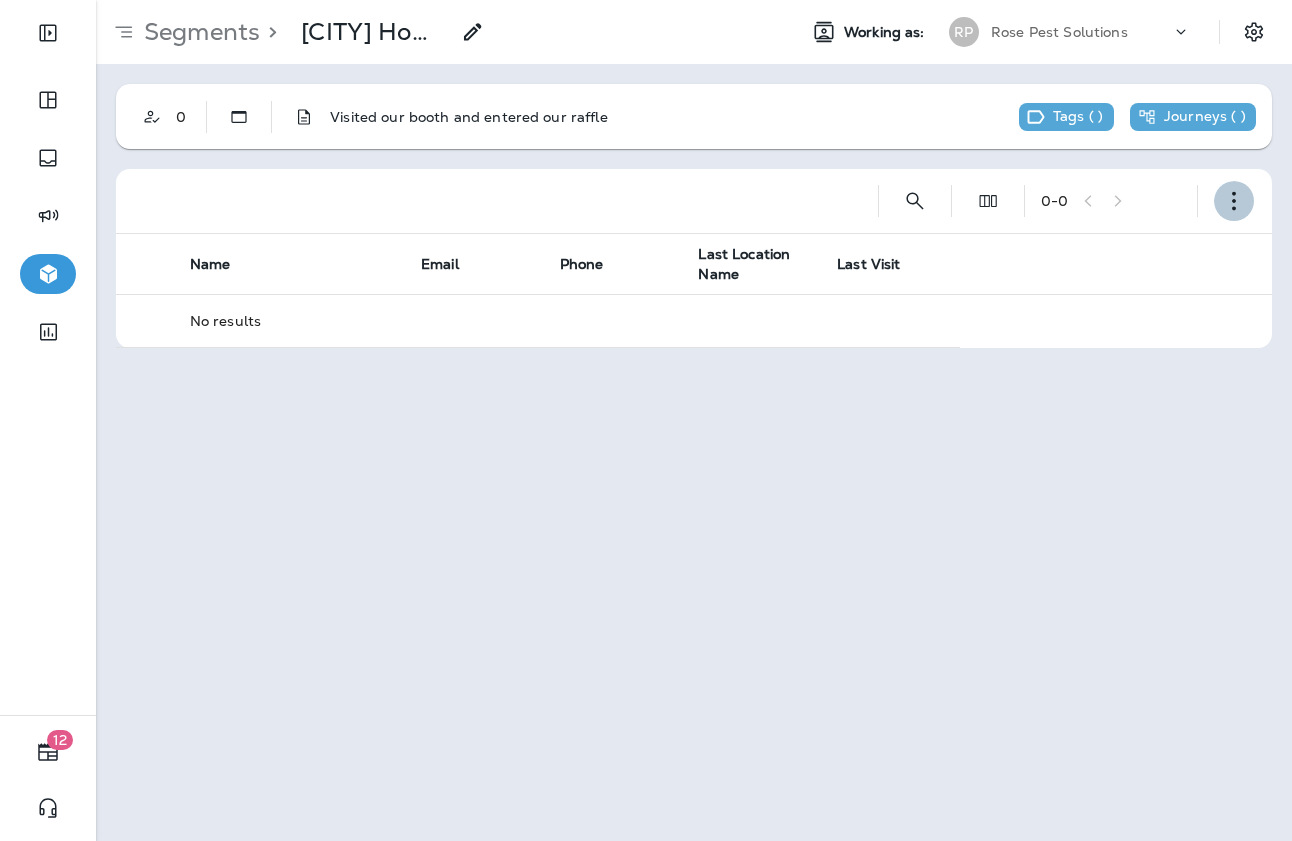 click 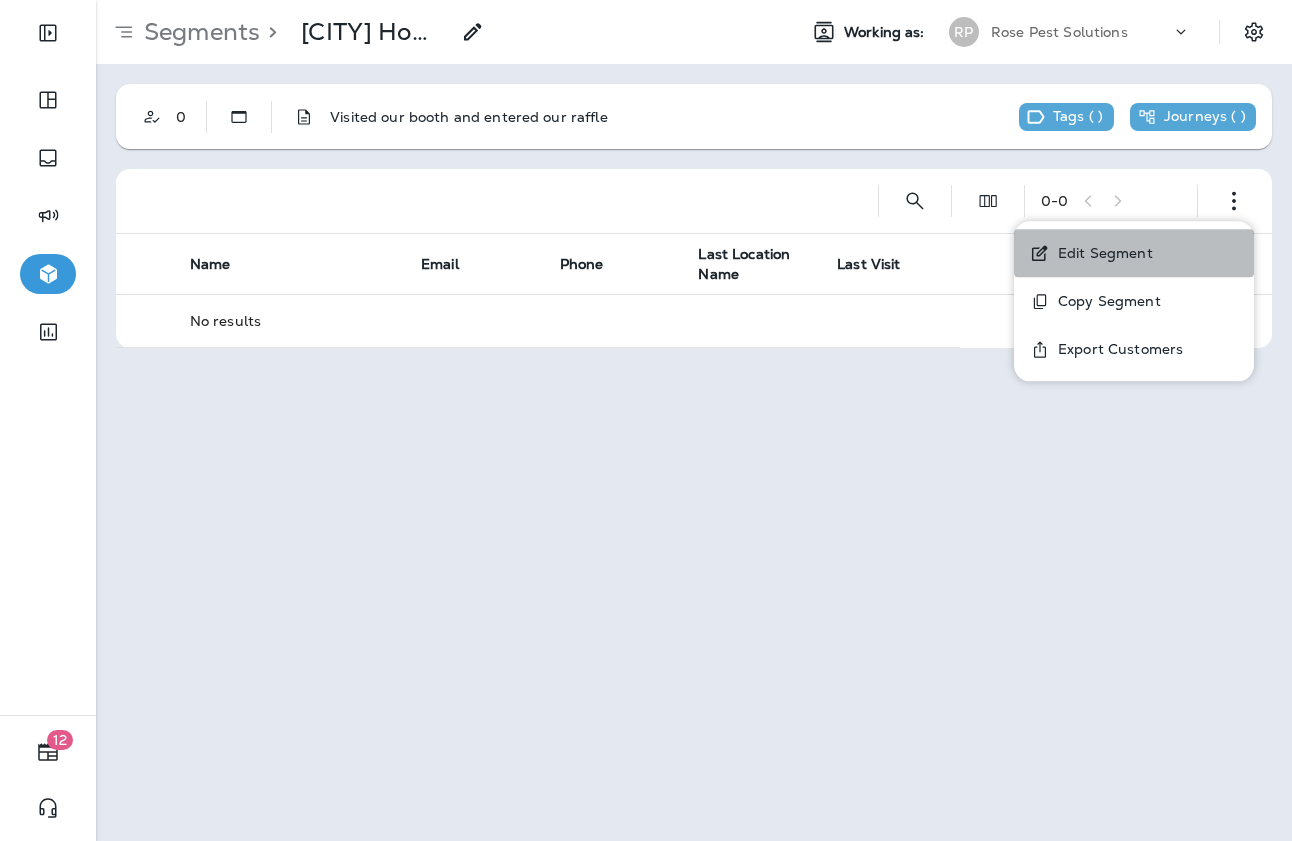 click on "Edit Segment" at bounding box center [1101, 253] 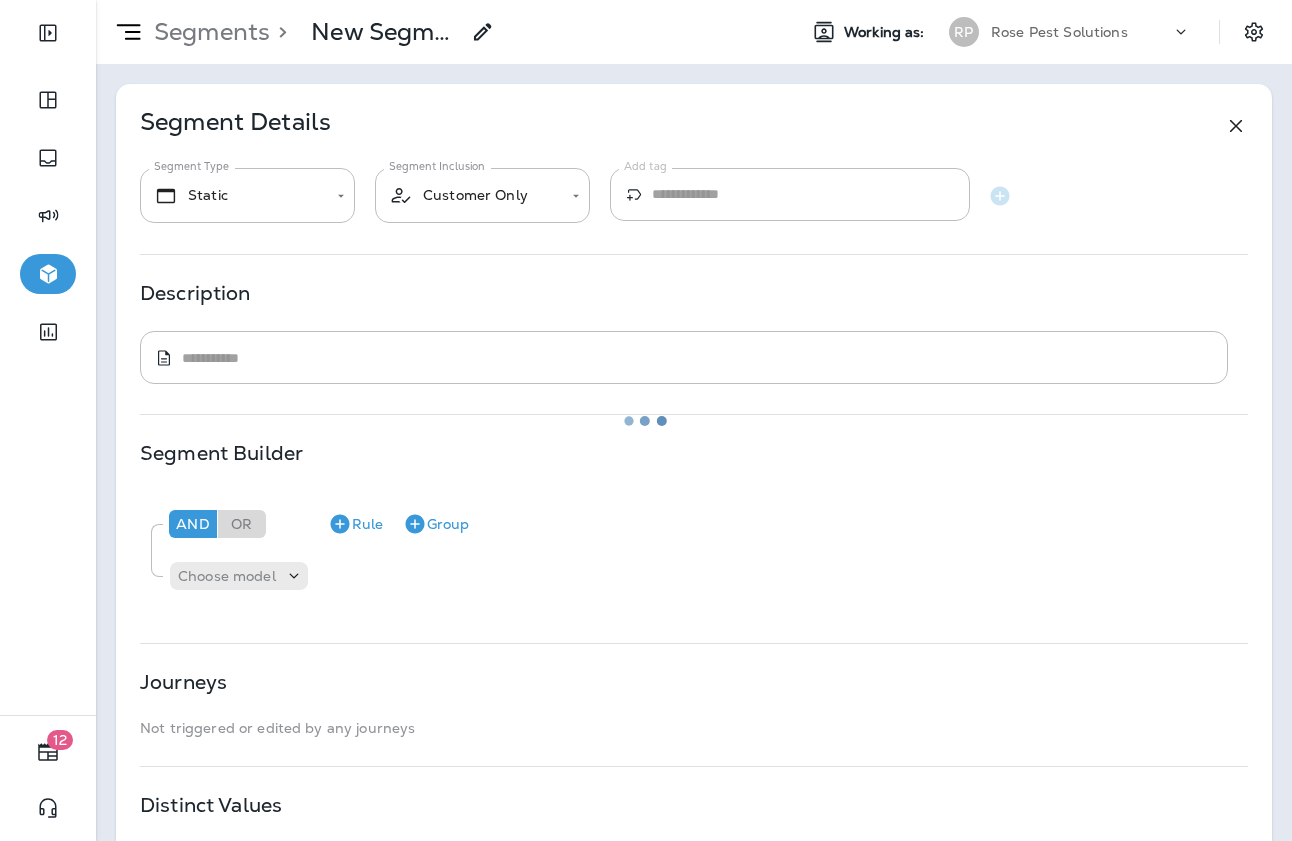 type on "**********" 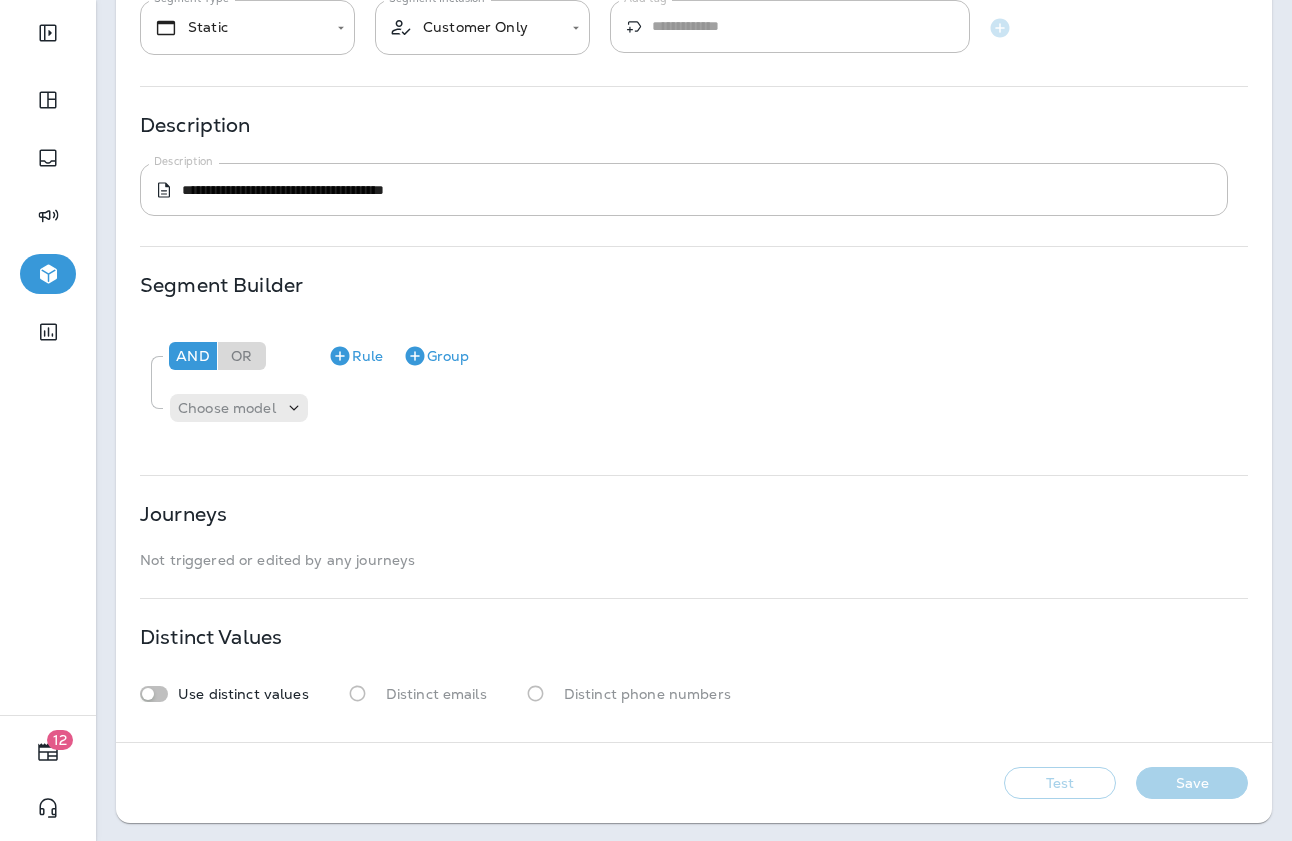 scroll, scrollTop: 0, scrollLeft: 0, axis: both 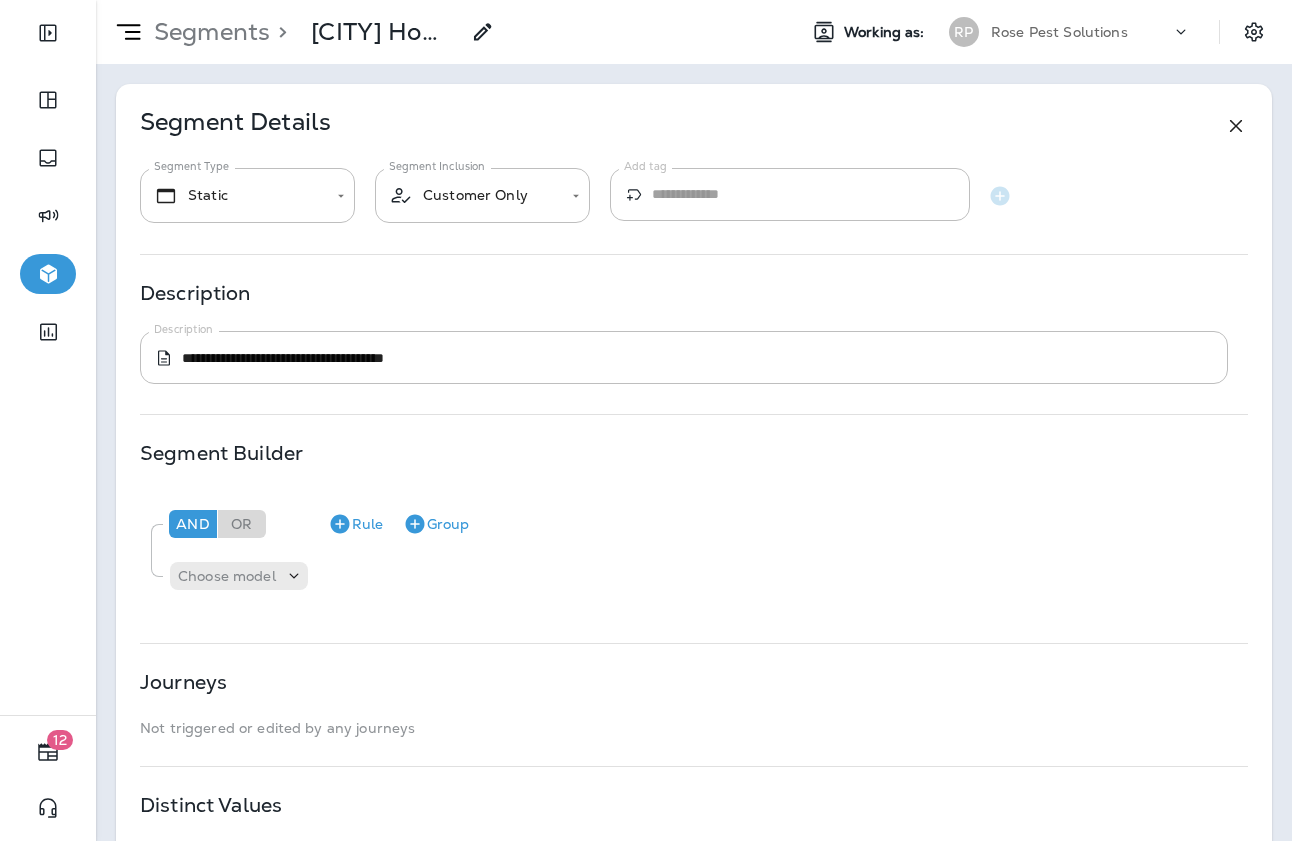 click 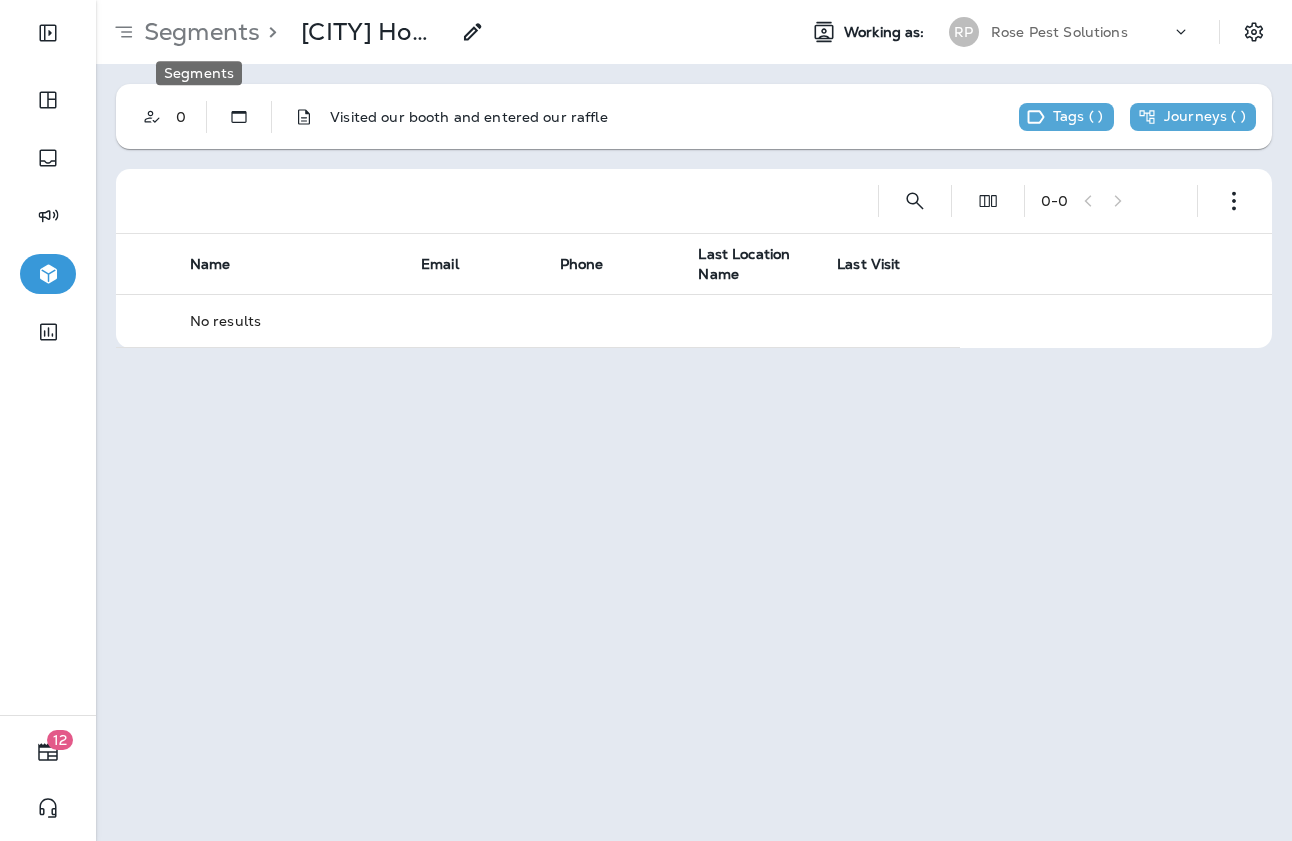 click on "Segments" at bounding box center [198, 32] 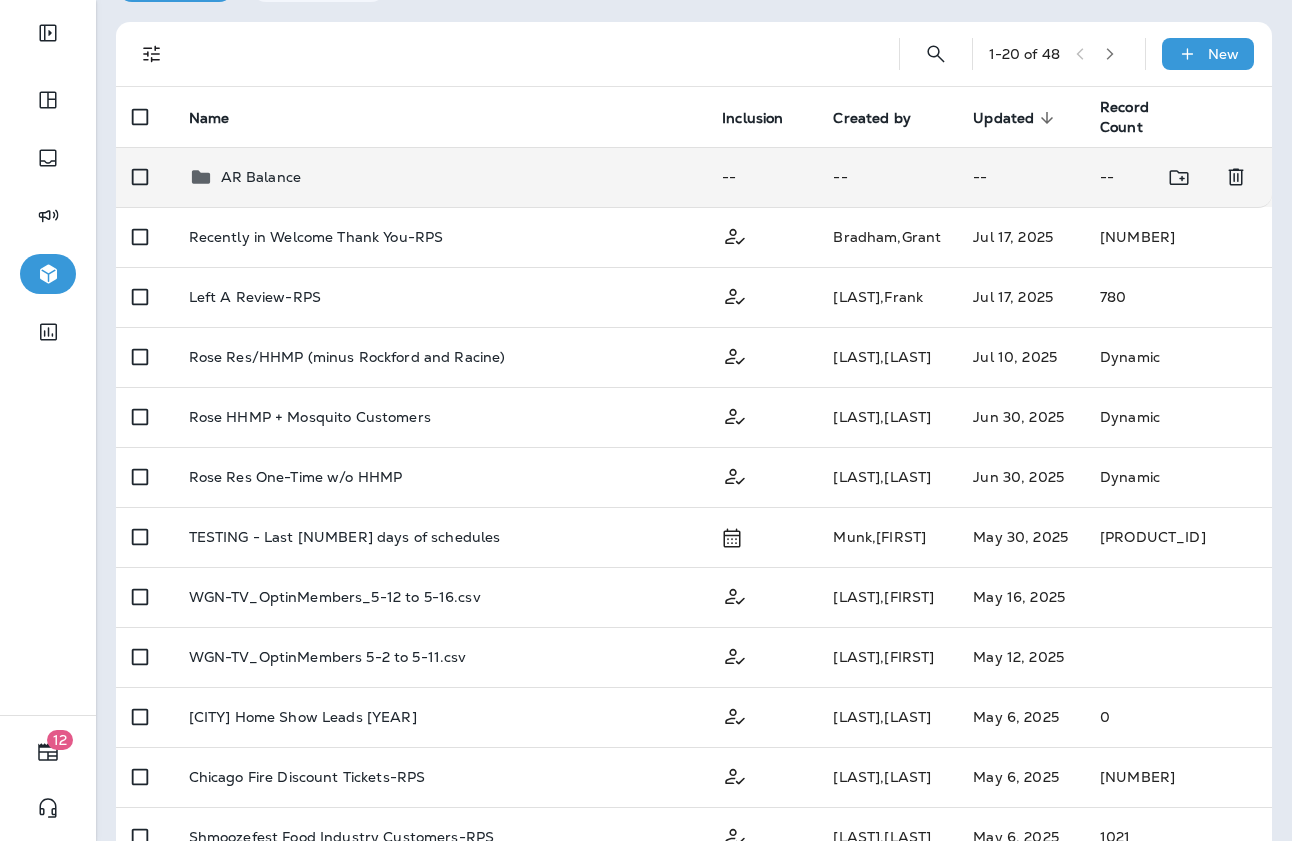 scroll, scrollTop: 118, scrollLeft: 0, axis: vertical 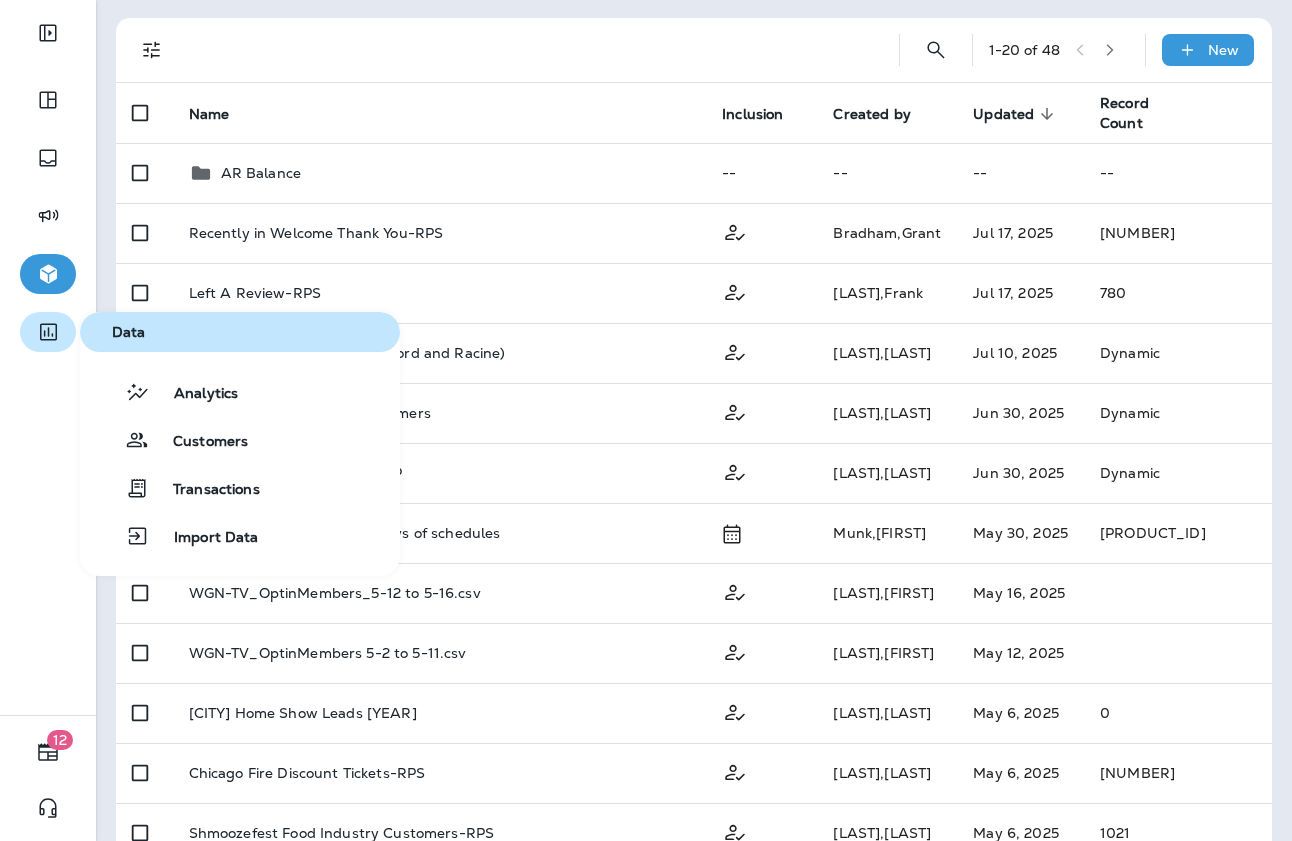 click 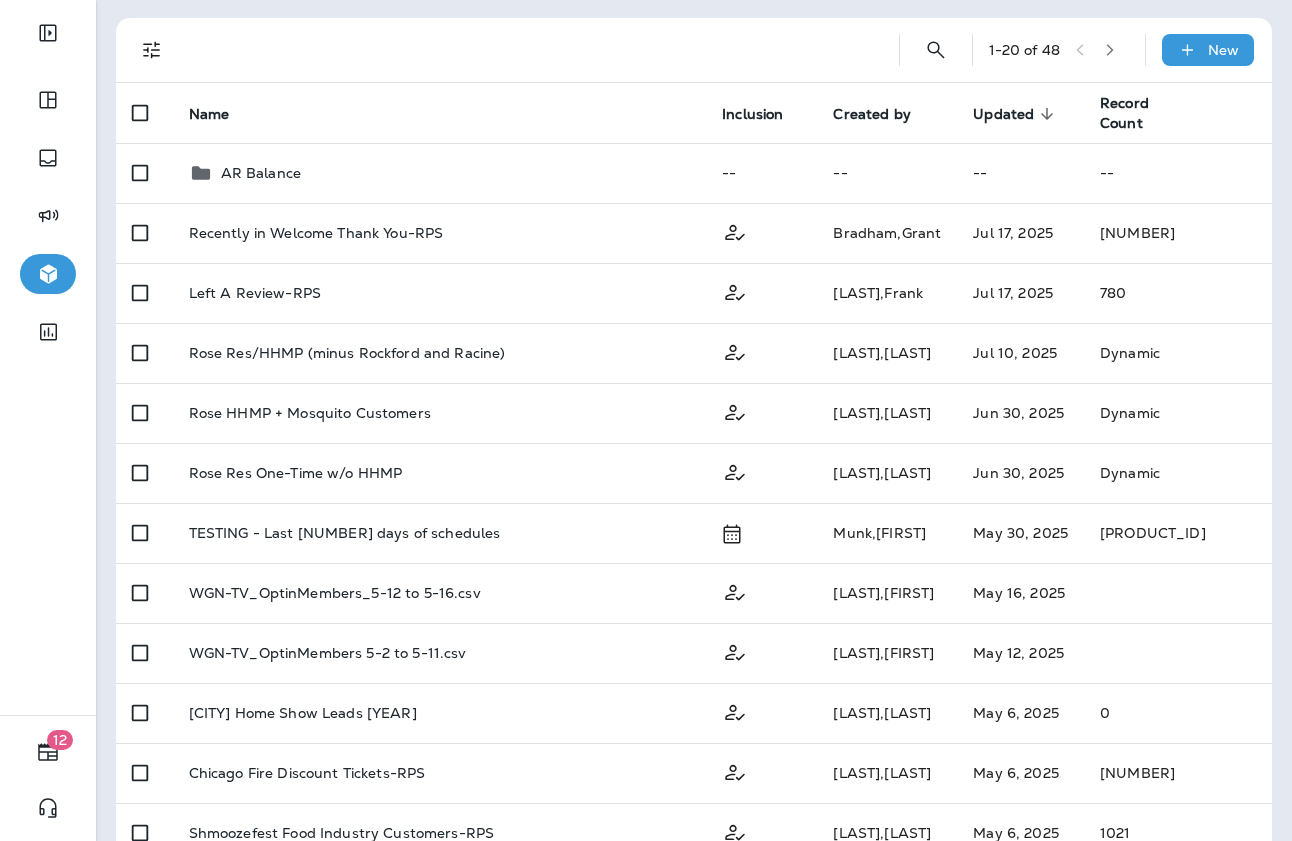 scroll, scrollTop: 0, scrollLeft: 0, axis: both 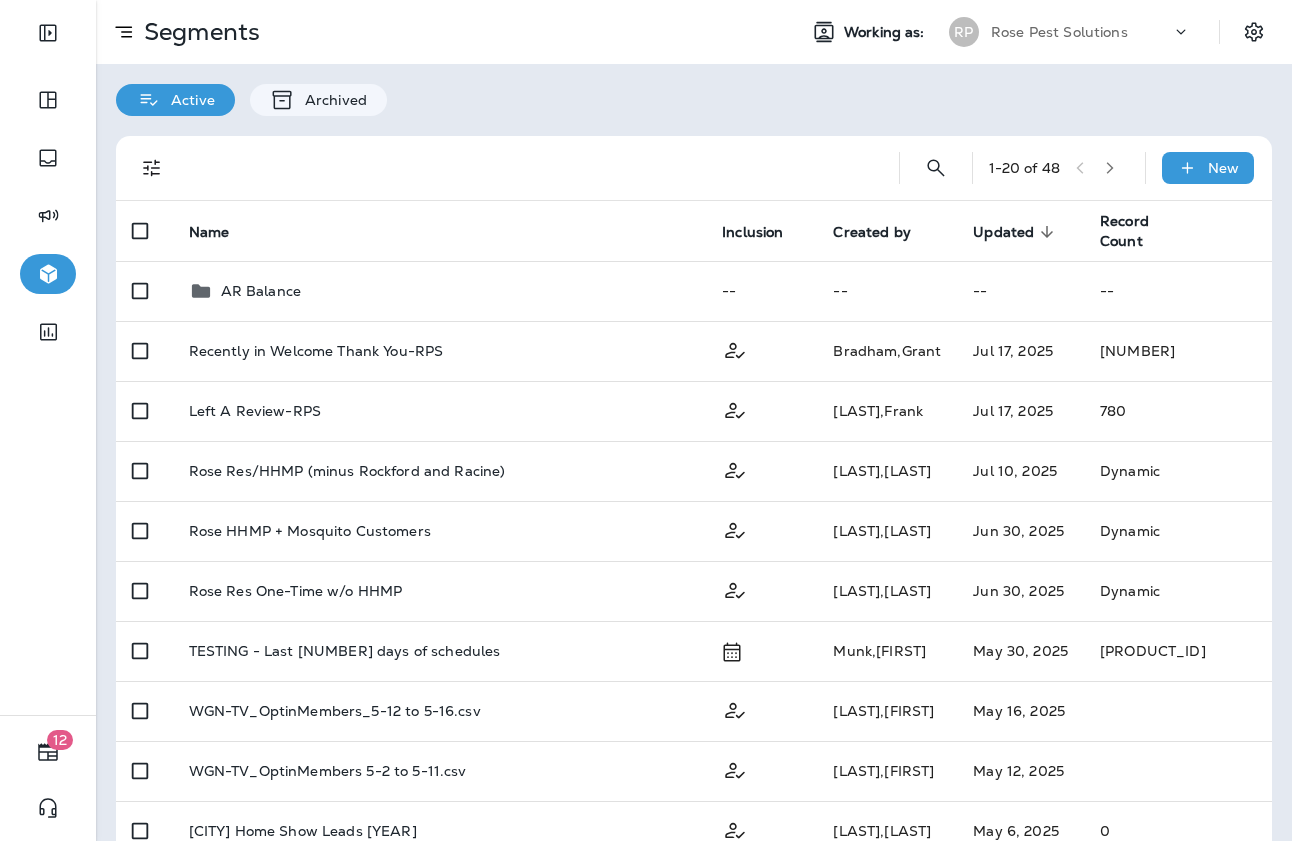 click on "Working as: RP Rose Pest Solutions" at bounding box center [1036, 32] 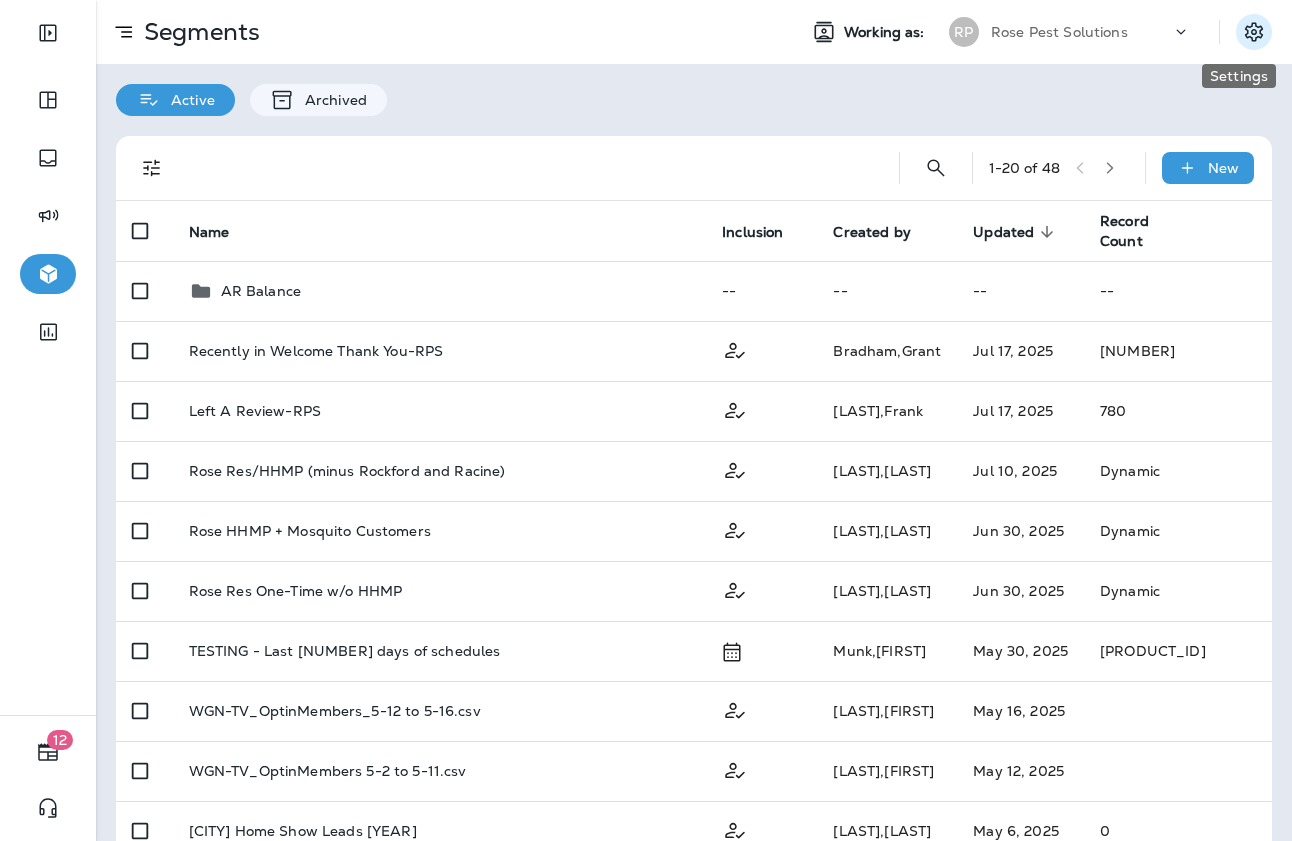 click 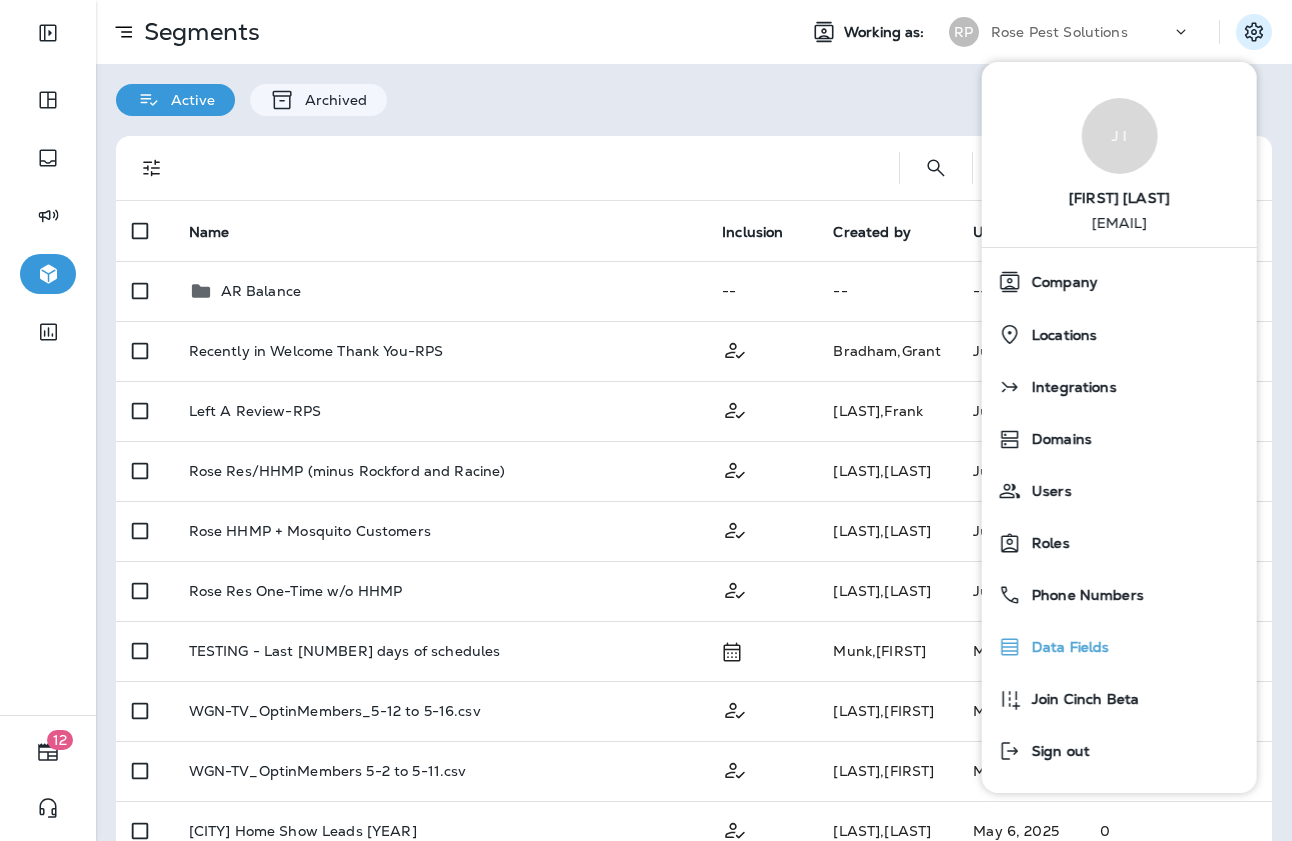 click on "Data Fields" at bounding box center [1066, 647] 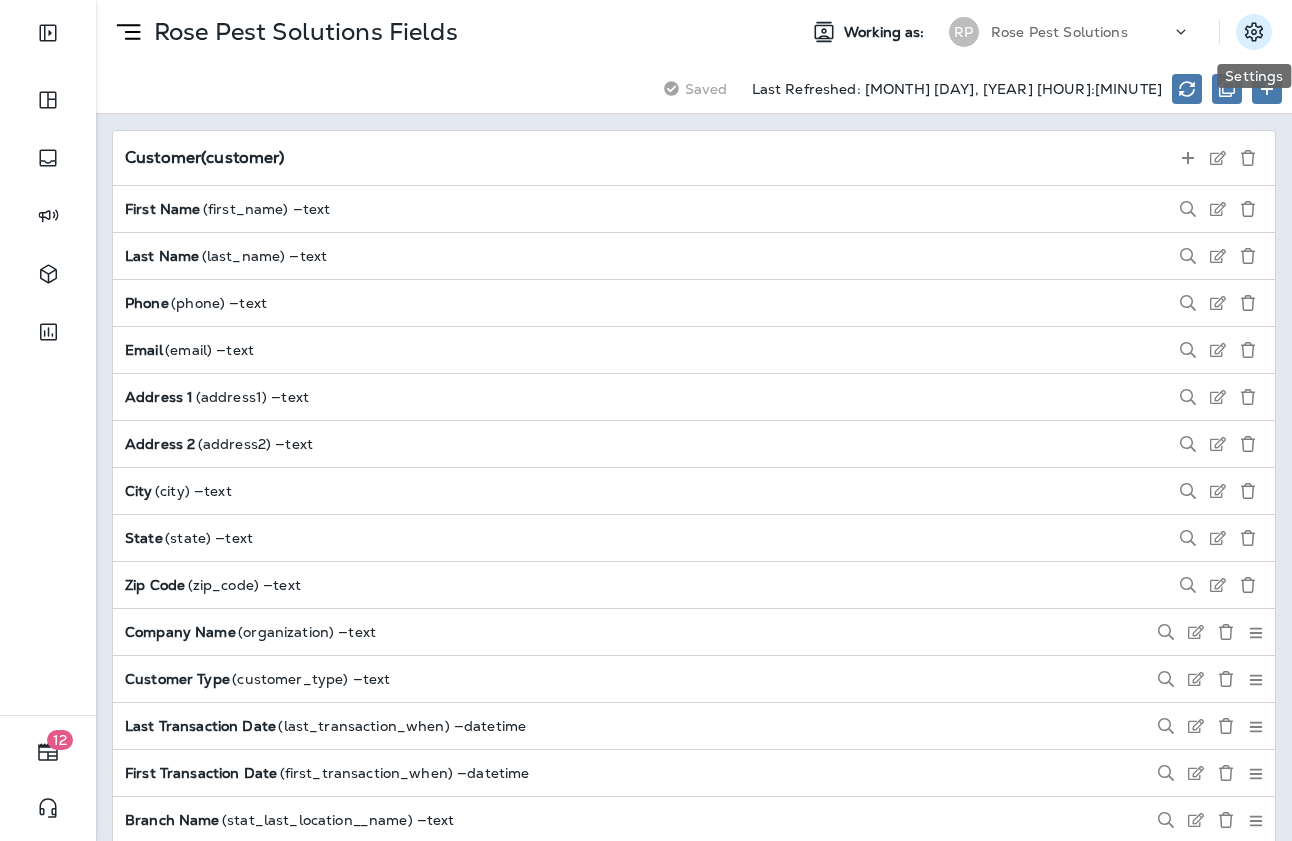 click 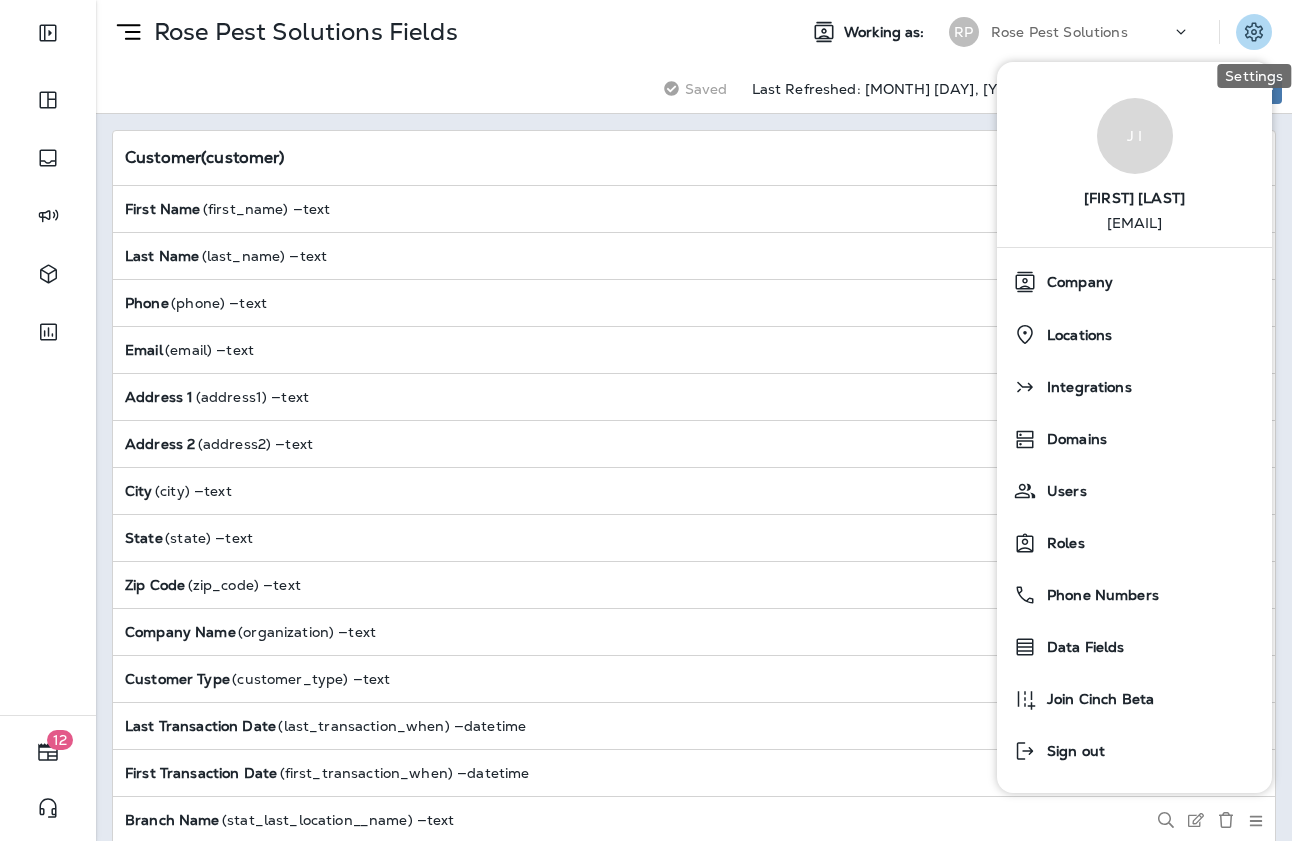 click 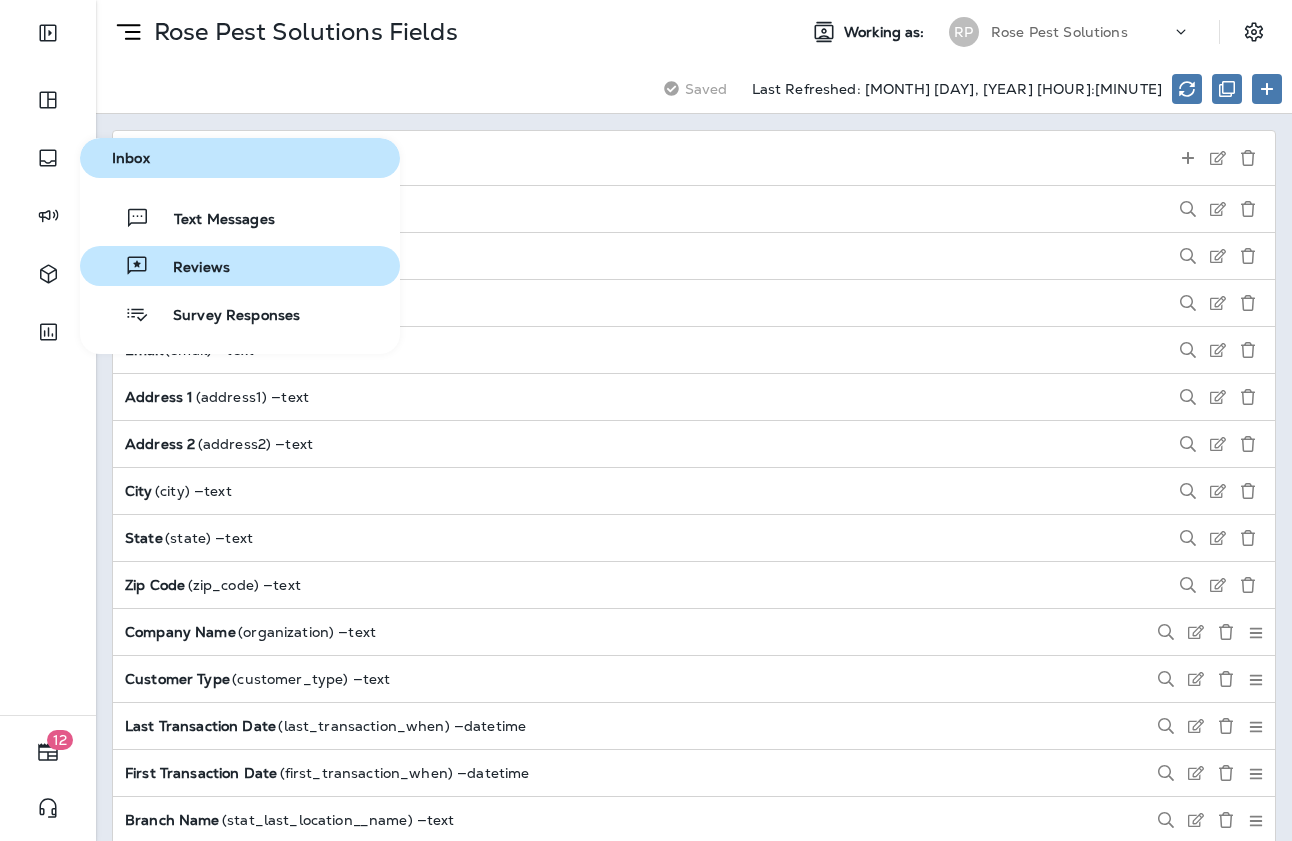 click on "Reviews" at bounding box center [189, 268] 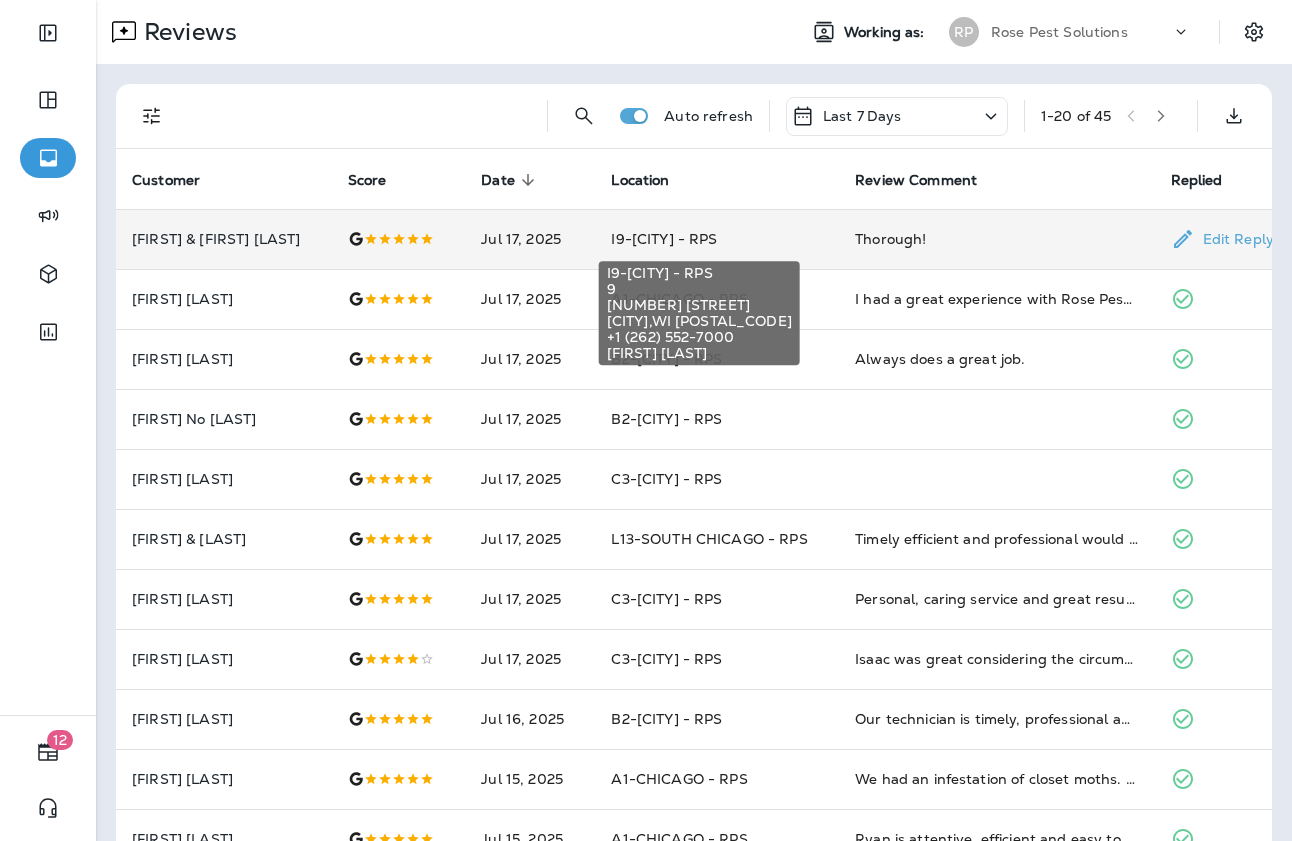 click on "I9-[CITY] - RPS" at bounding box center [664, 239] 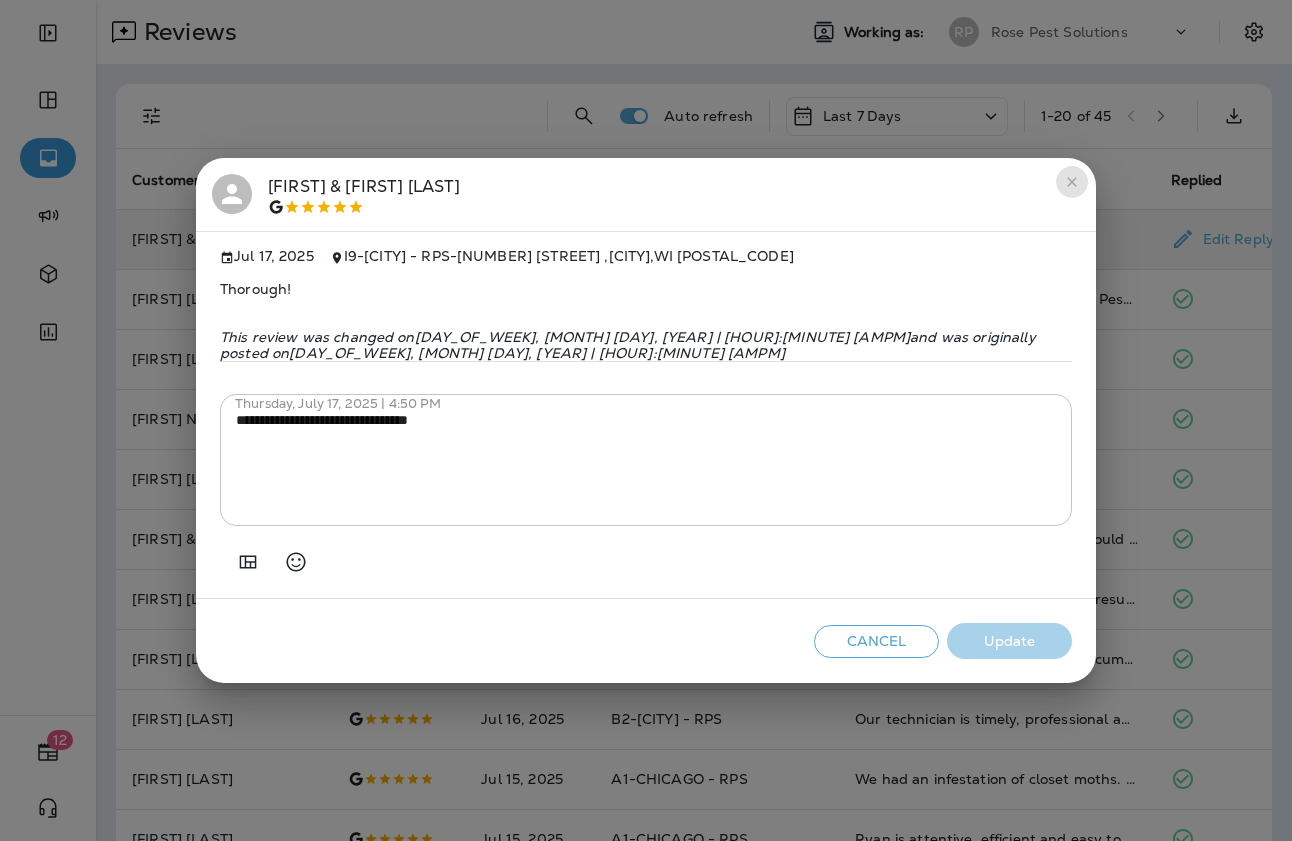 click 